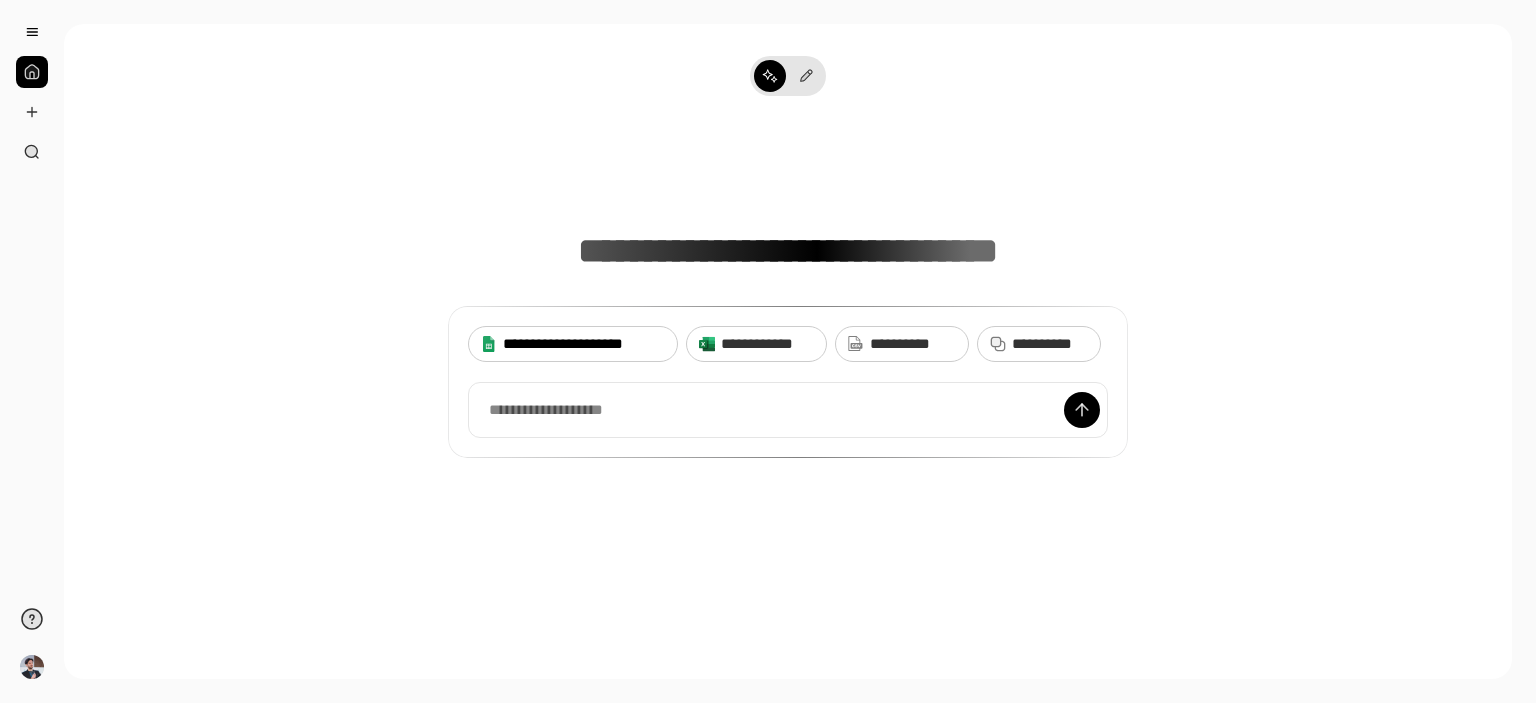 scroll, scrollTop: 0, scrollLeft: 0, axis: both 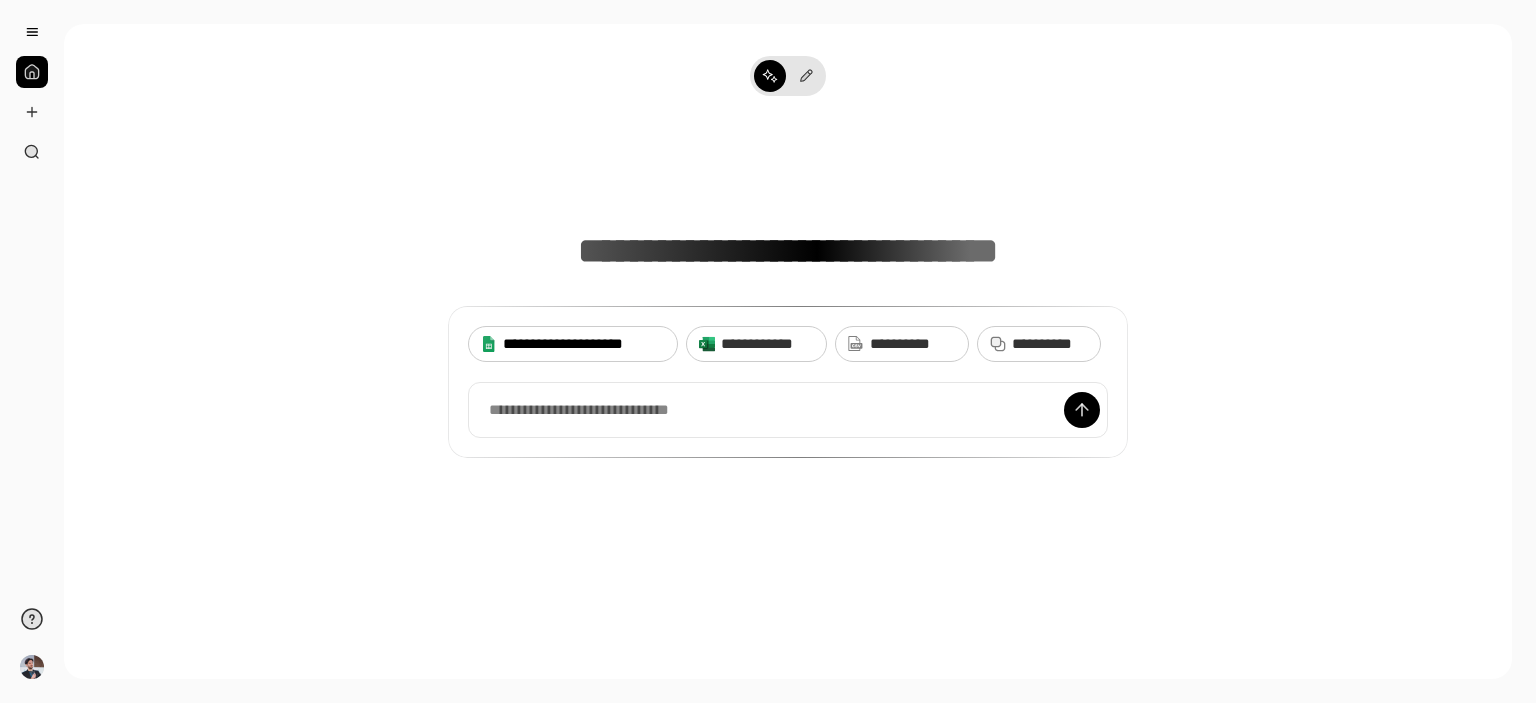 click on "**********" at bounding box center [584, 344] 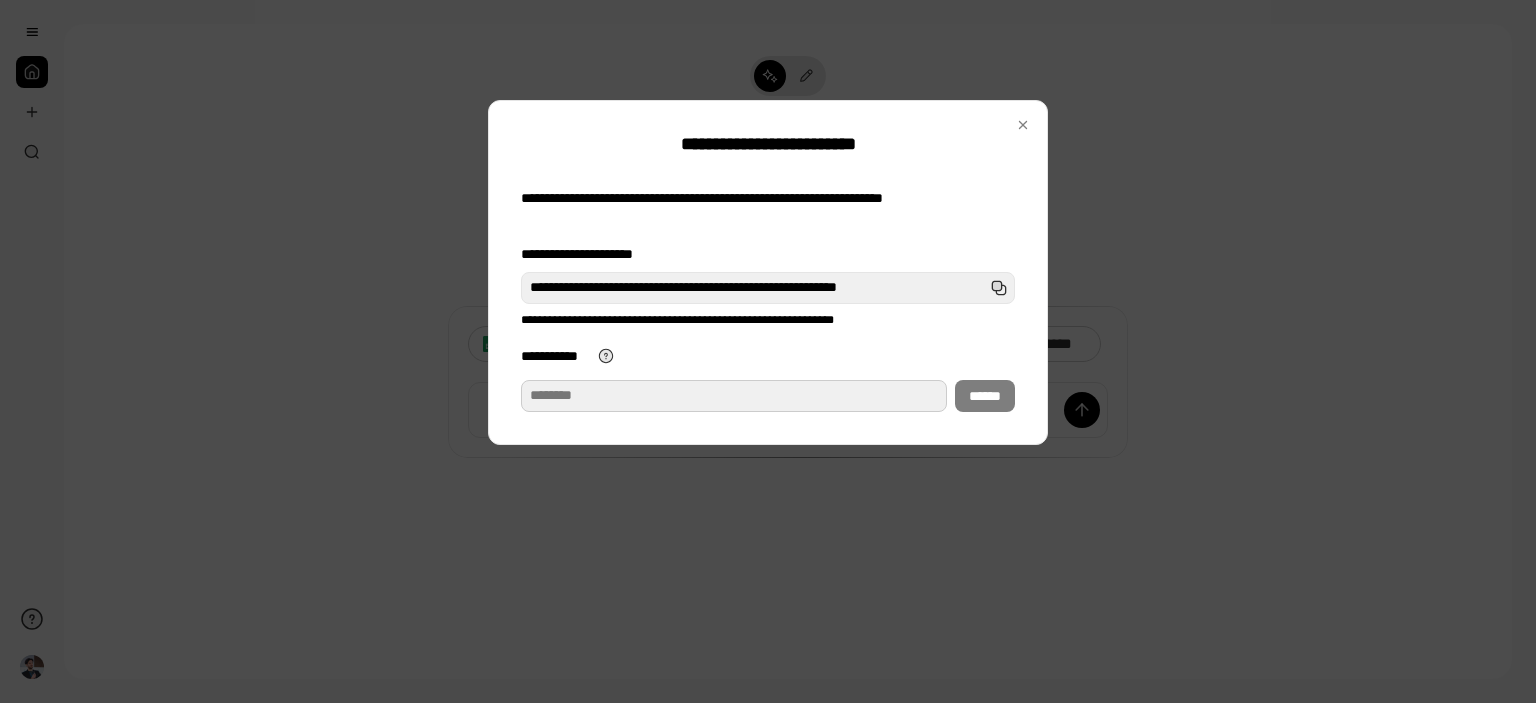 paste on "**********" 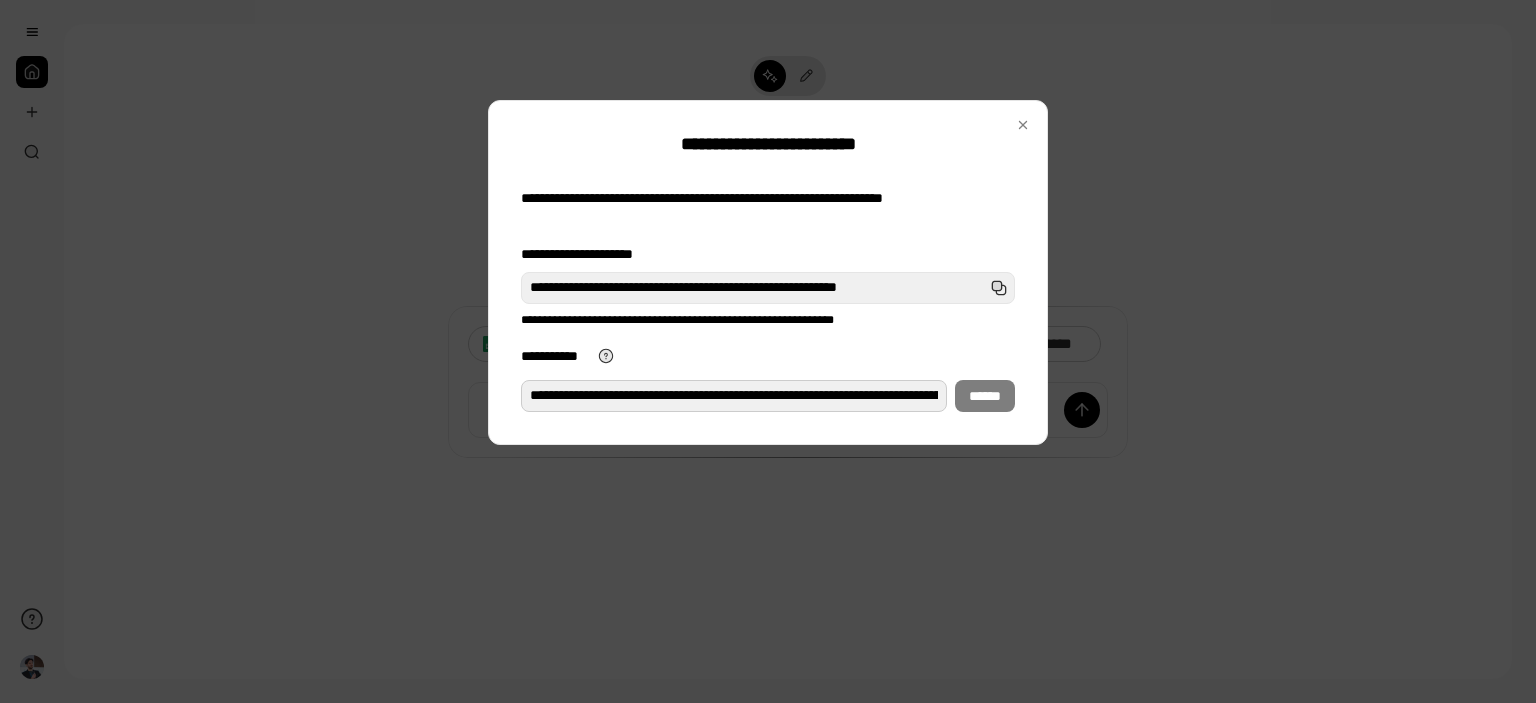 scroll, scrollTop: 0, scrollLeft: 368, axis: horizontal 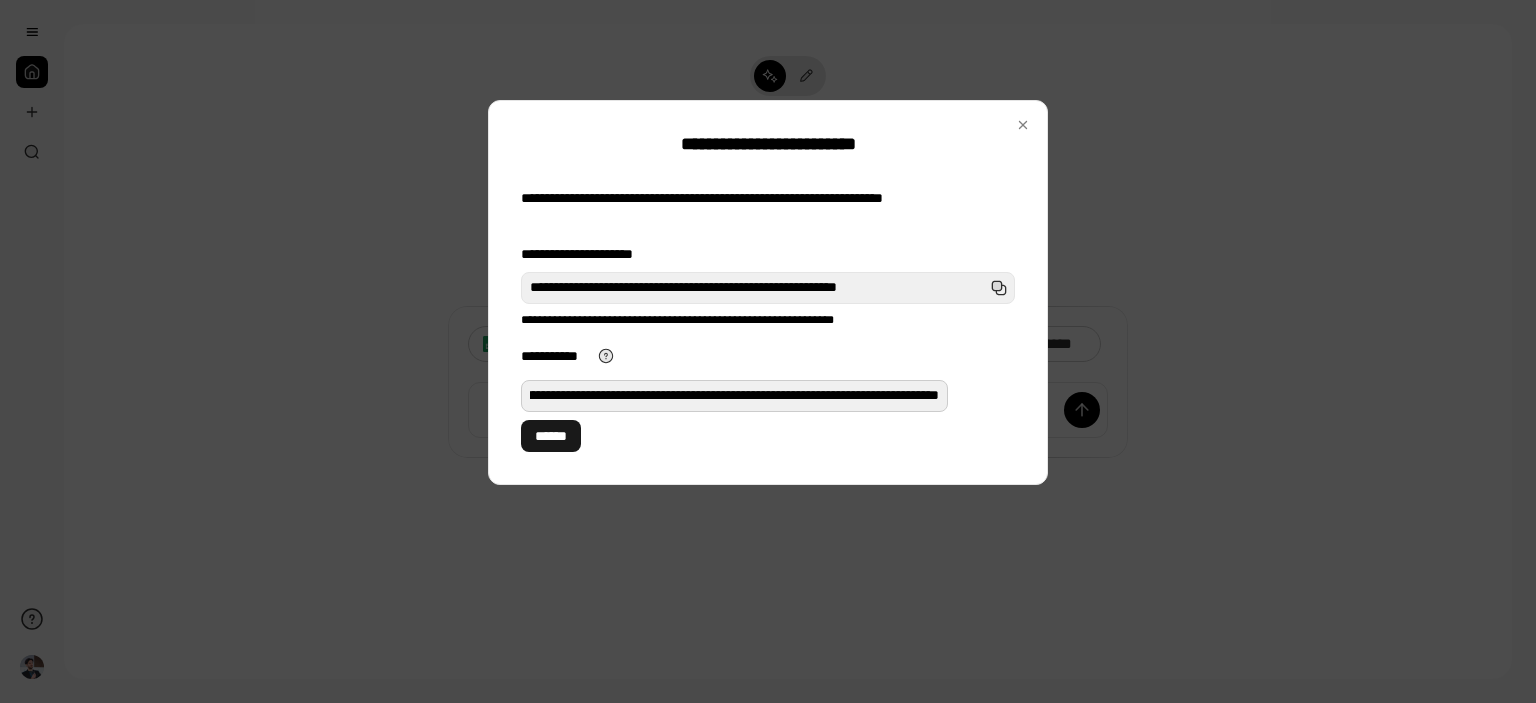 type on "**********" 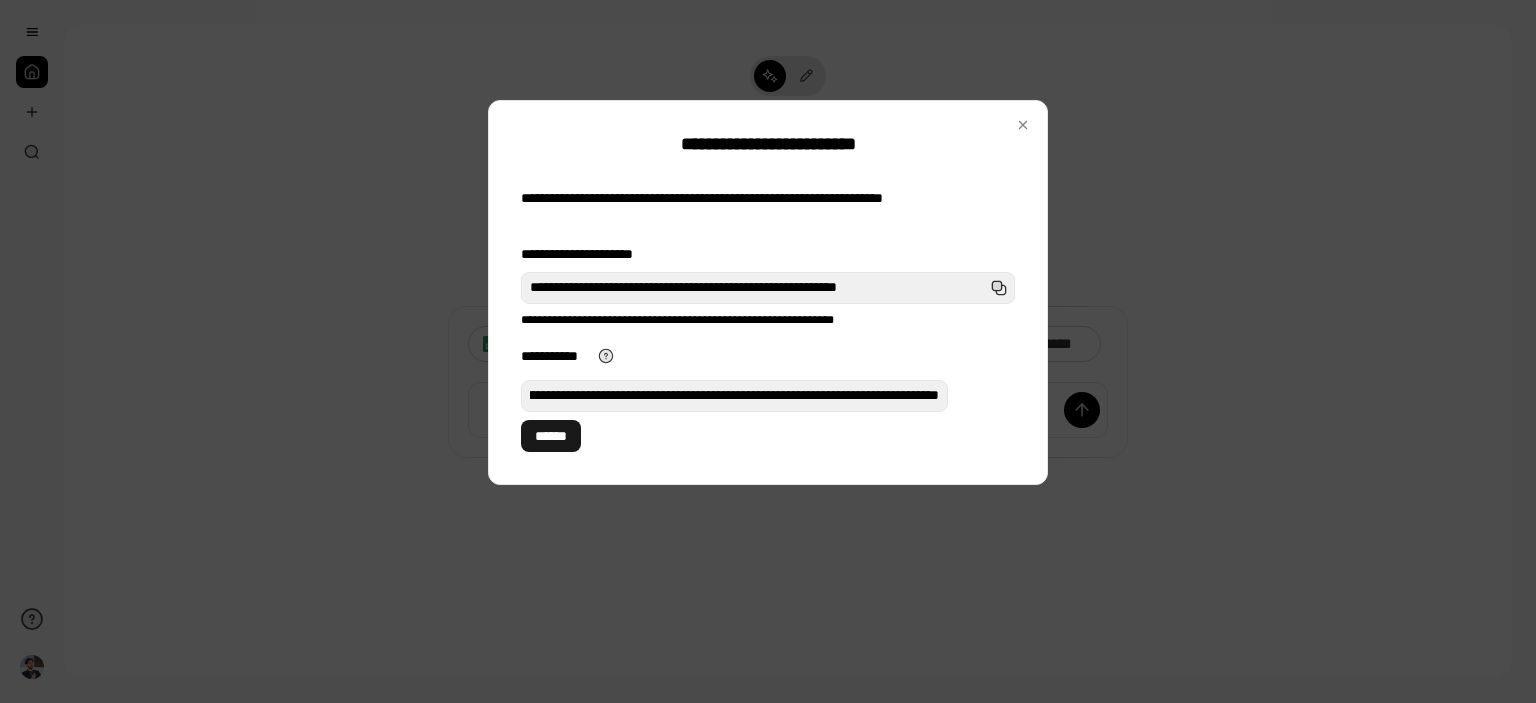 click on "******" at bounding box center [551, 436] 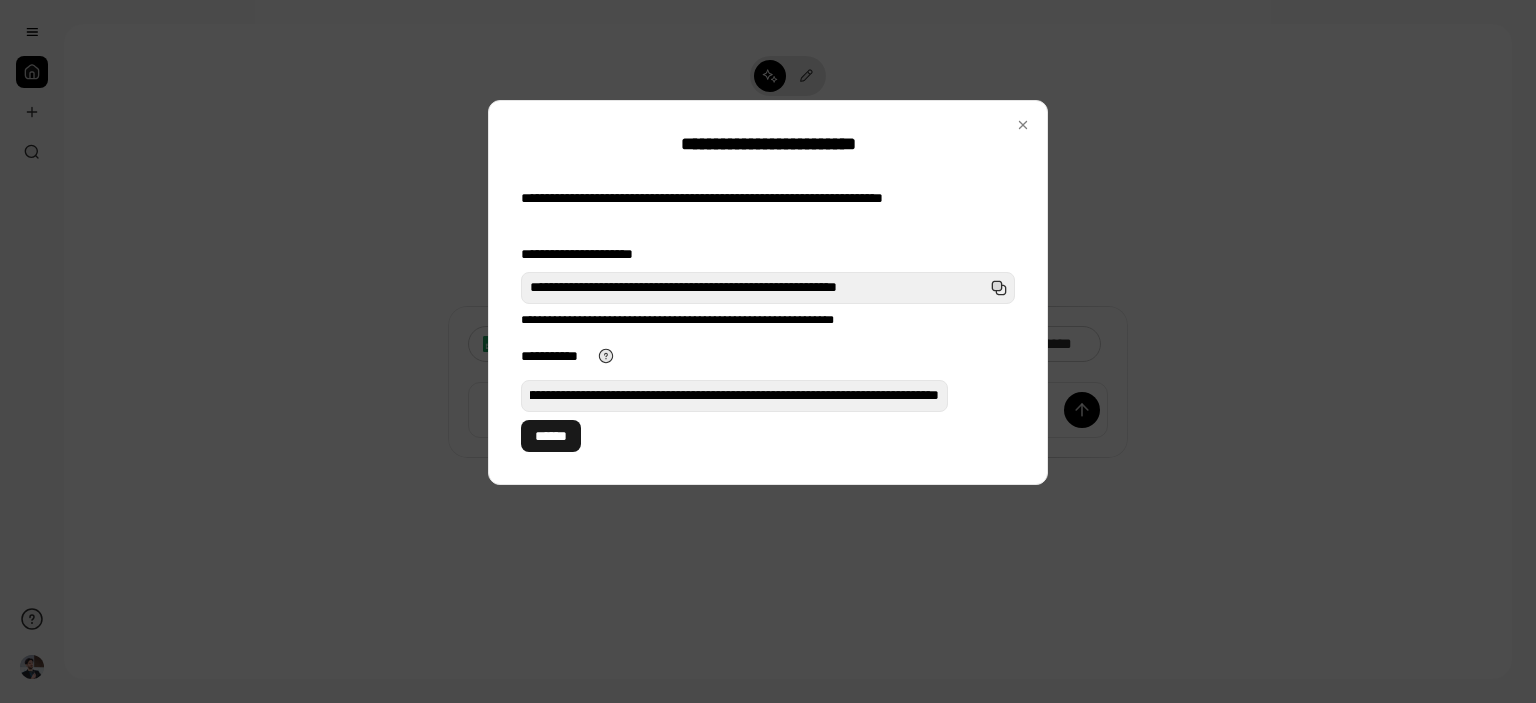 scroll, scrollTop: 0, scrollLeft: 0, axis: both 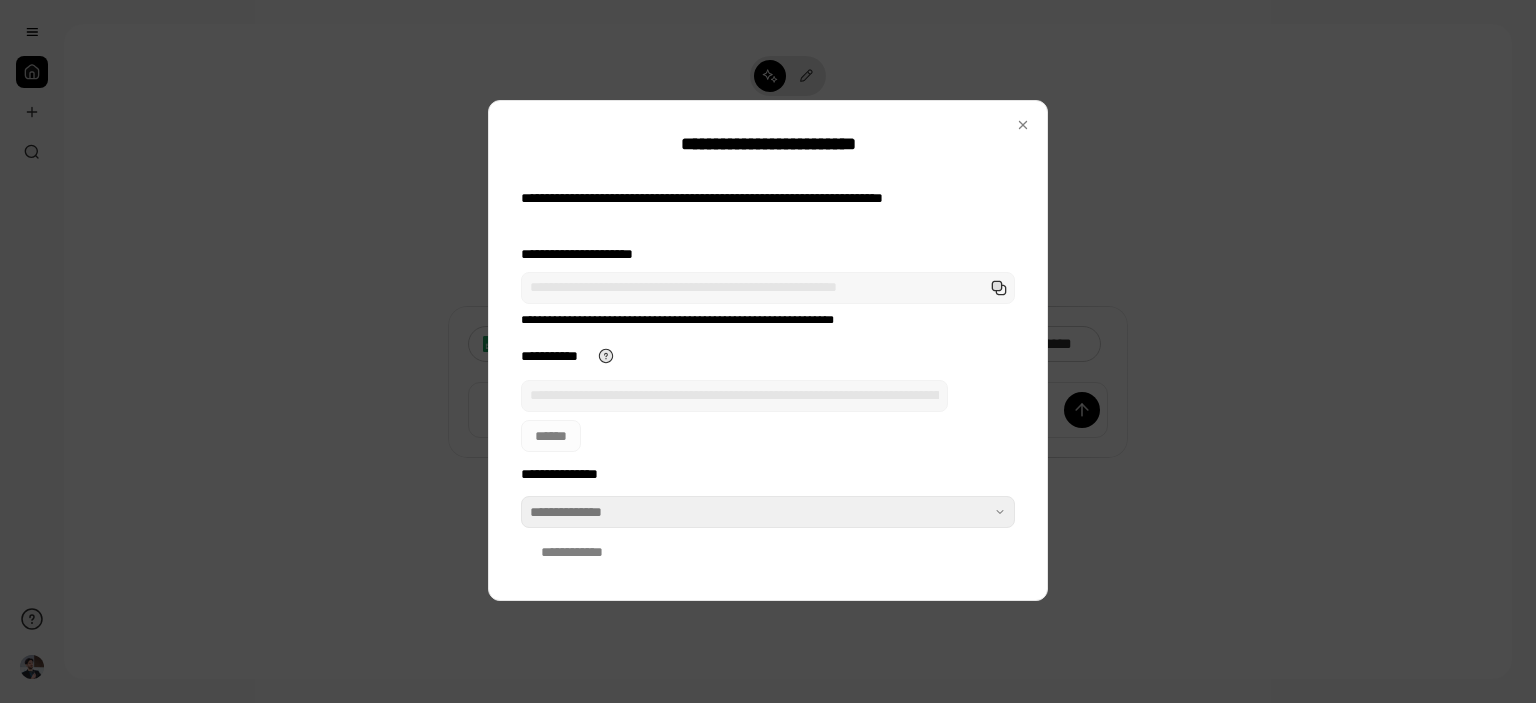 click on "**********" at bounding box center (768, 322) 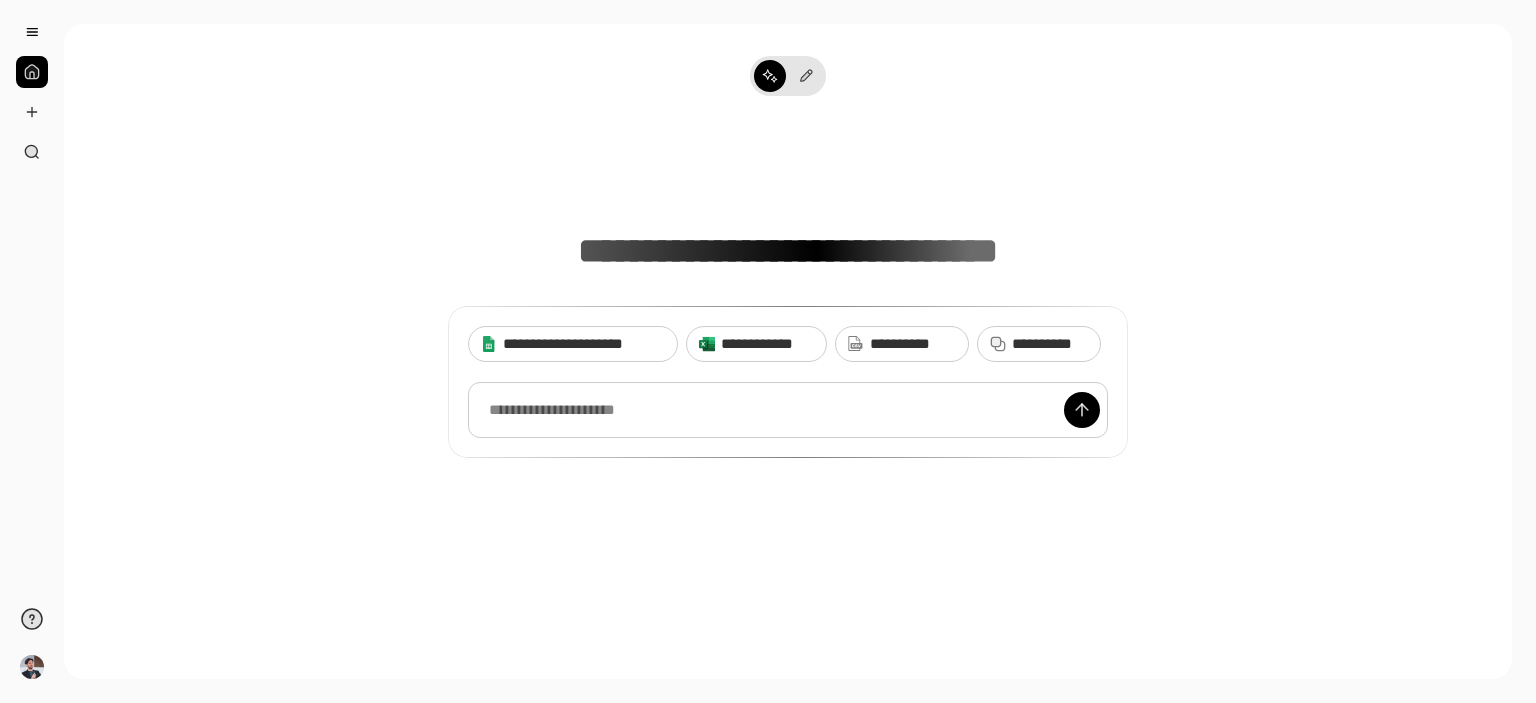 click at bounding box center [788, 410] 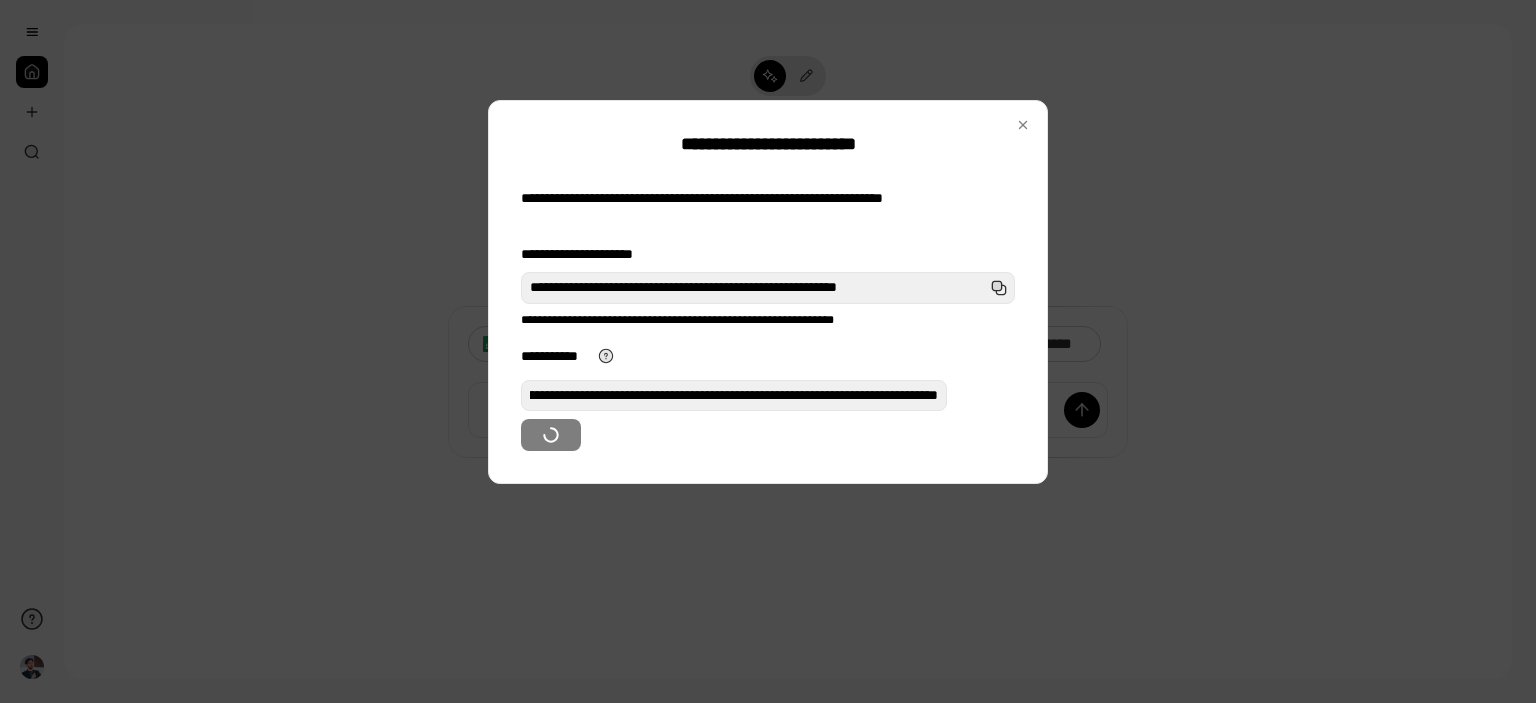 scroll, scrollTop: 0, scrollLeft: 0, axis: both 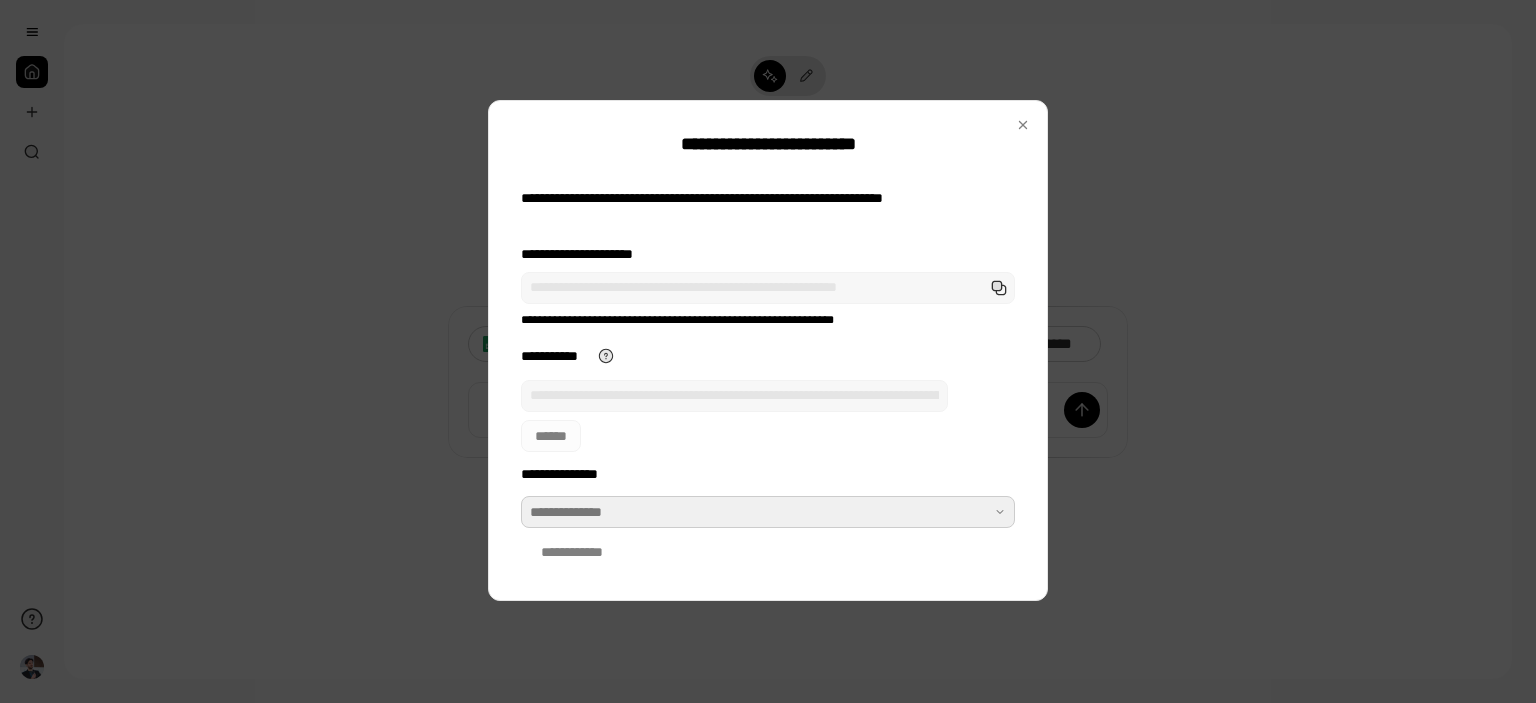 click at bounding box center [768, 512] 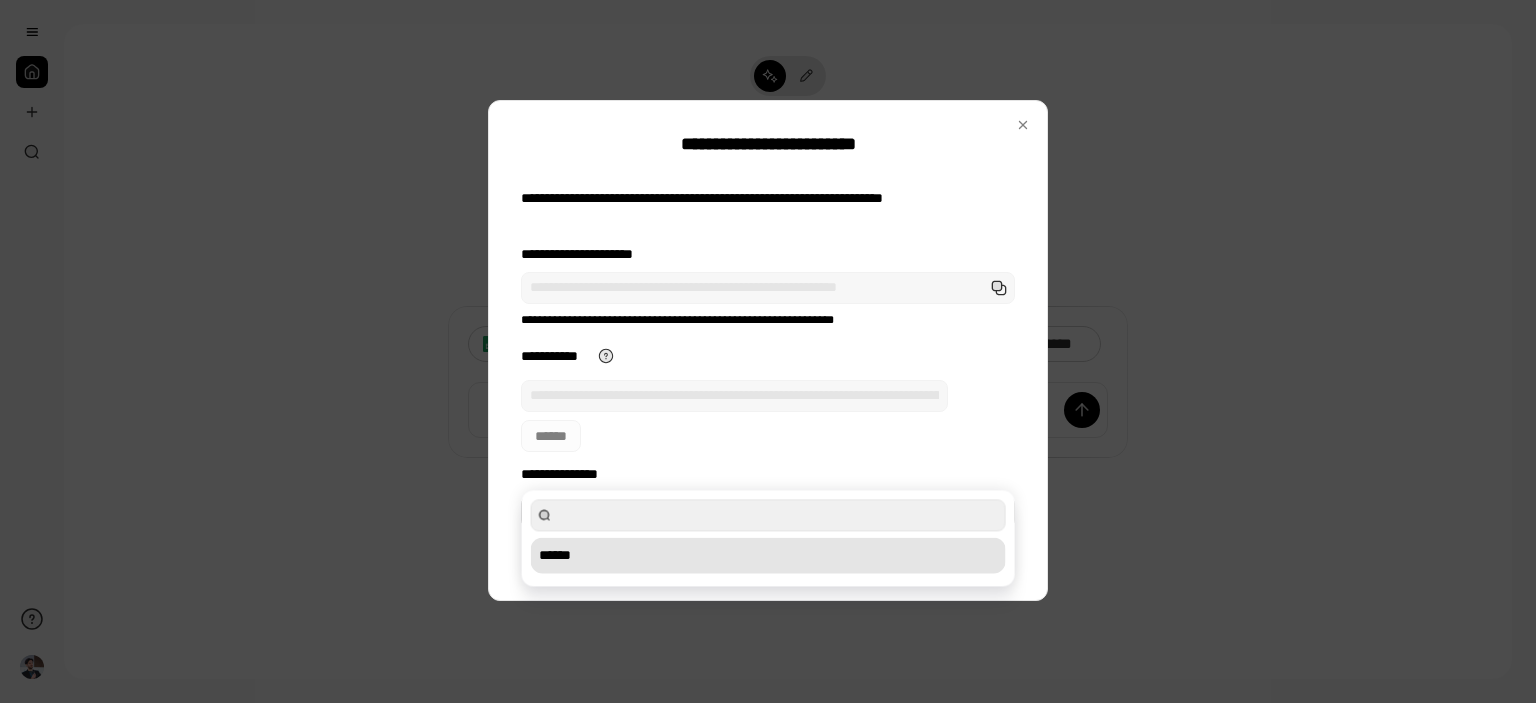 click on "******" at bounding box center (768, 555) 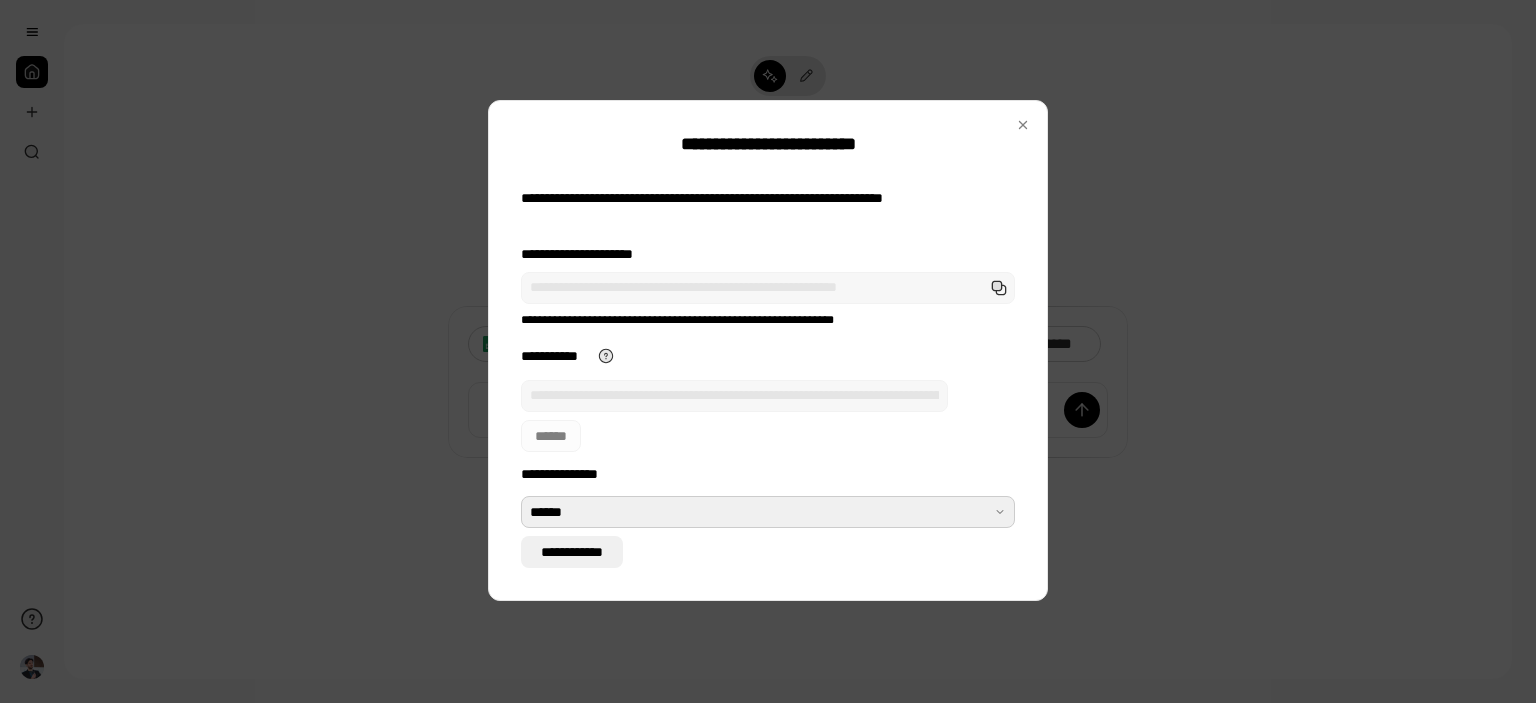 click on "**********" at bounding box center (572, 552) 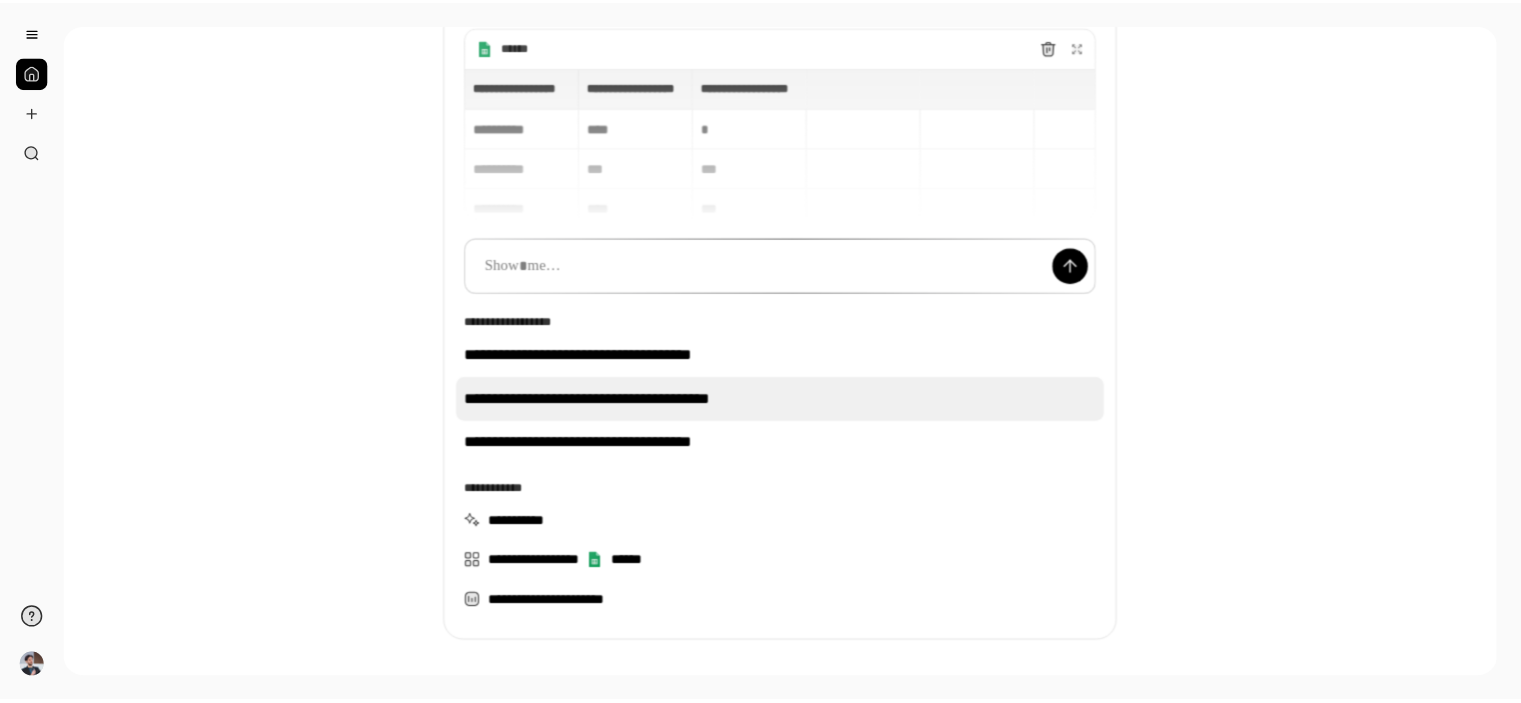 scroll, scrollTop: 200, scrollLeft: 0, axis: vertical 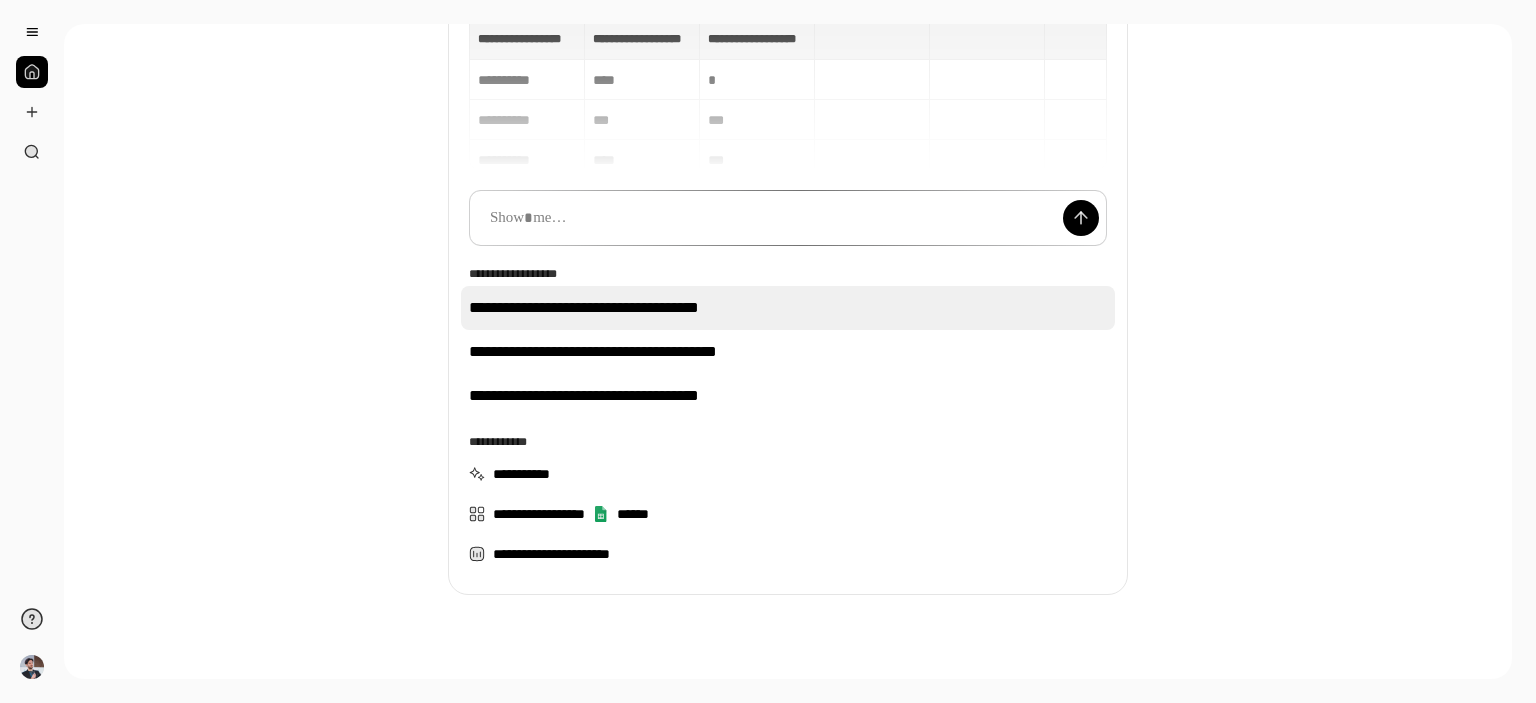 click on "**********" at bounding box center (788, 308) 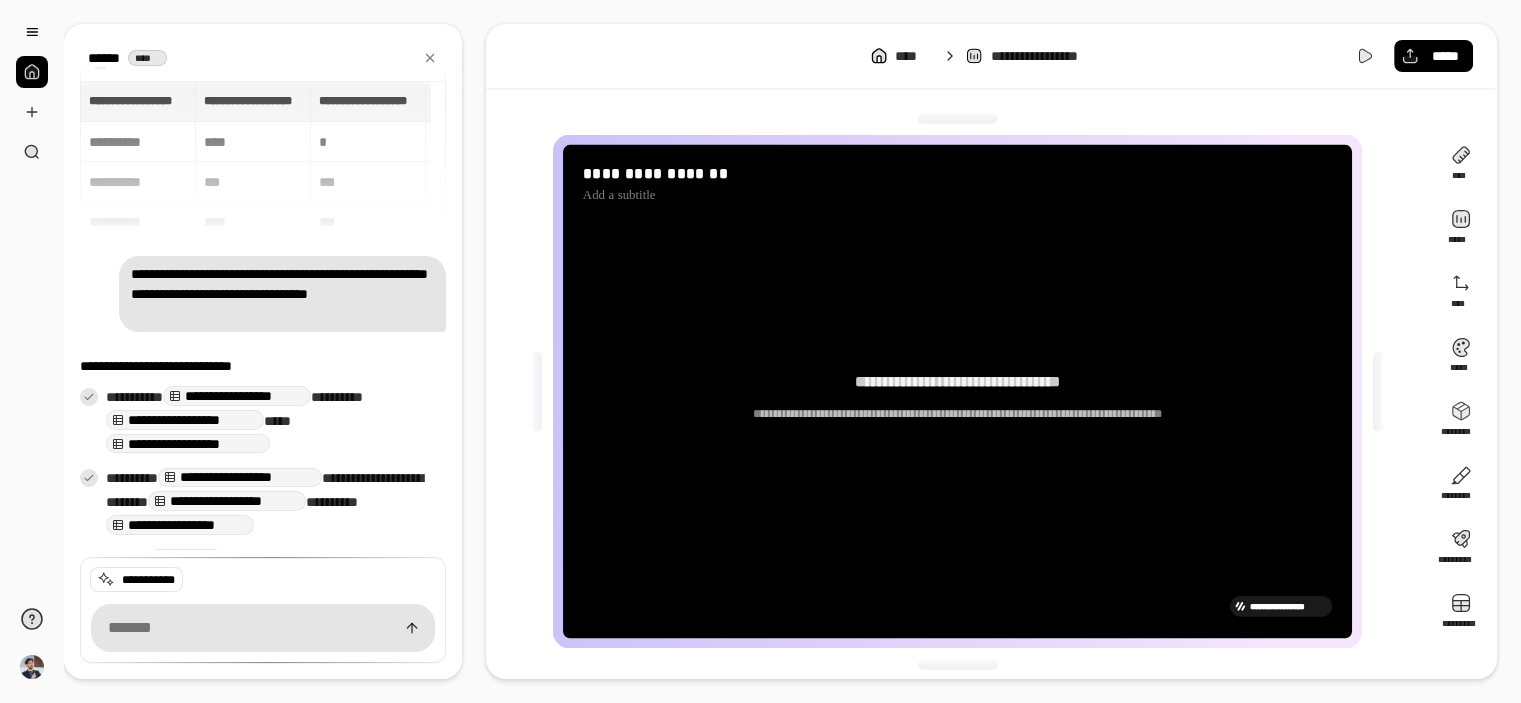 scroll, scrollTop: 28, scrollLeft: 0, axis: vertical 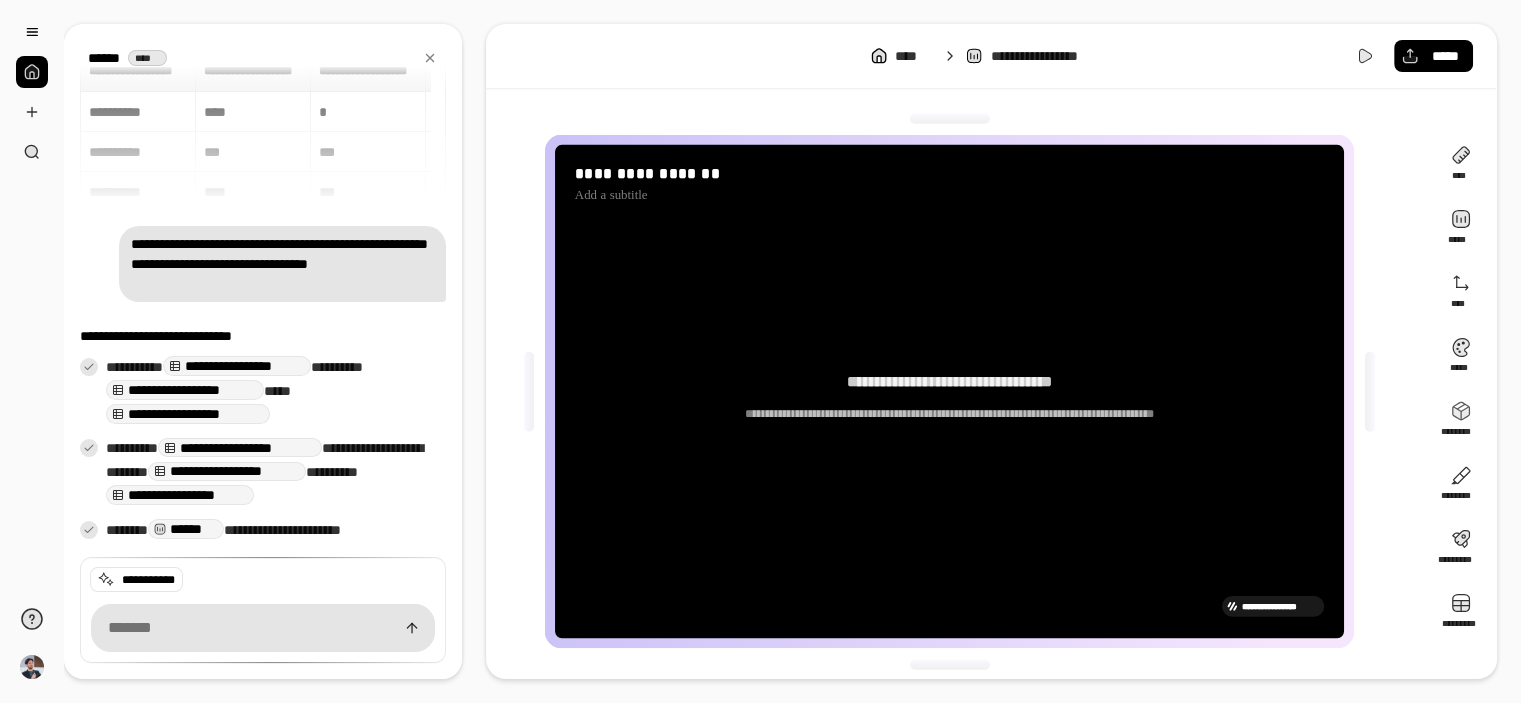 click on "**********" at bounding box center [263, 289] 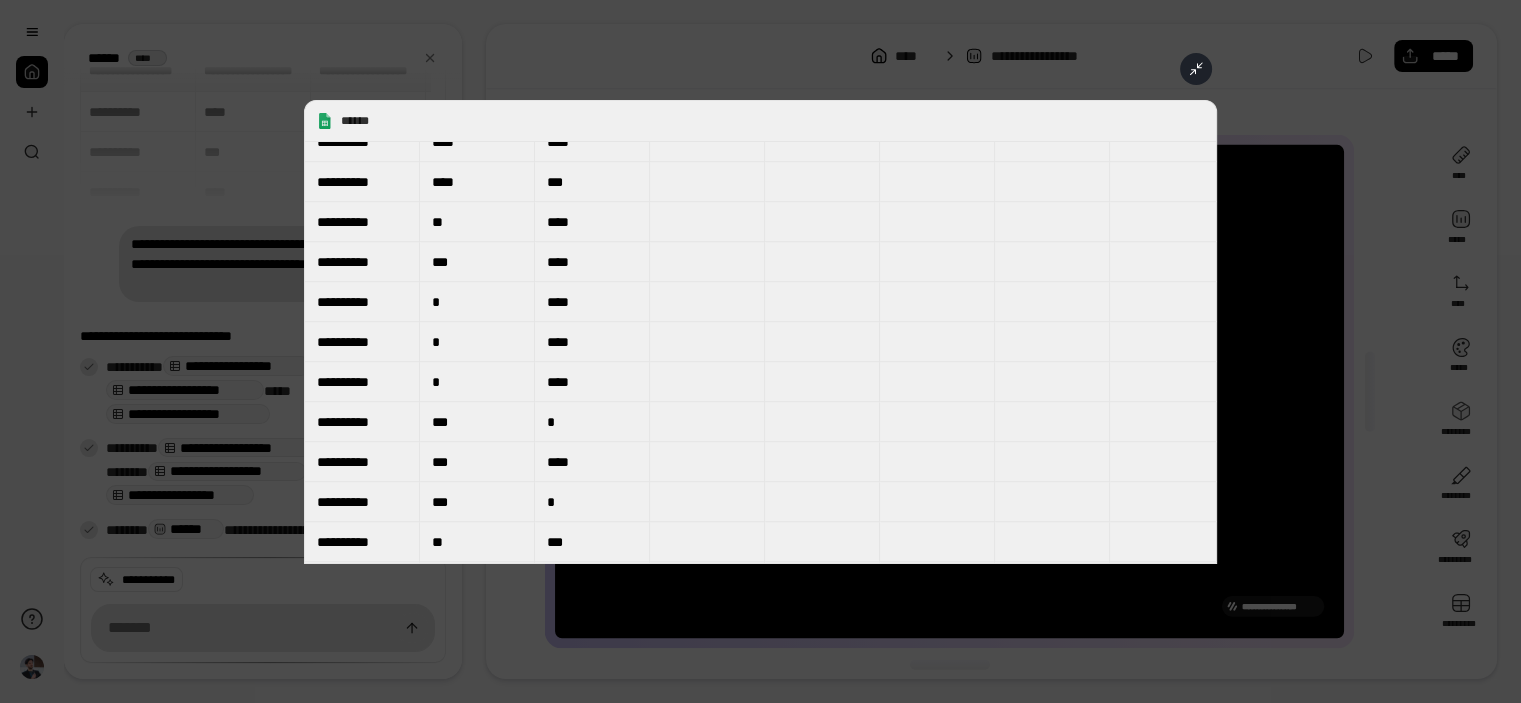 scroll, scrollTop: 1594, scrollLeft: 0, axis: vertical 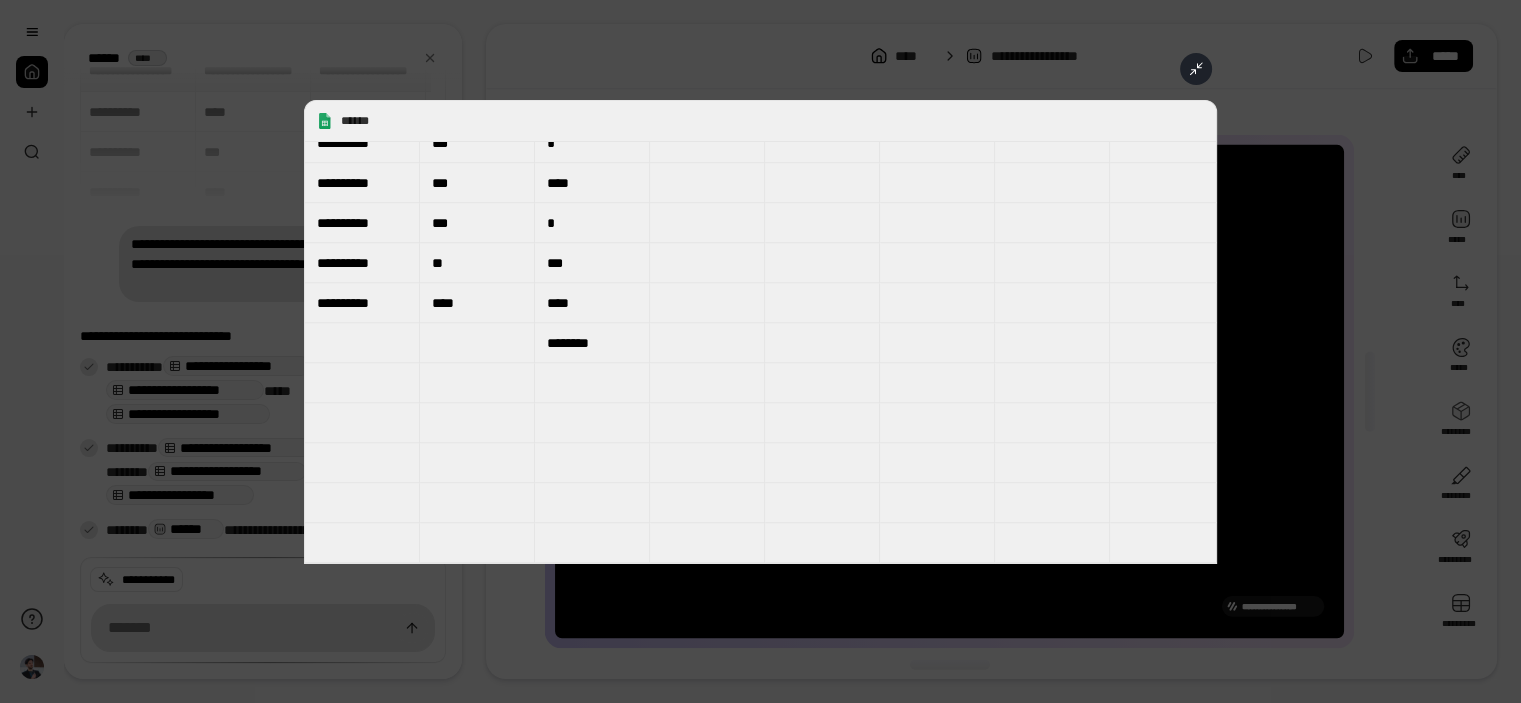 click on "********" at bounding box center [592, 343] 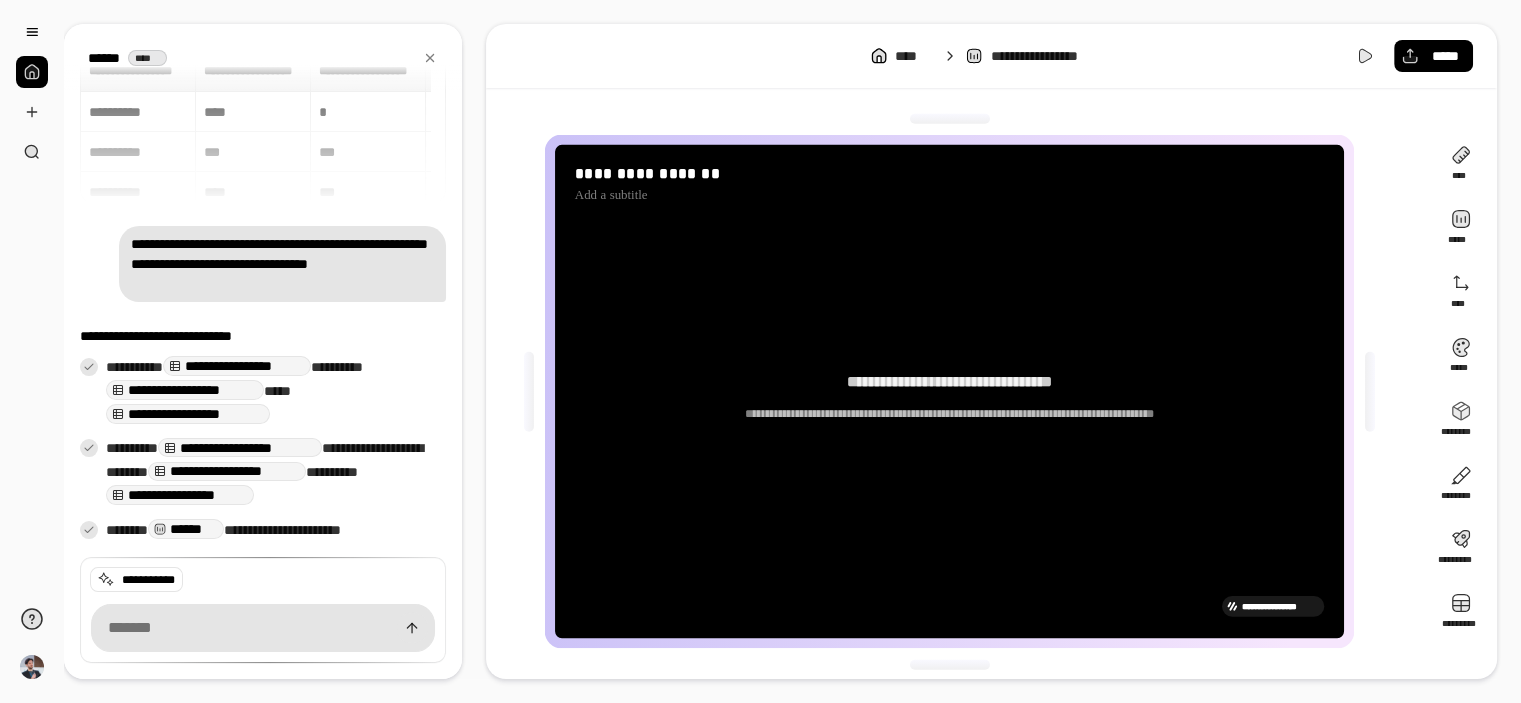 scroll, scrollTop: 0, scrollLeft: 0, axis: both 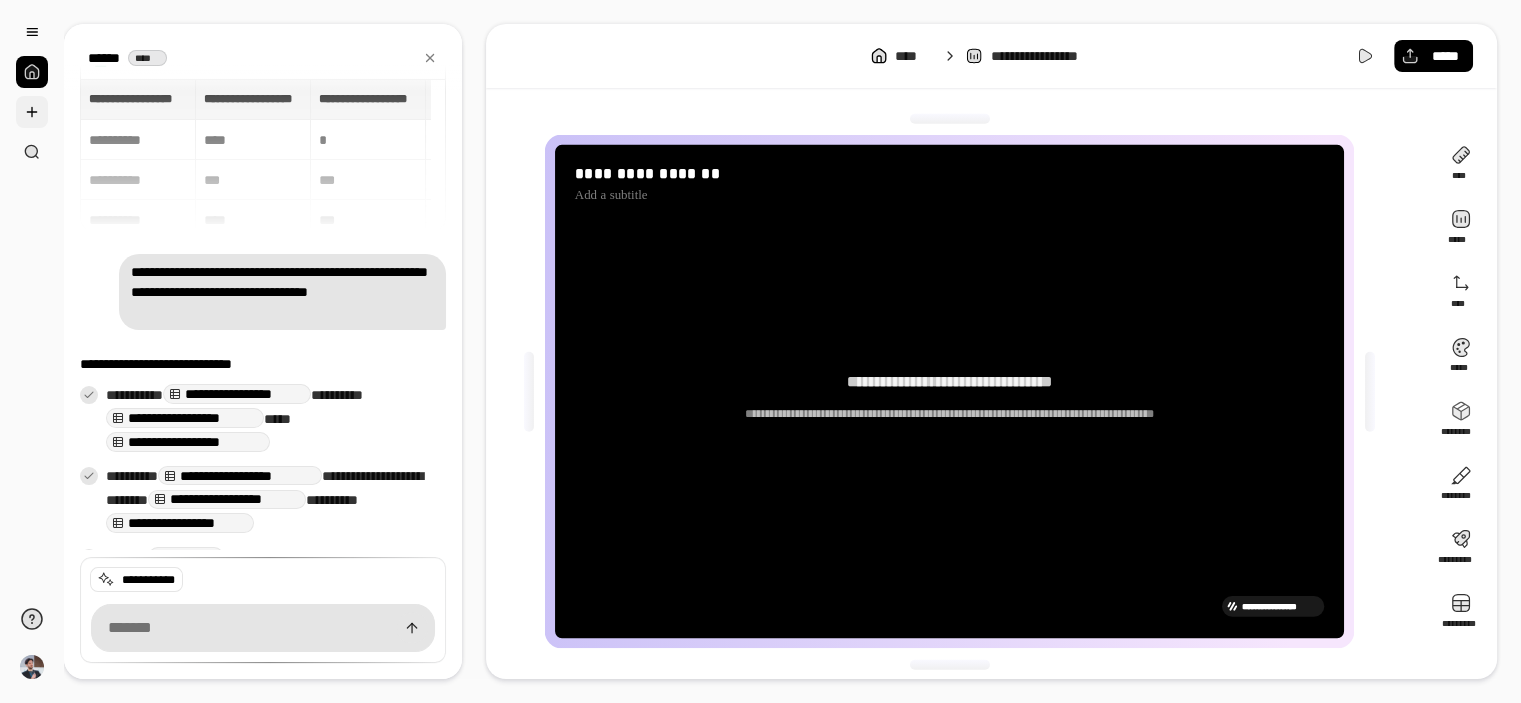 click at bounding box center [32, 112] 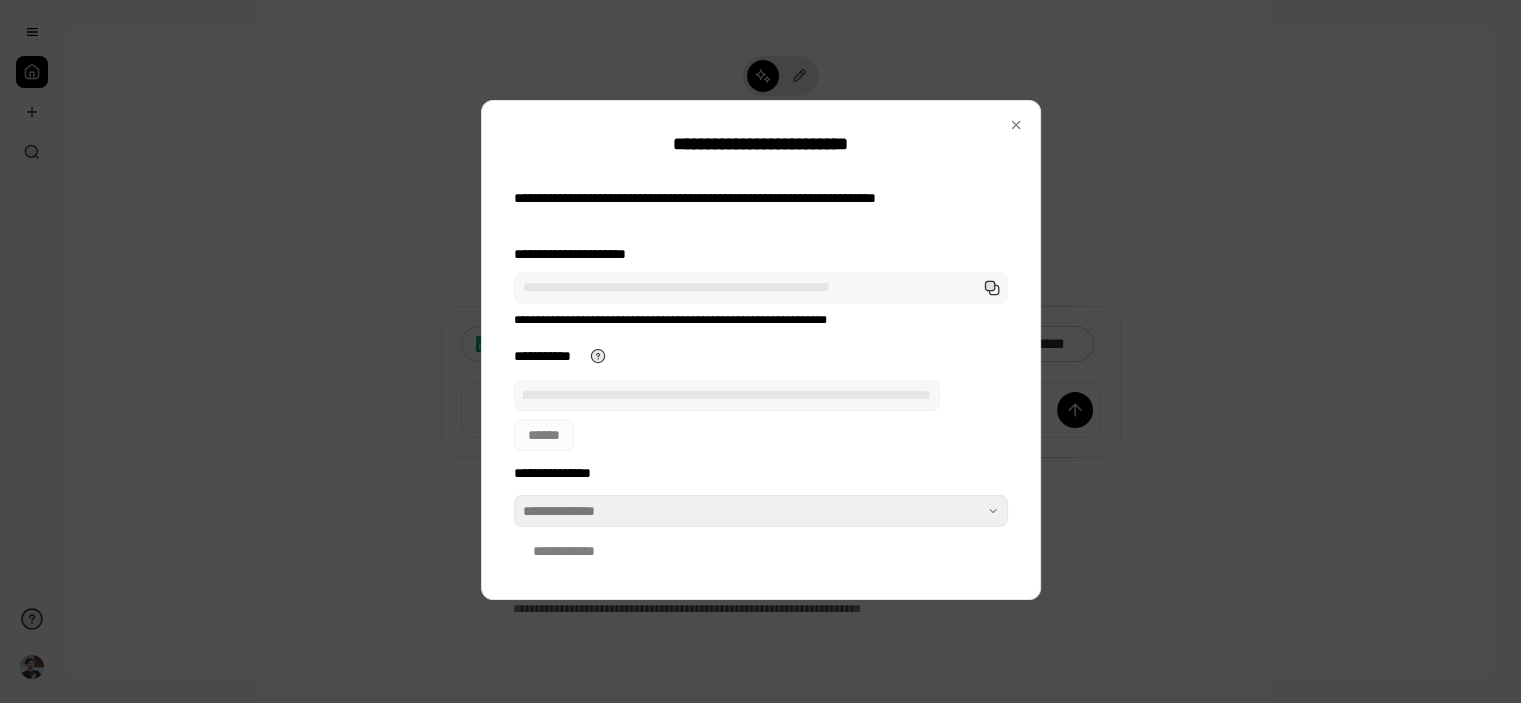 scroll, scrollTop: 0, scrollLeft: 0, axis: both 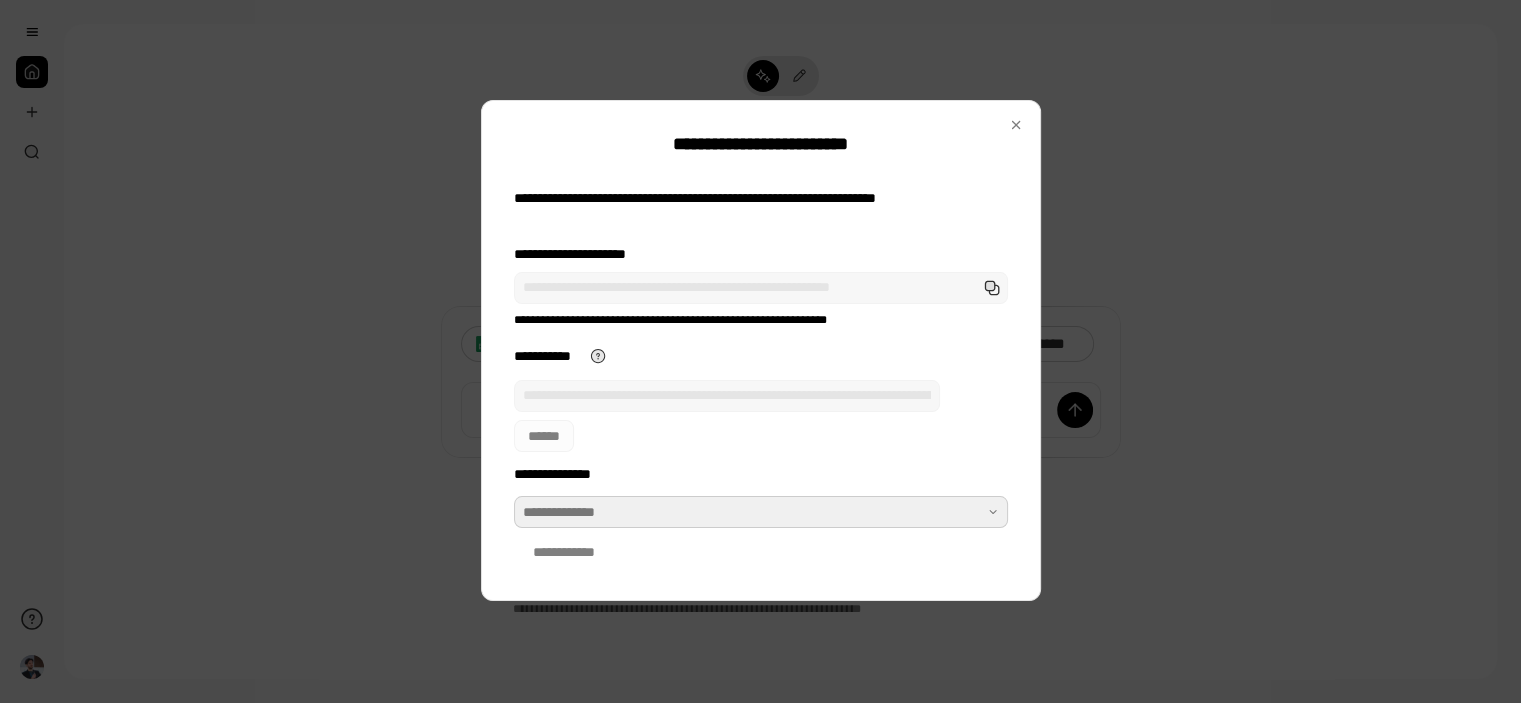 click at bounding box center (761, 512) 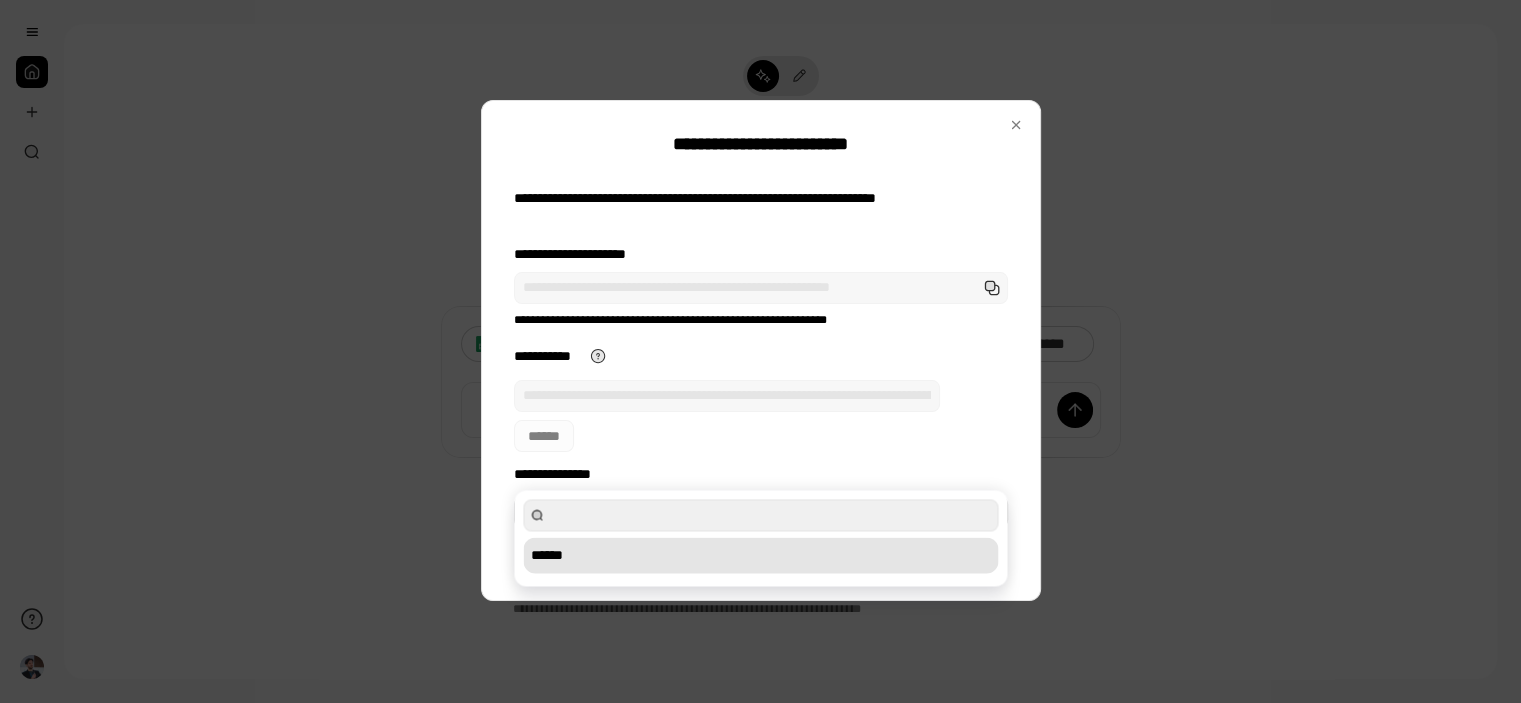 click on "******" at bounding box center (760, 555) 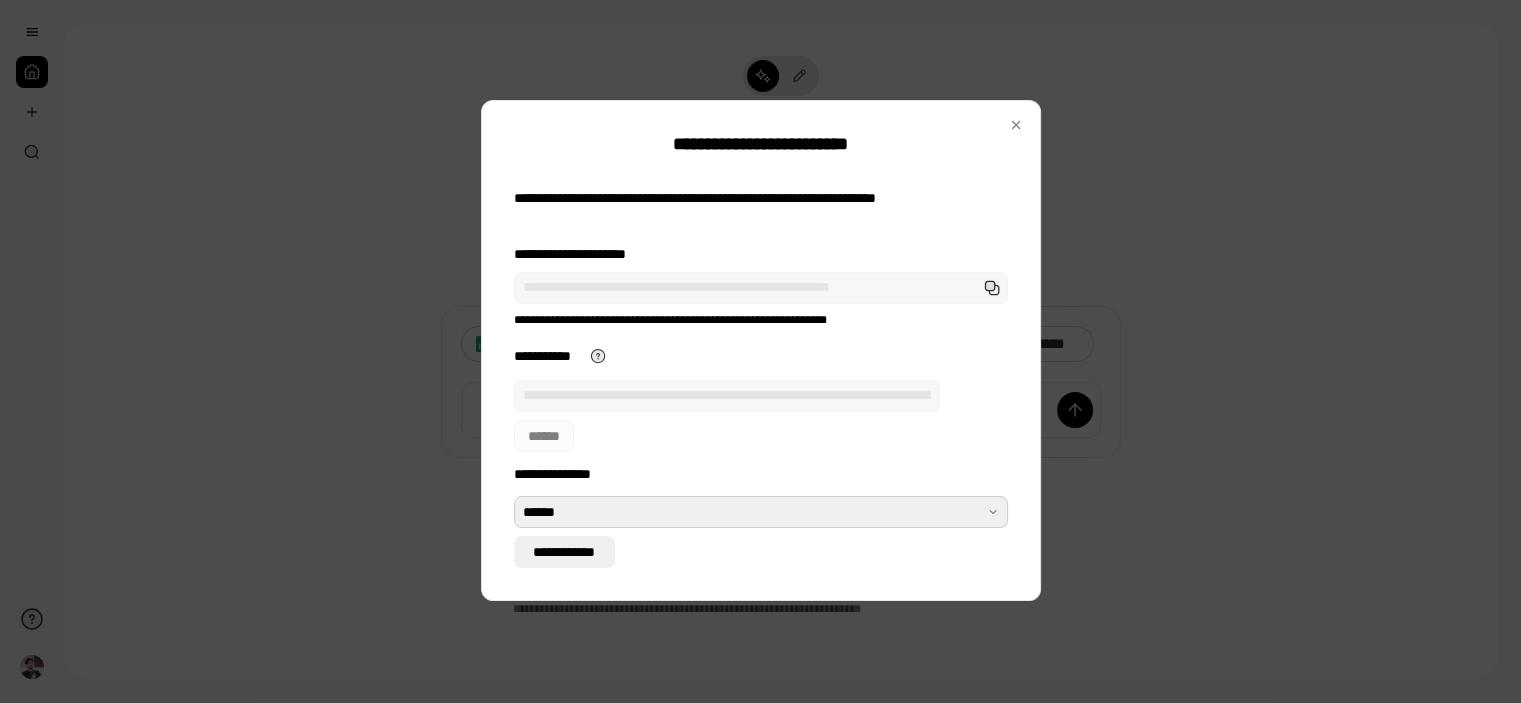 click on "**********" at bounding box center [565, 552] 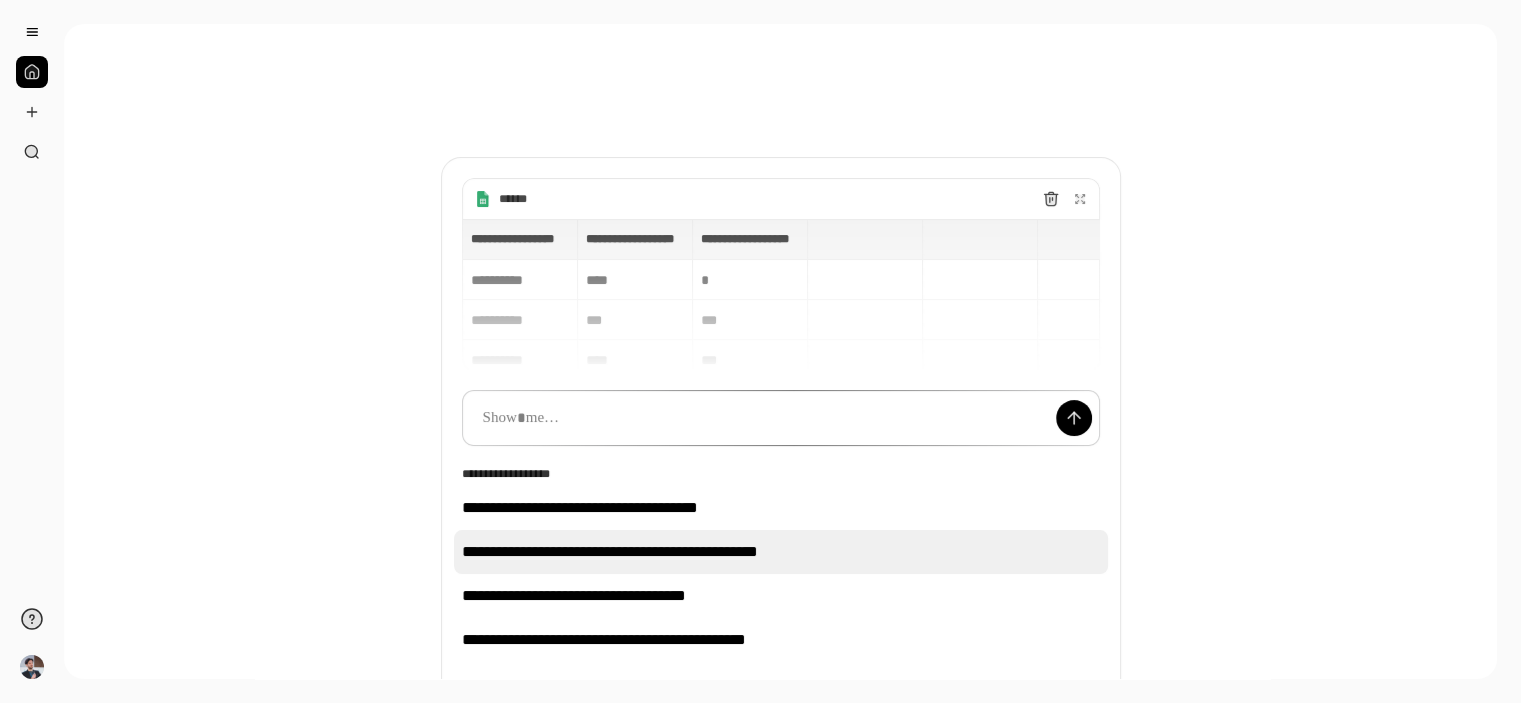 click on "**********" at bounding box center (781, 552) 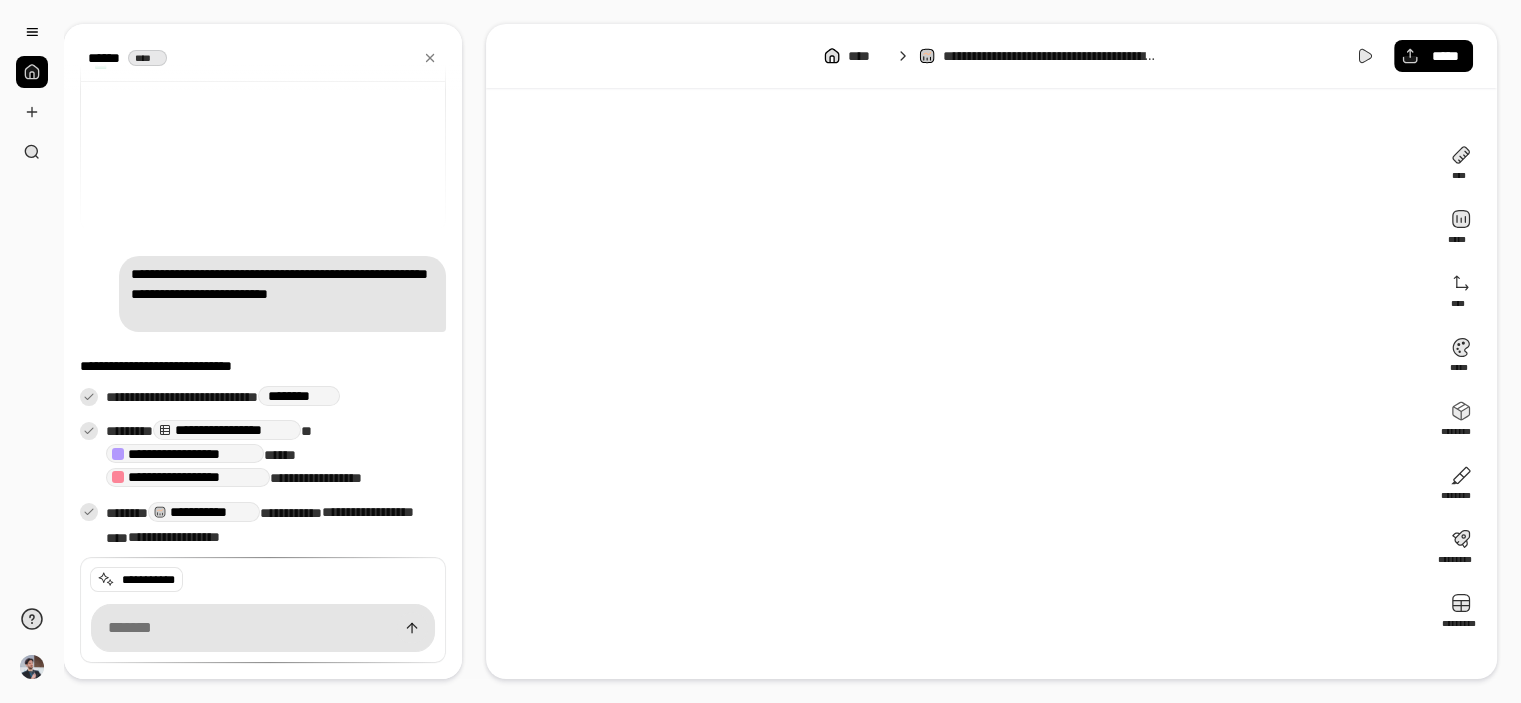scroll, scrollTop: 7, scrollLeft: 0, axis: vertical 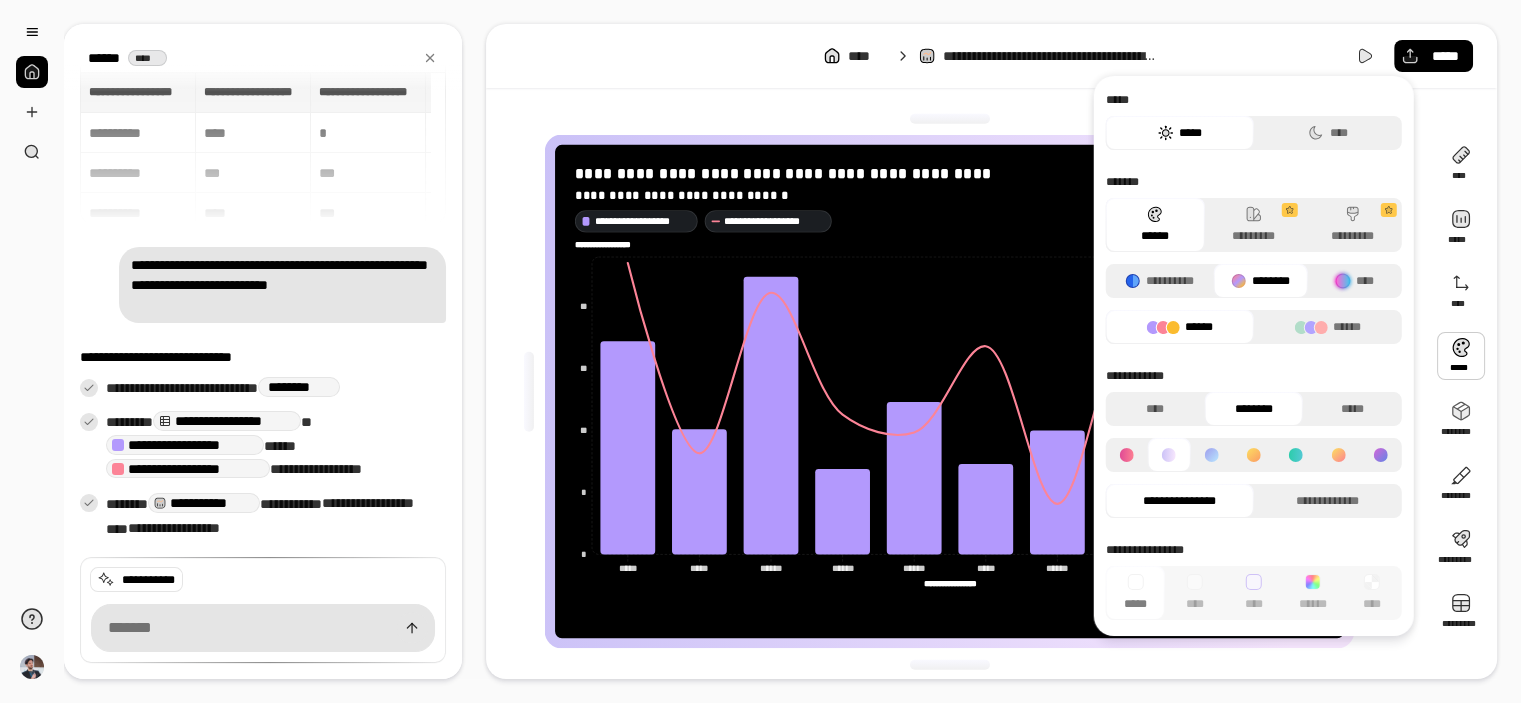 click at bounding box center (950, 119) 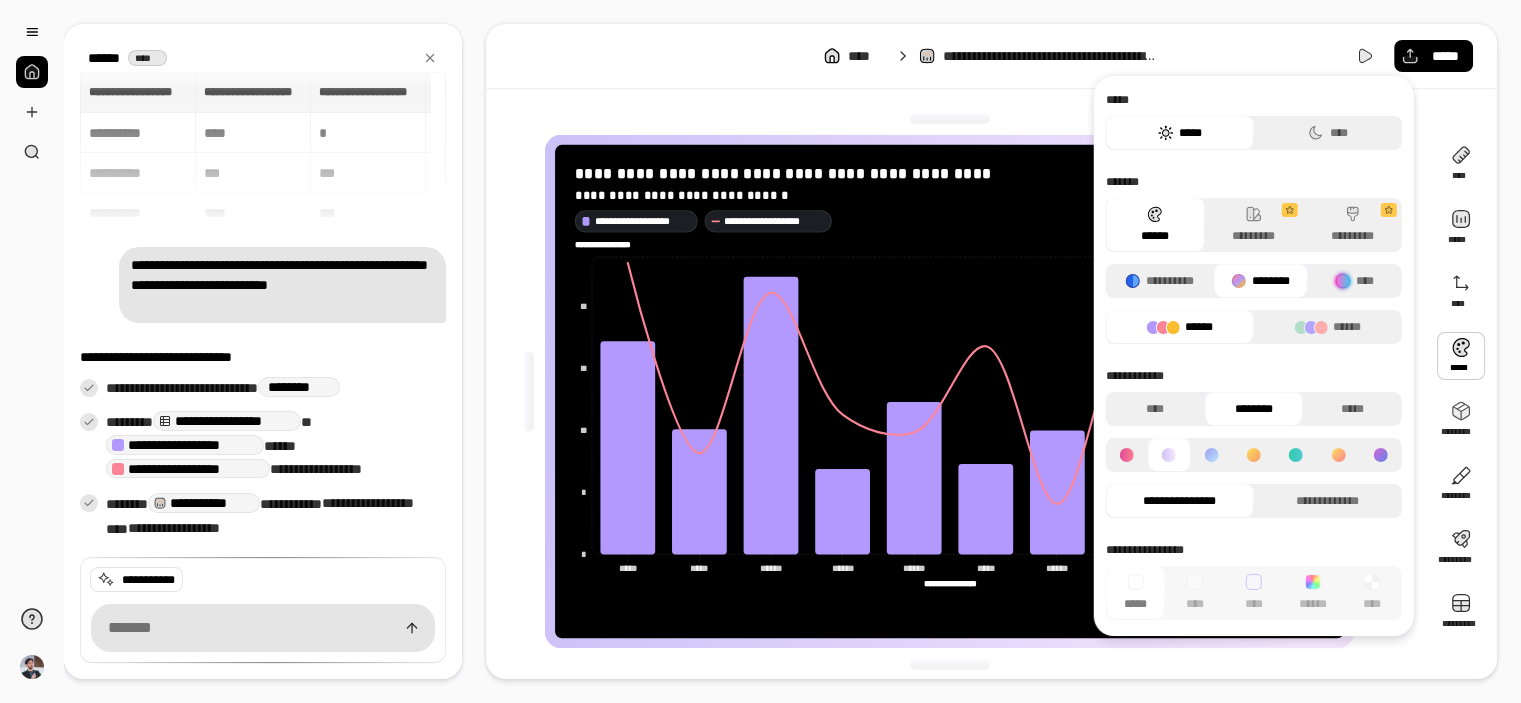 click at bounding box center [950, 119] 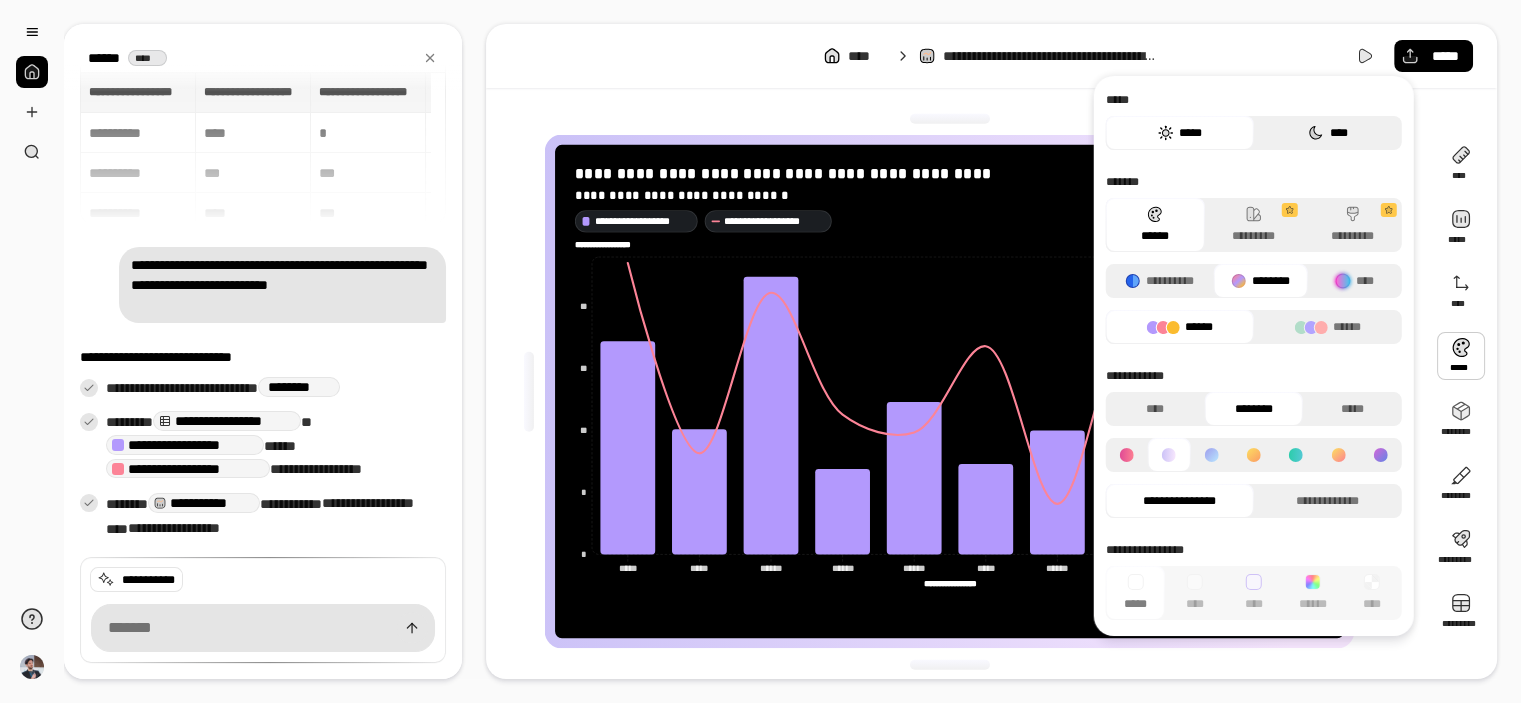 click 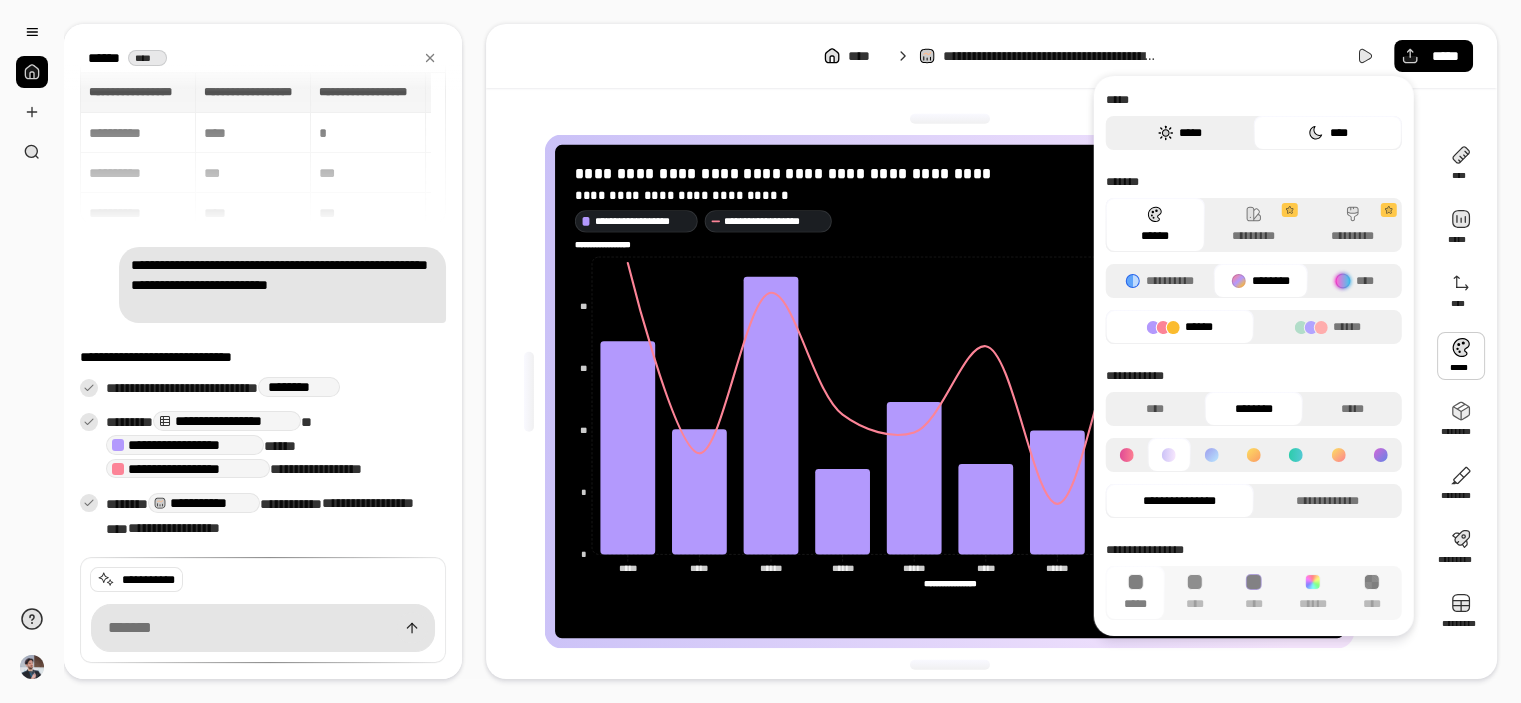 click on "*****" at bounding box center (1180, 133) 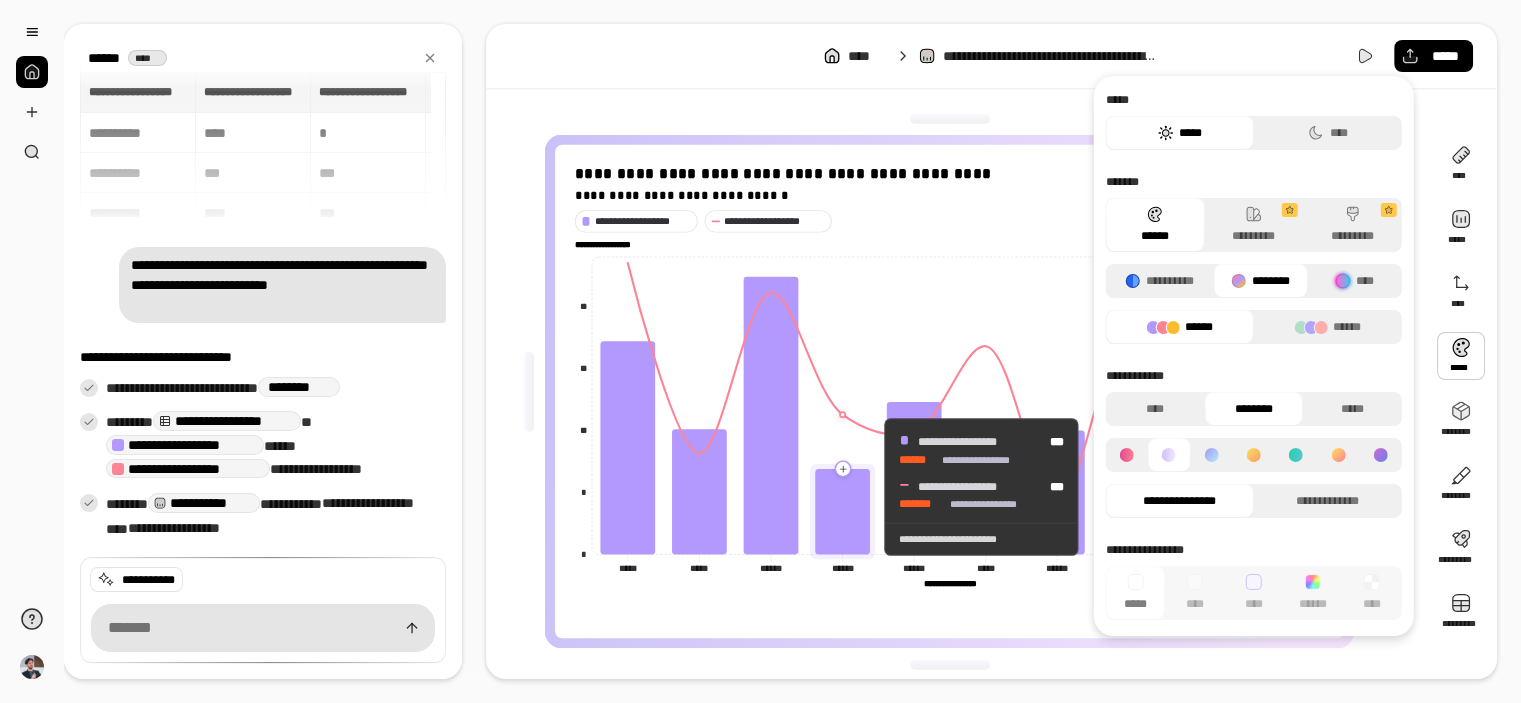 click 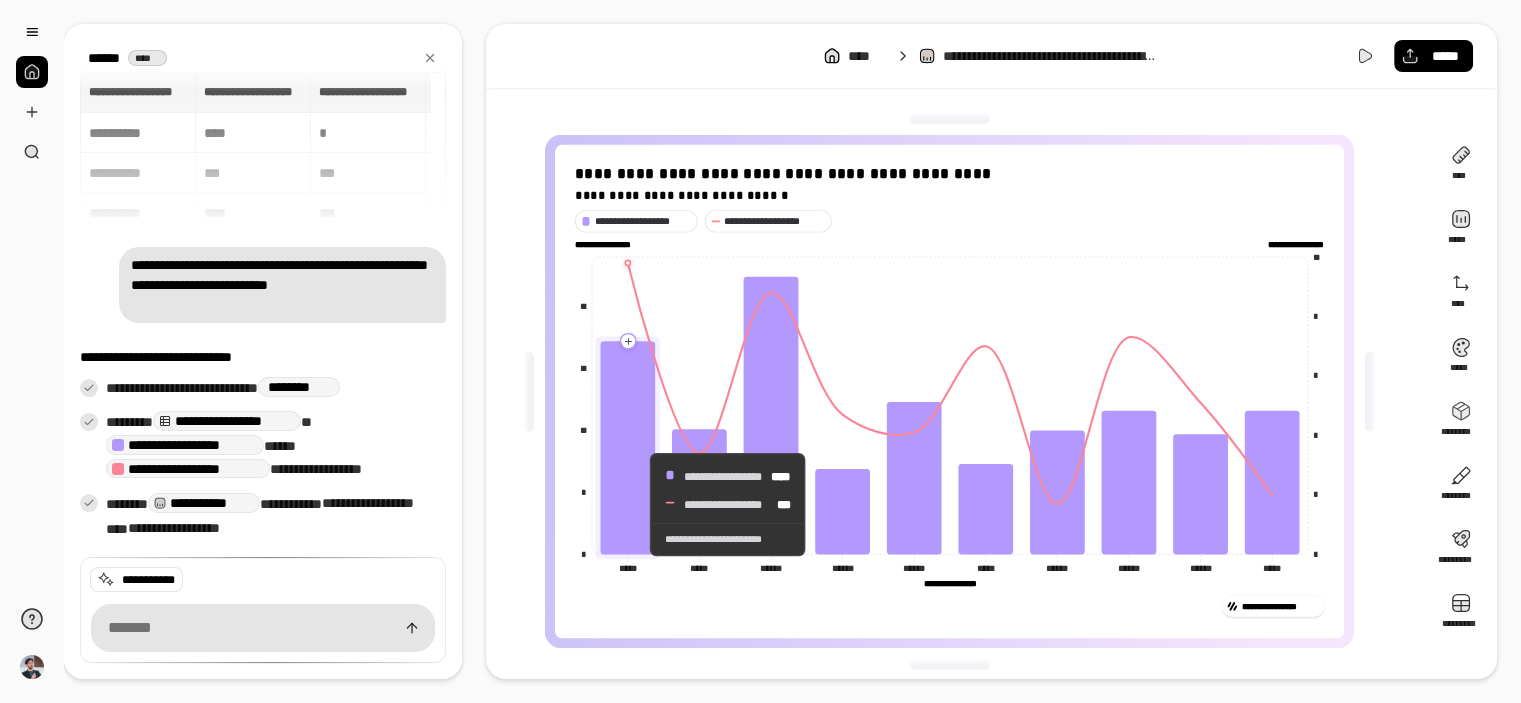click 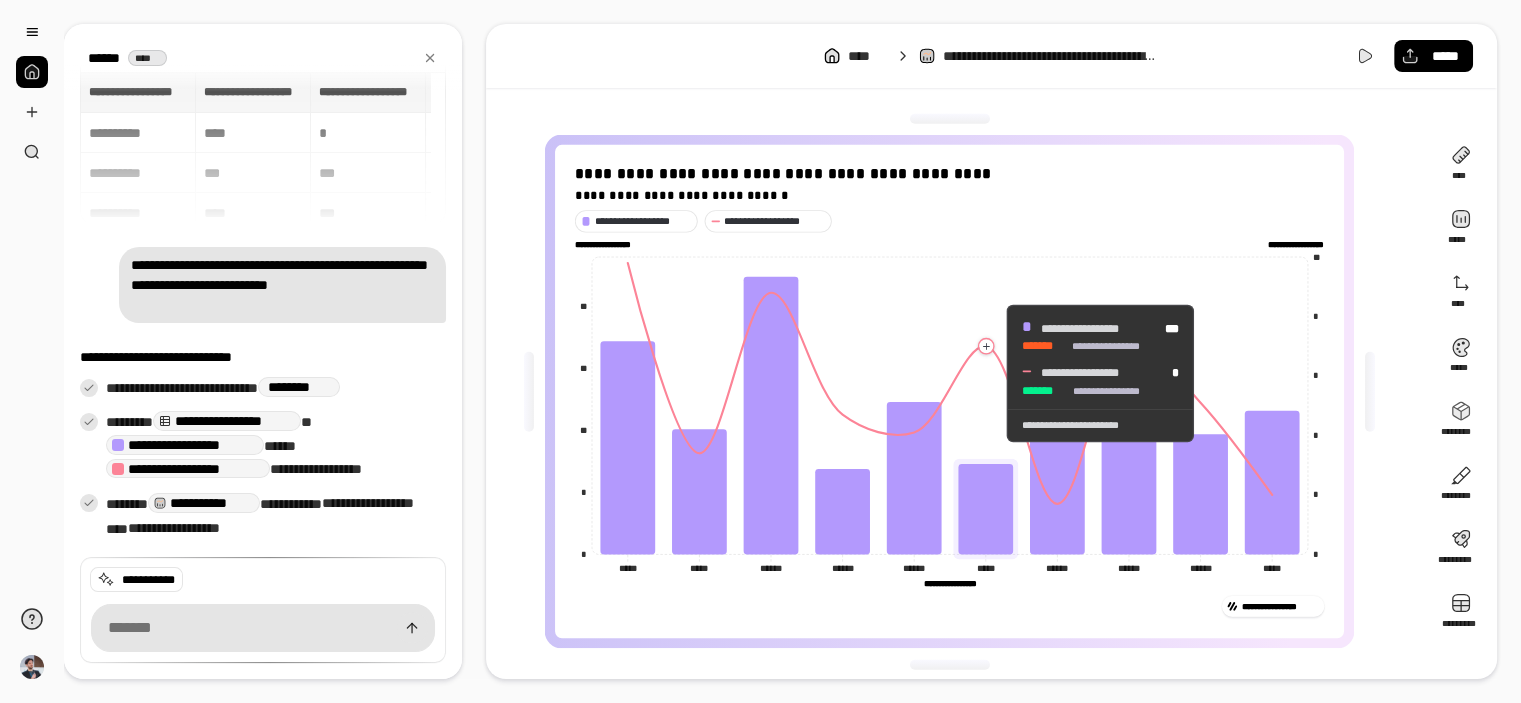 click 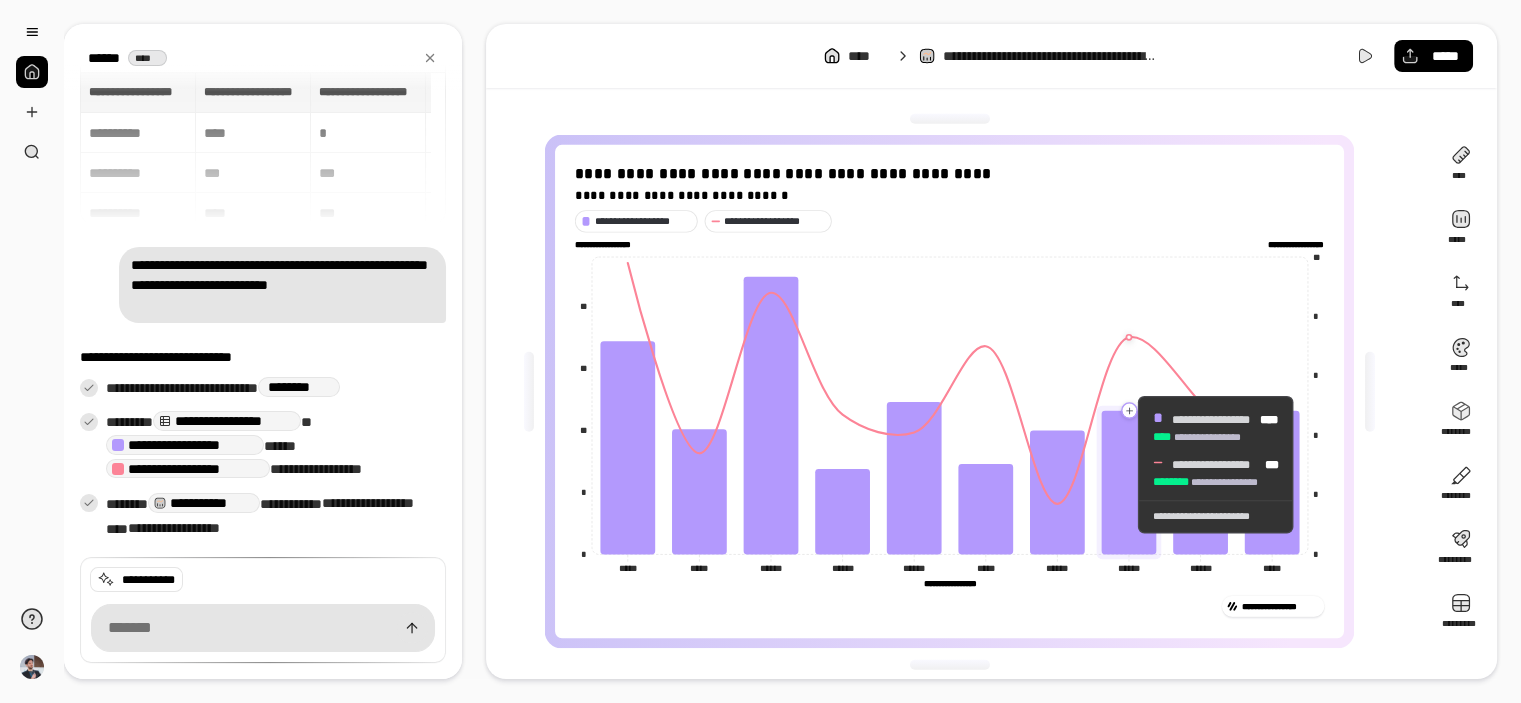 drag, startPoint x: 733, startPoint y: 469, endPoint x: 1119, endPoint y: 462, distance: 386.06348 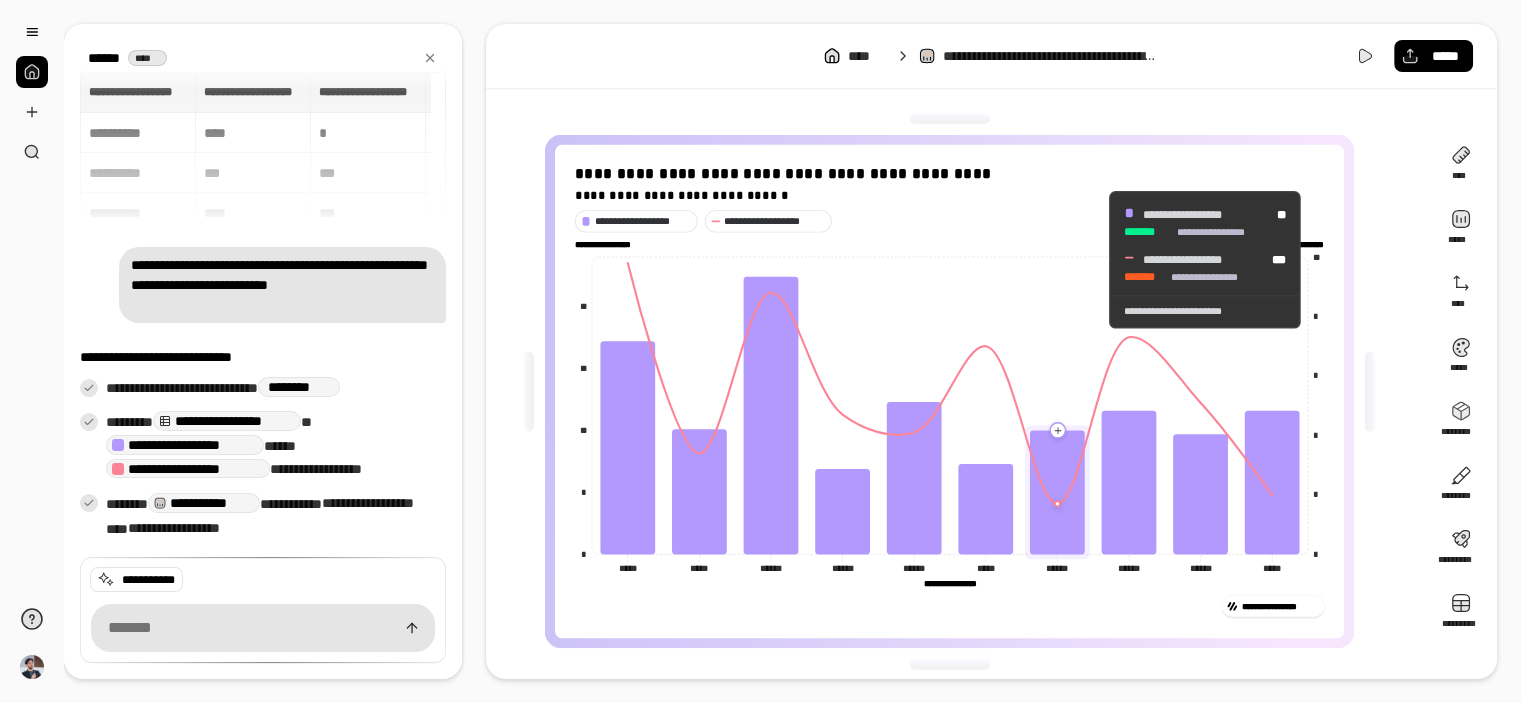 drag, startPoint x: 1052, startPoint y: 259, endPoint x: 1089, endPoint y: 259, distance: 37 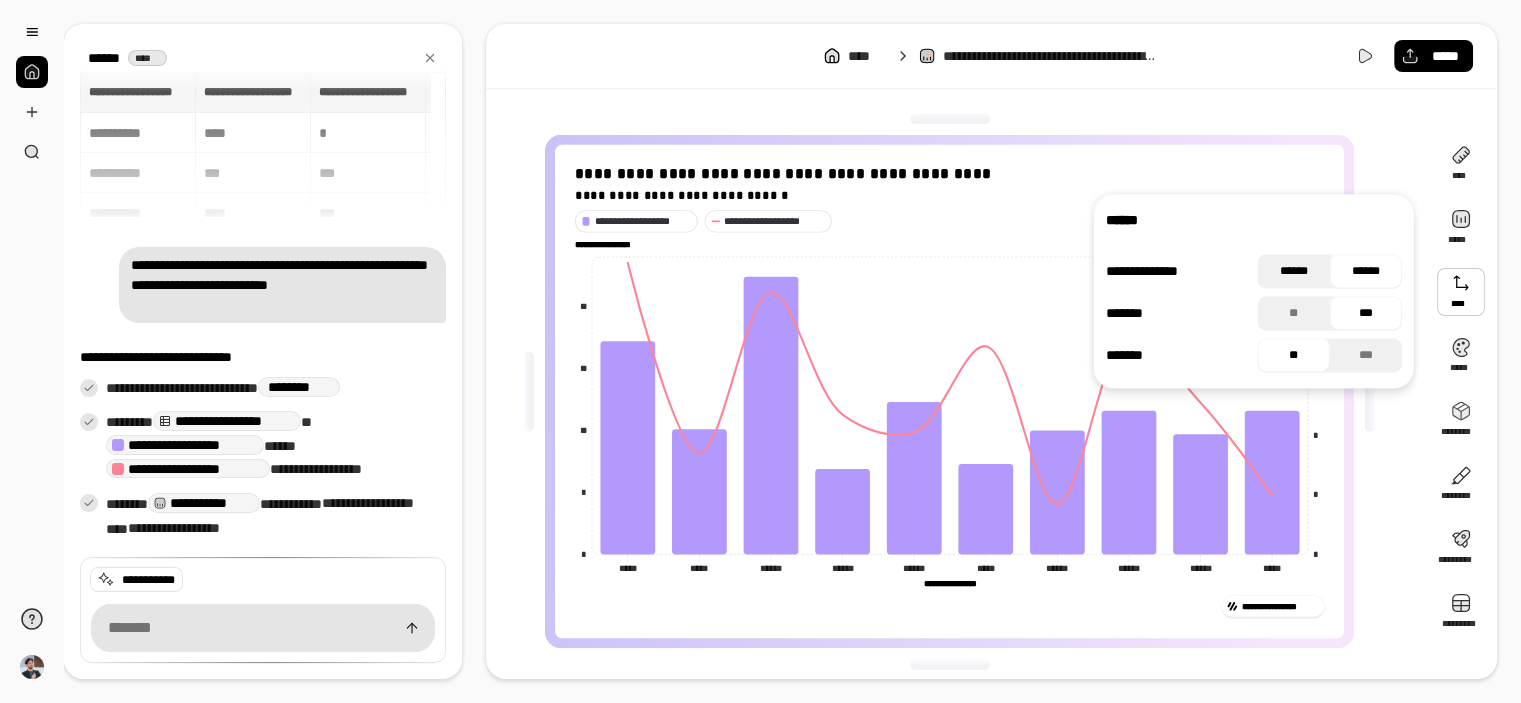 click on "******" at bounding box center (1294, 271) 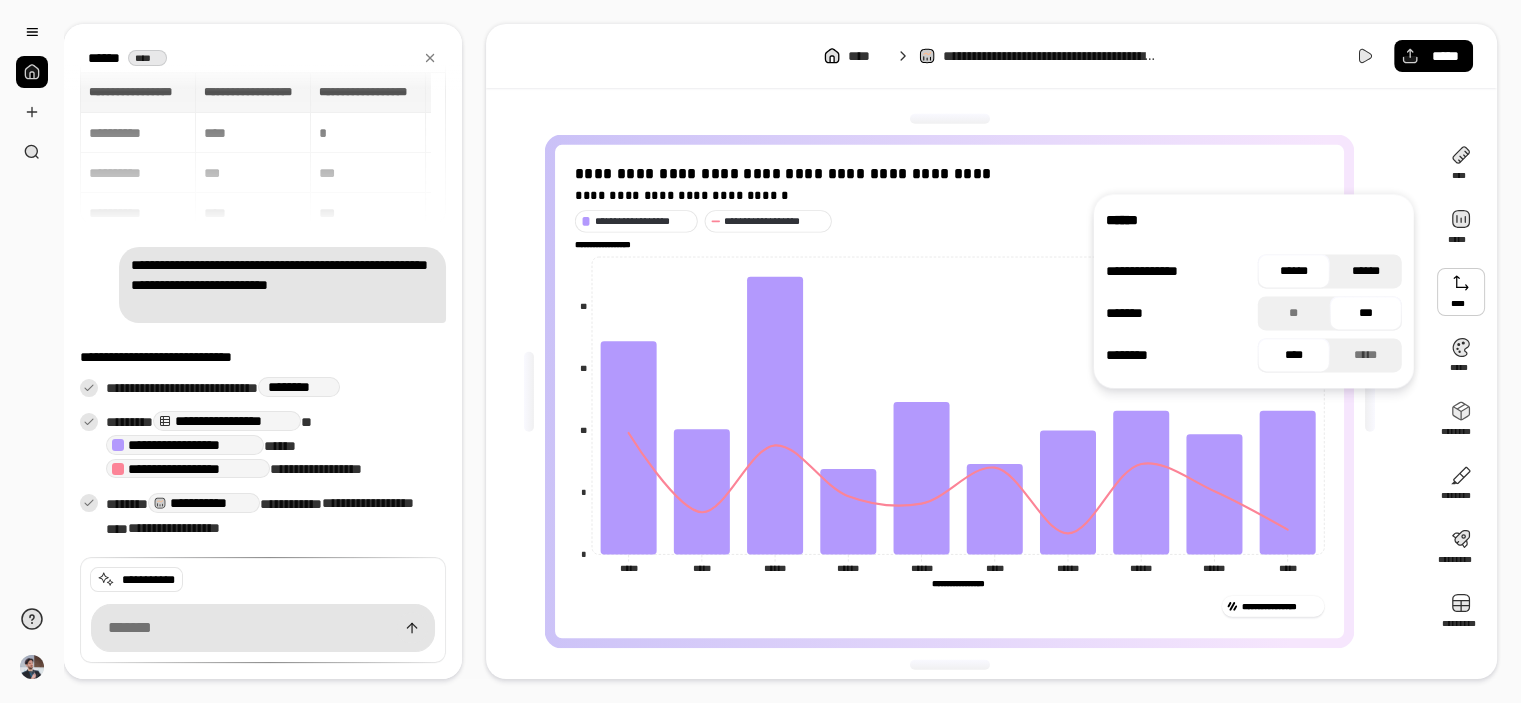 click on "******" at bounding box center (1366, 271) 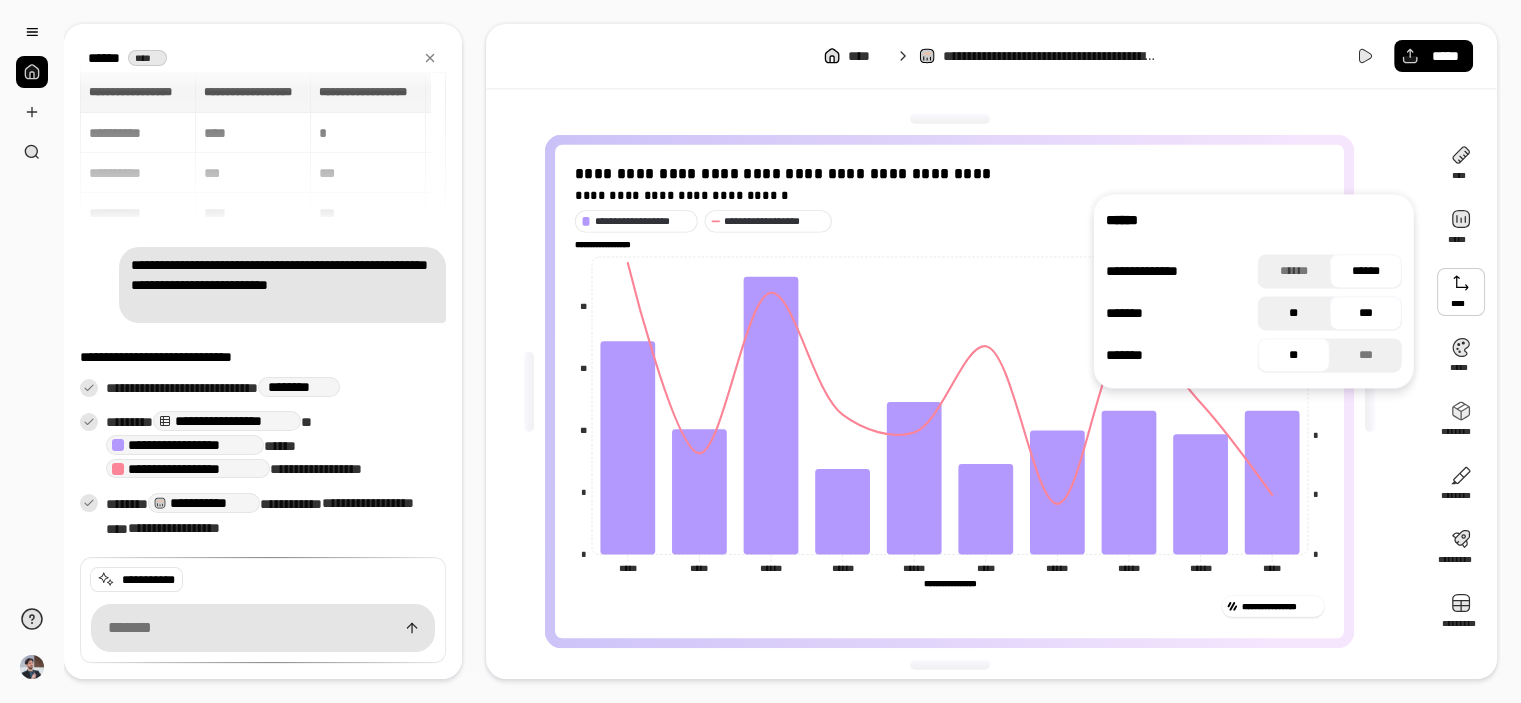 click on "**" at bounding box center [1294, 313] 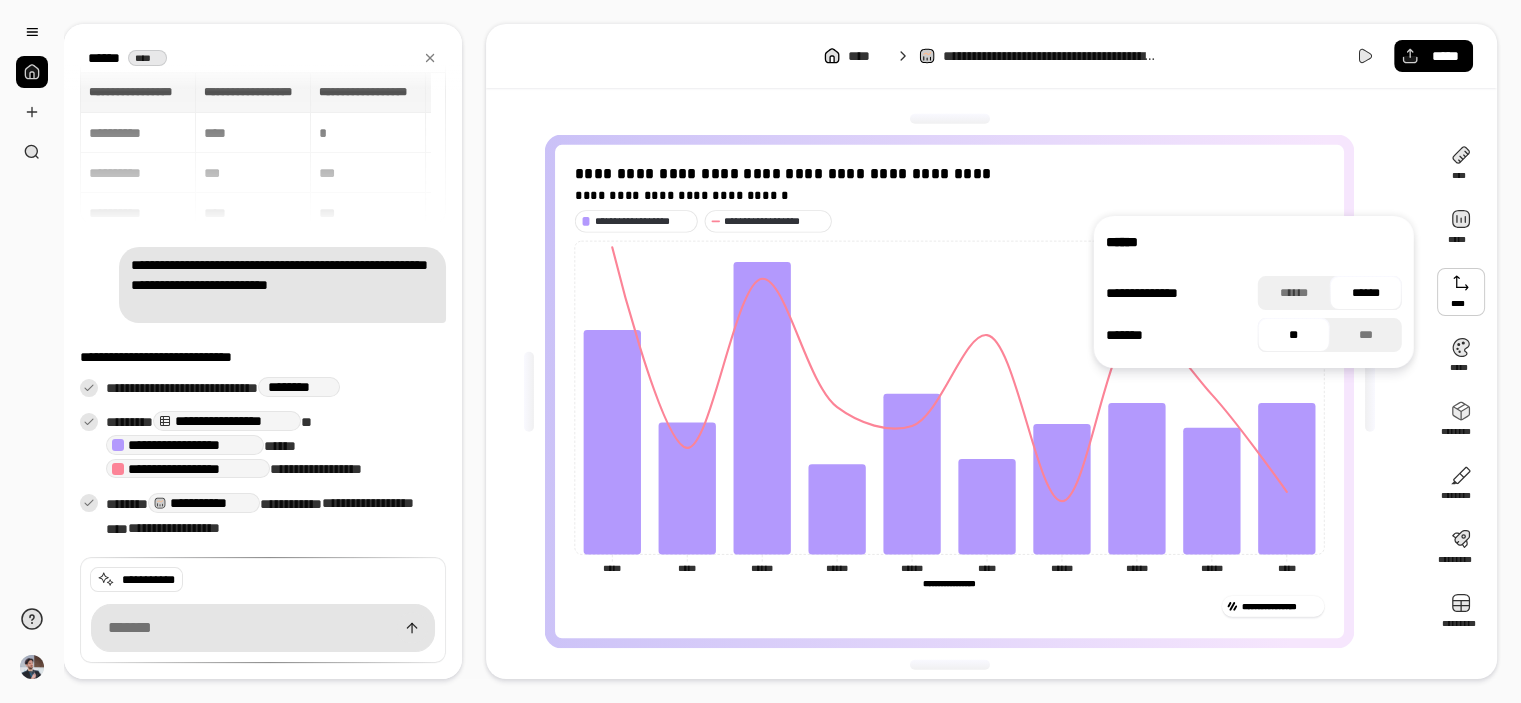 click on "**" at bounding box center [1294, 335] 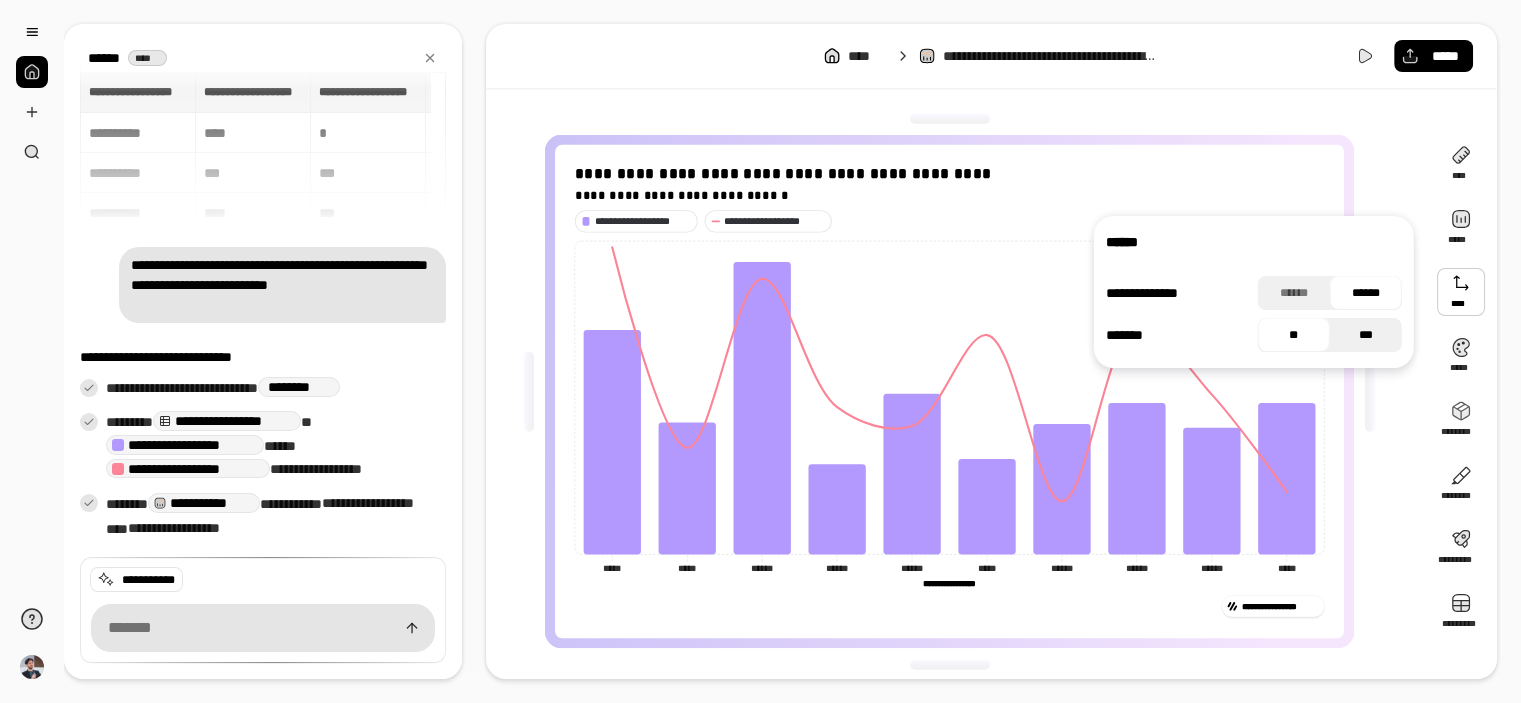 click on "***" at bounding box center [1366, 335] 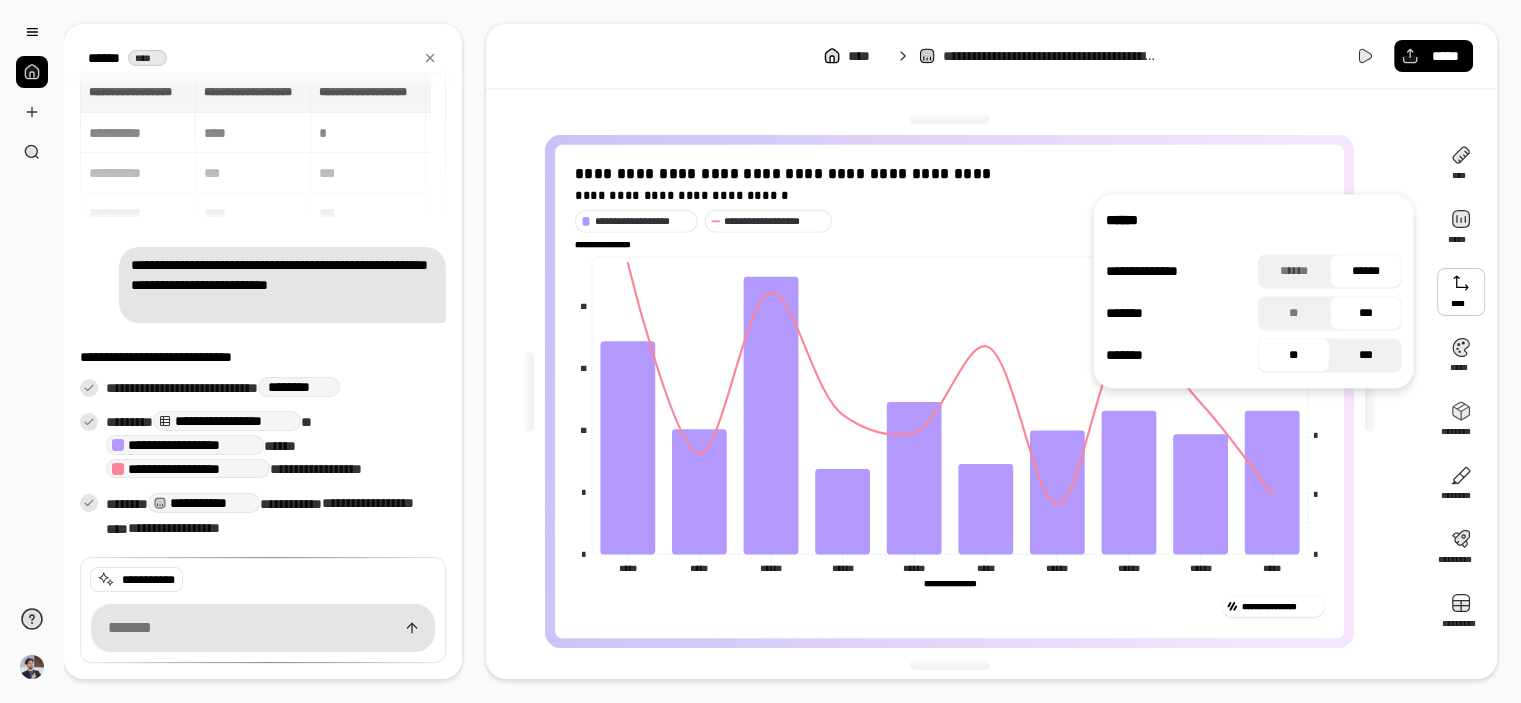 click on "***" at bounding box center (1366, 355) 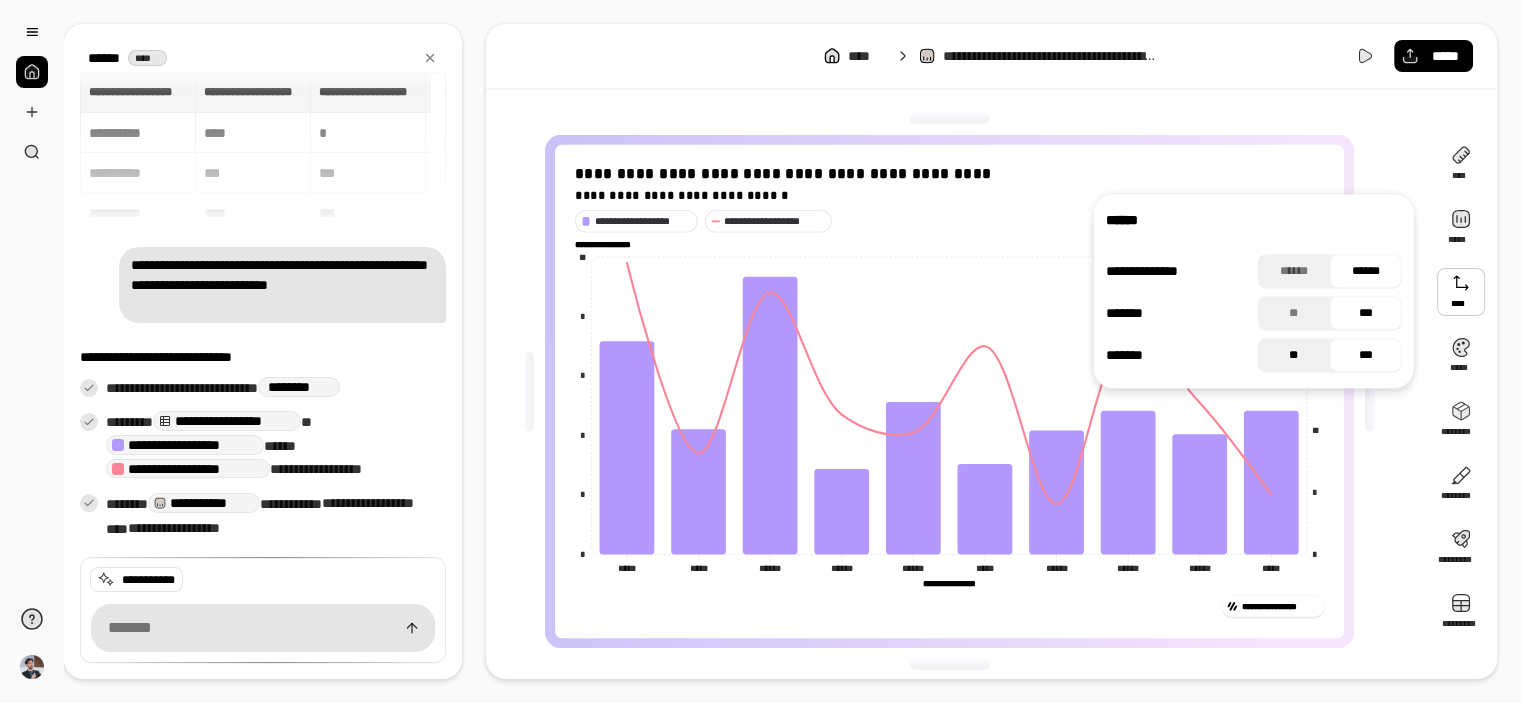 click on "**" at bounding box center [1294, 355] 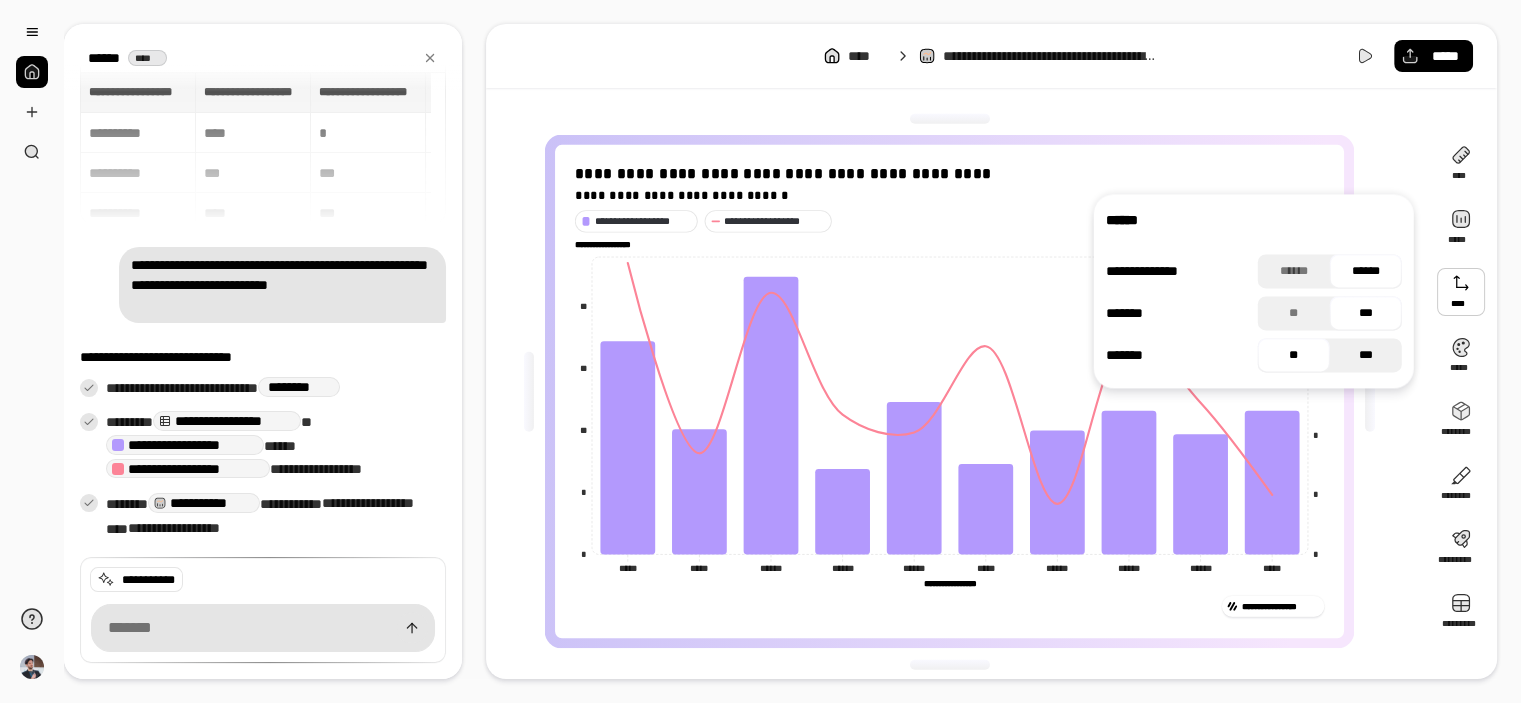 click on "***" at bounding box center [1366, 355] 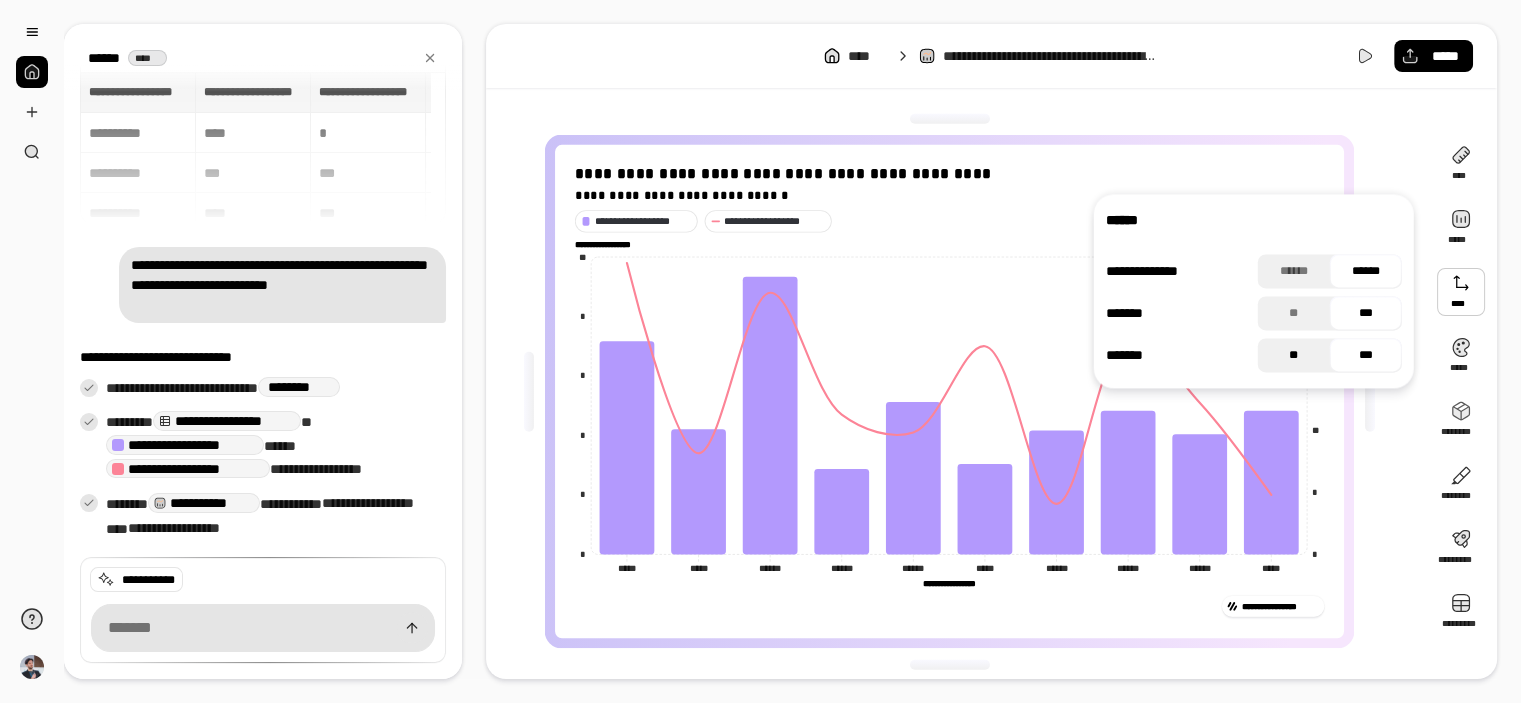 click on "**" at bounding box center (1294, 355) 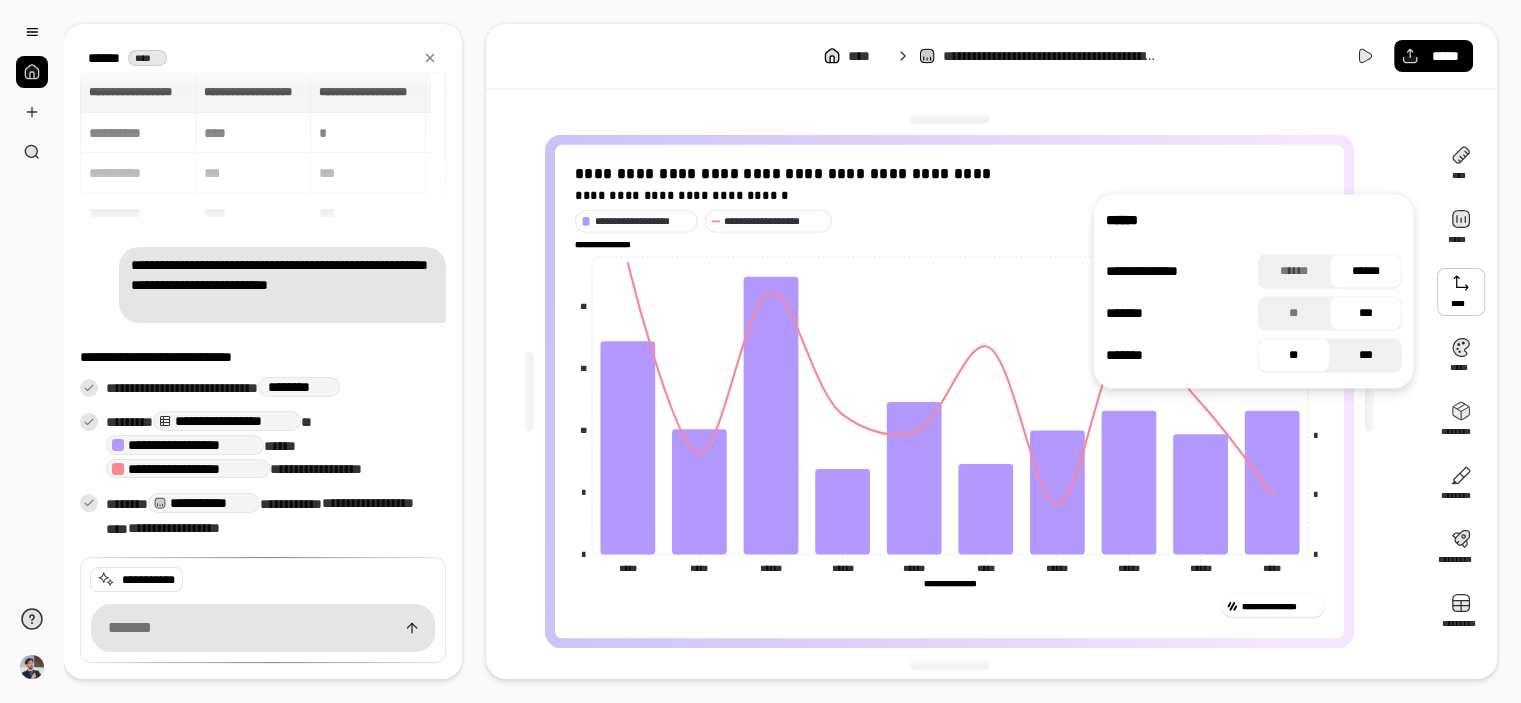 click on "***" at bounding box center (1366, 355) 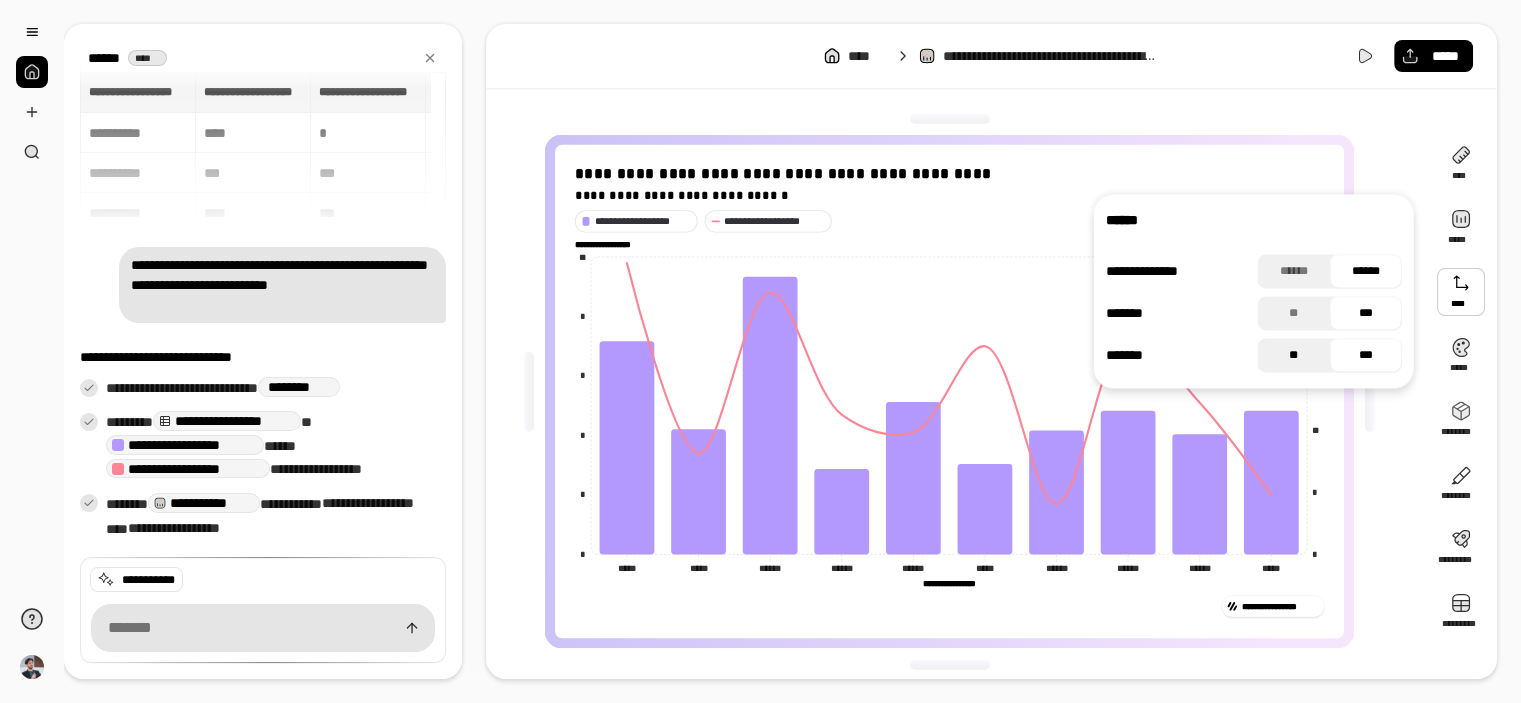 click on "**" at bounding box center (1294, 355) 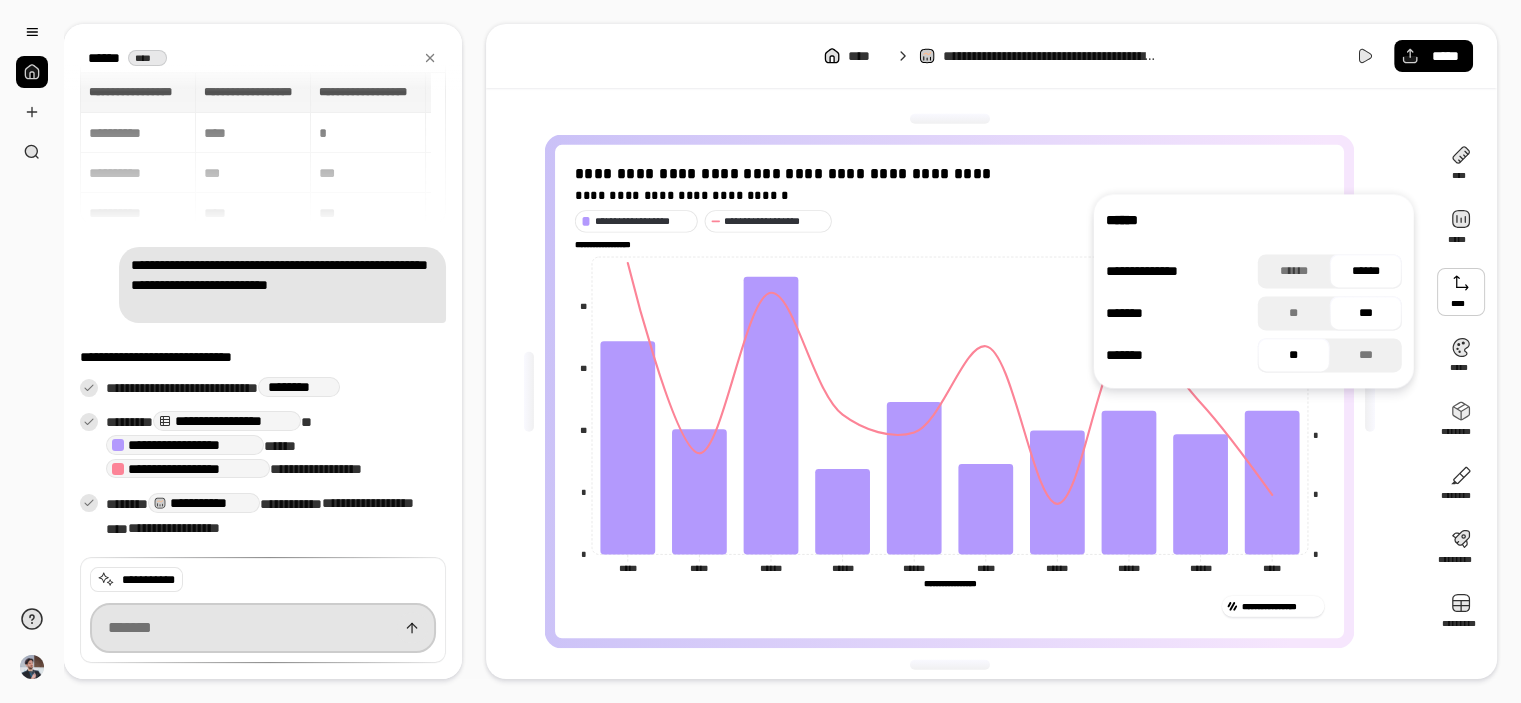 click at bounding box center [263, 628] 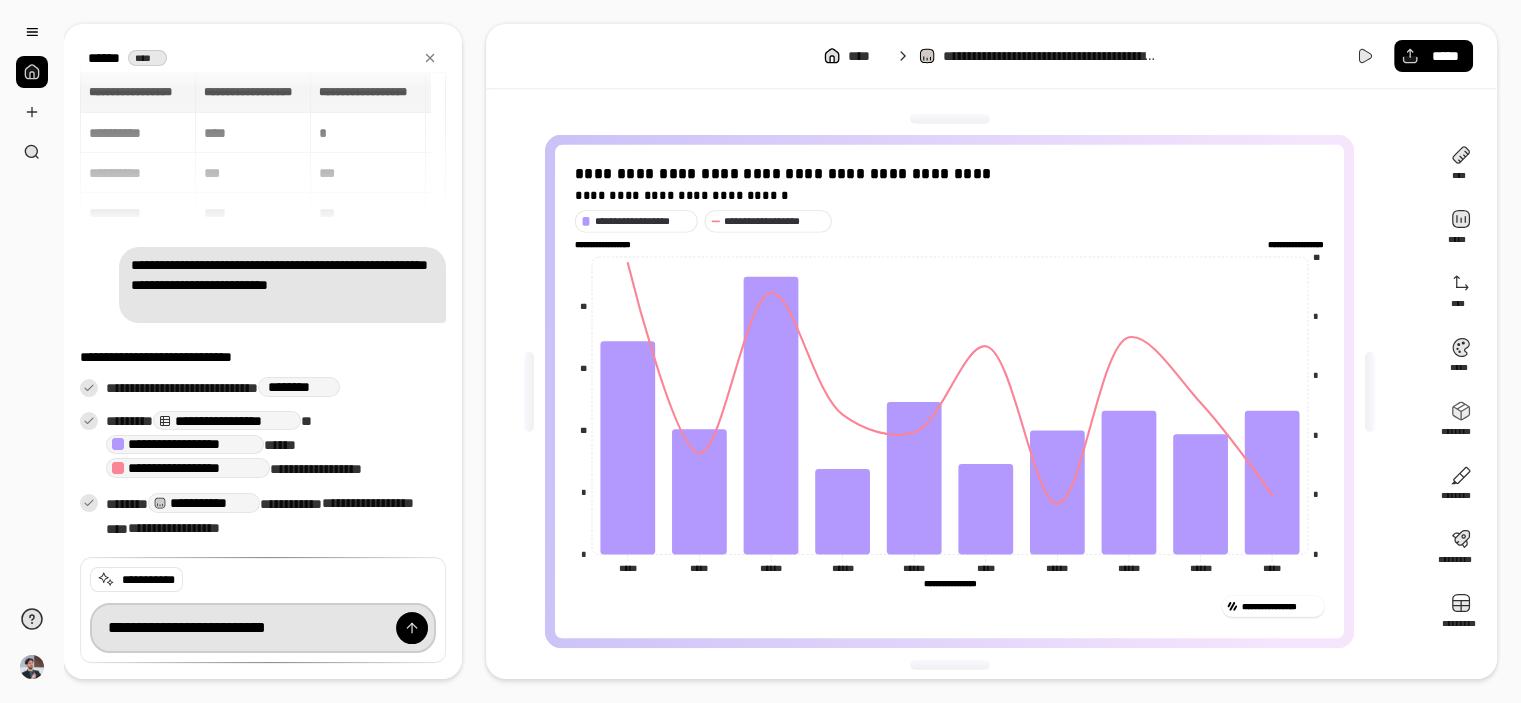 type on "**********" 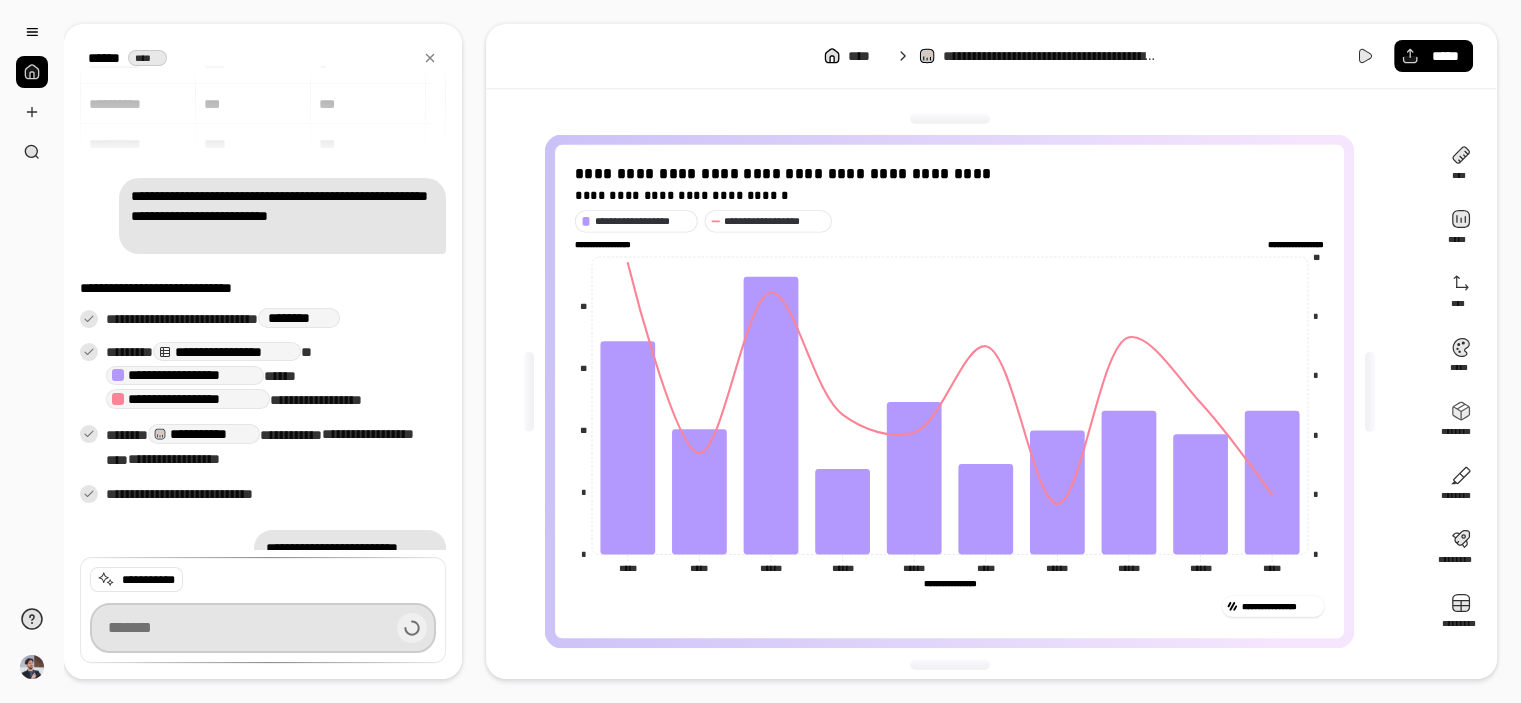 scroll, scrollTop: 101, scrollLeft: 0, axis: vertical 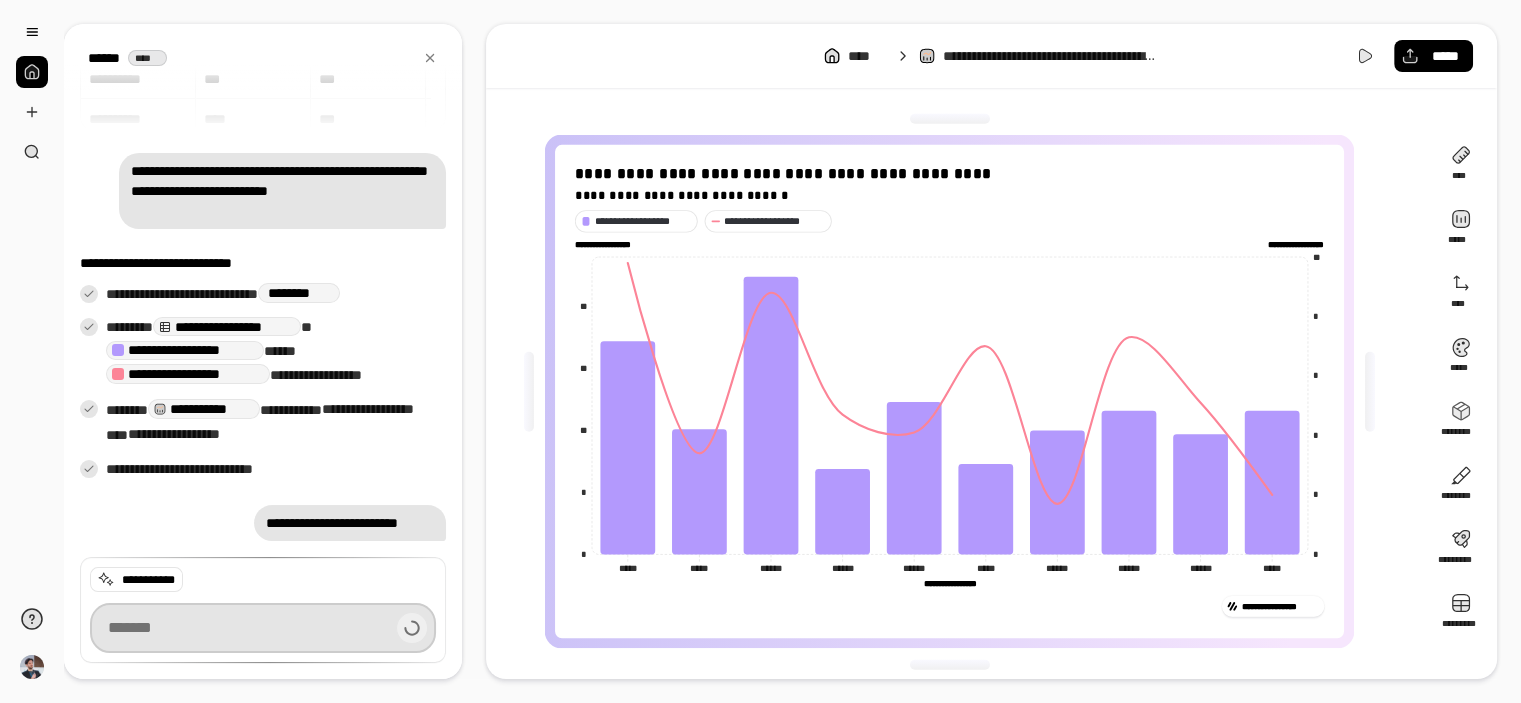 click at bounding box center (263, 628) 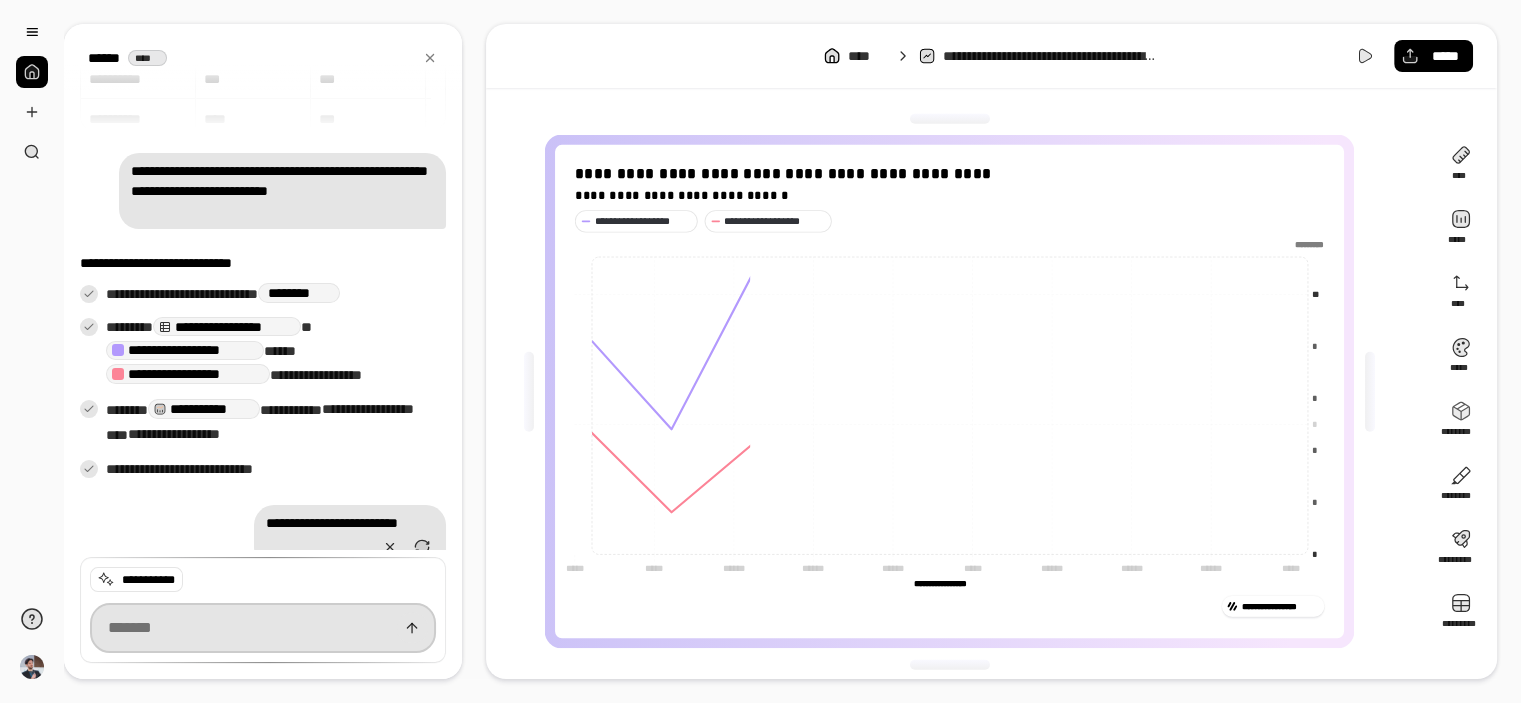 scroll, scrollTop: 176, scrollLeft: 0, axis: vertical 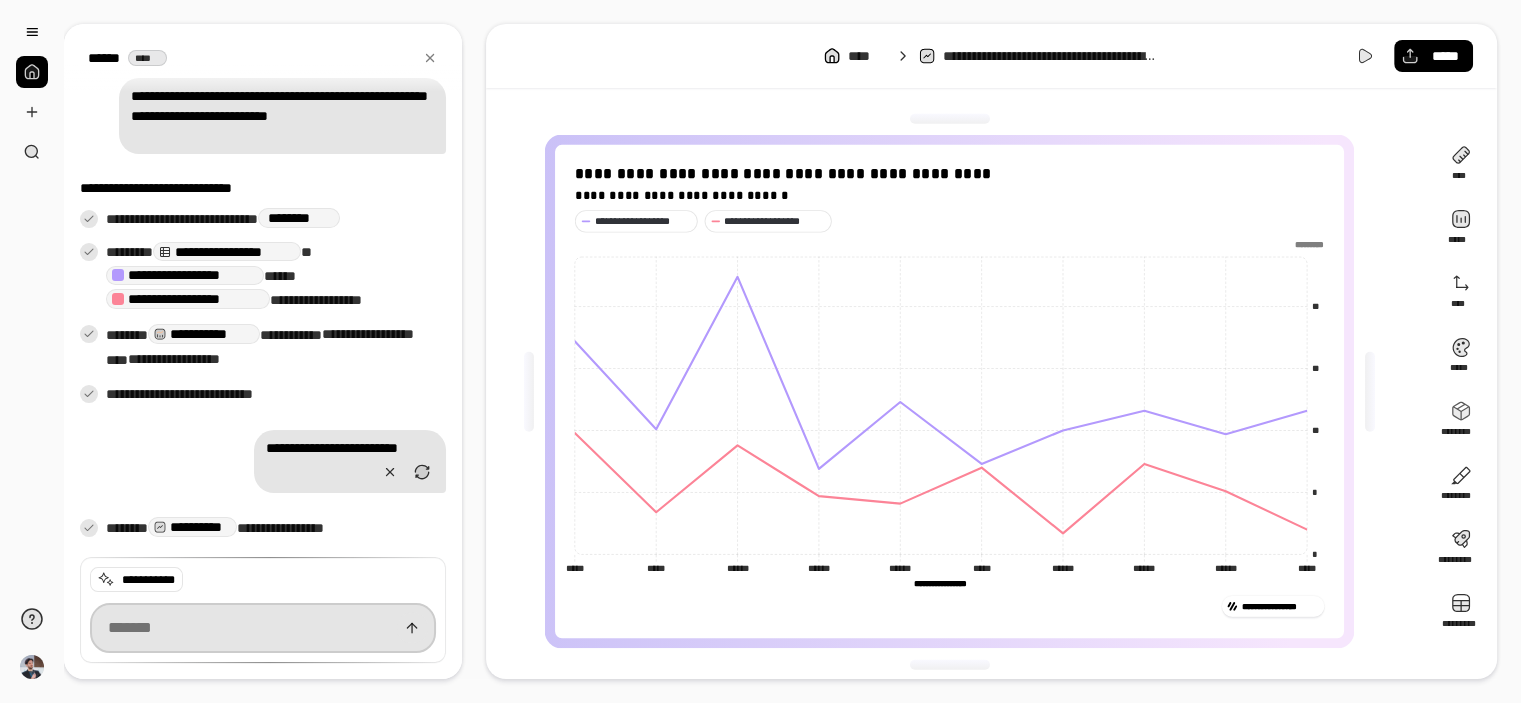 click at bounding box center (263, 628) 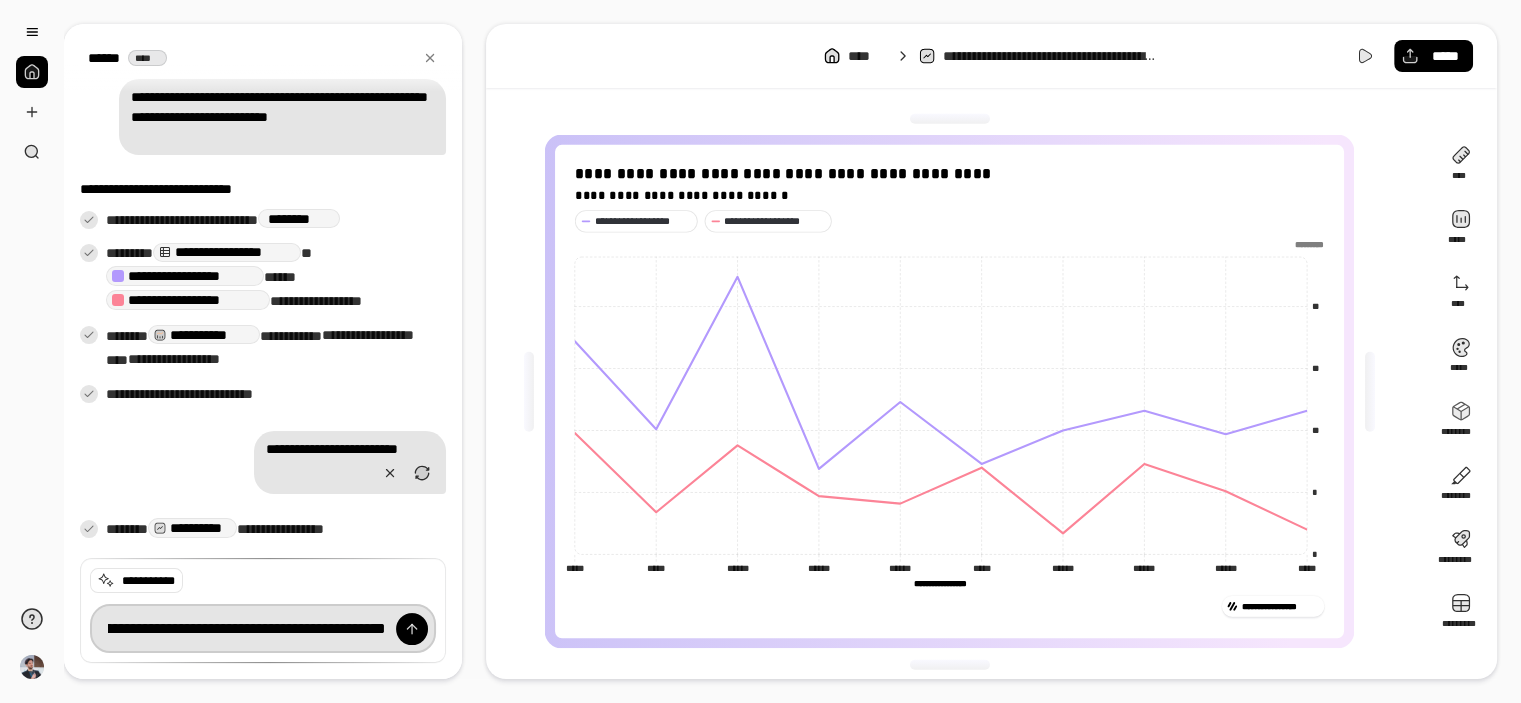 scroll, scrollTop: 0, scrollLeft: 129, axis: horizontal 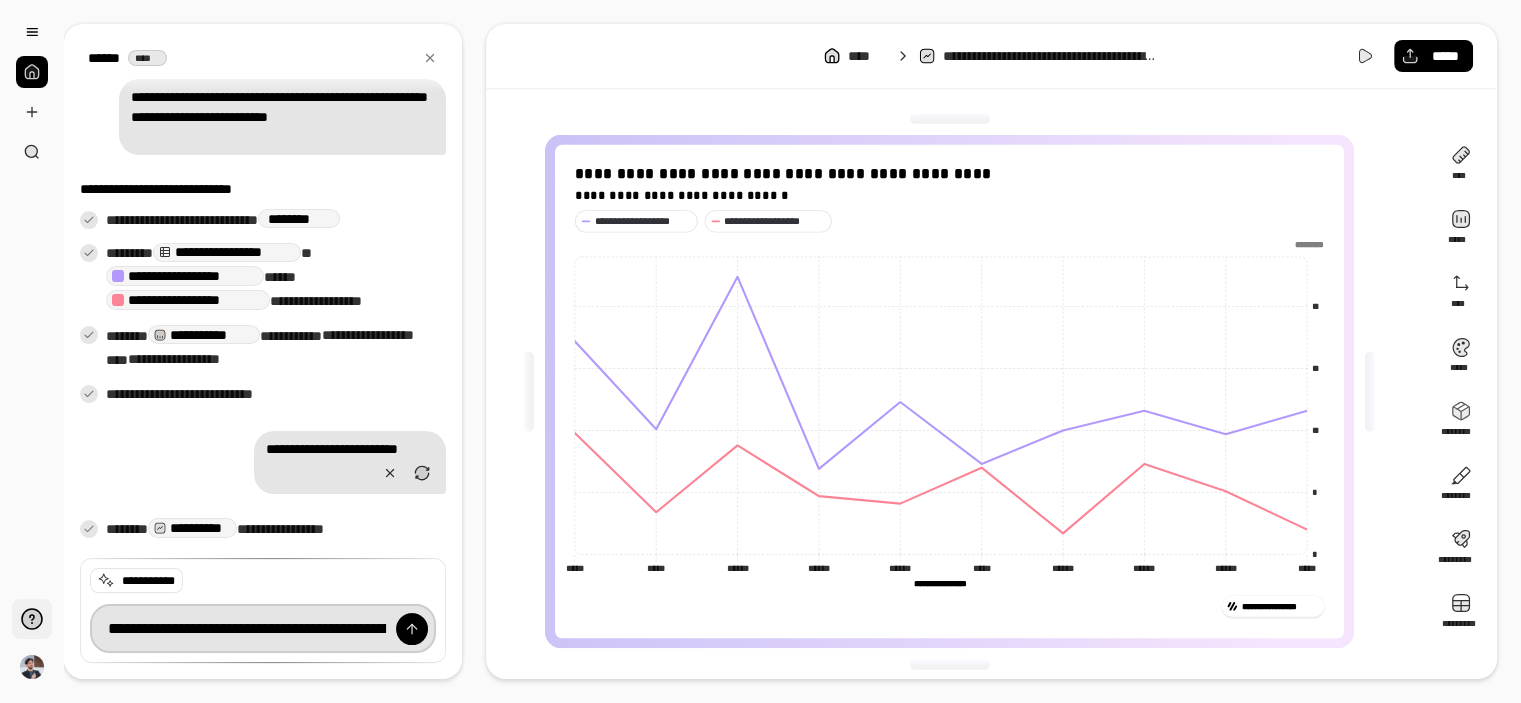 drag, startPoint x: 149, startPoint y: 631, endPoint x: 19, endPoint y: 632, distance: 130.00385 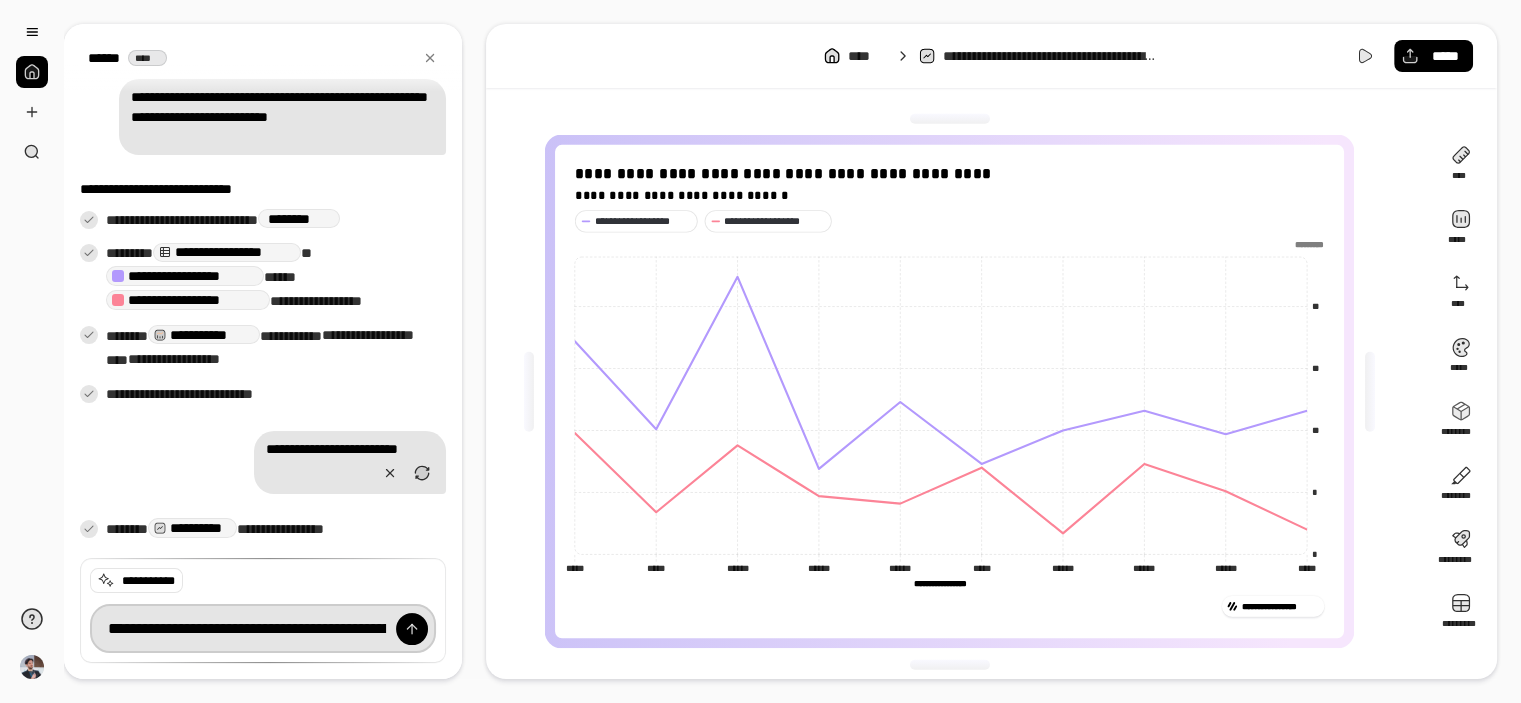 click on "**********" at bounding box center [263, 628] 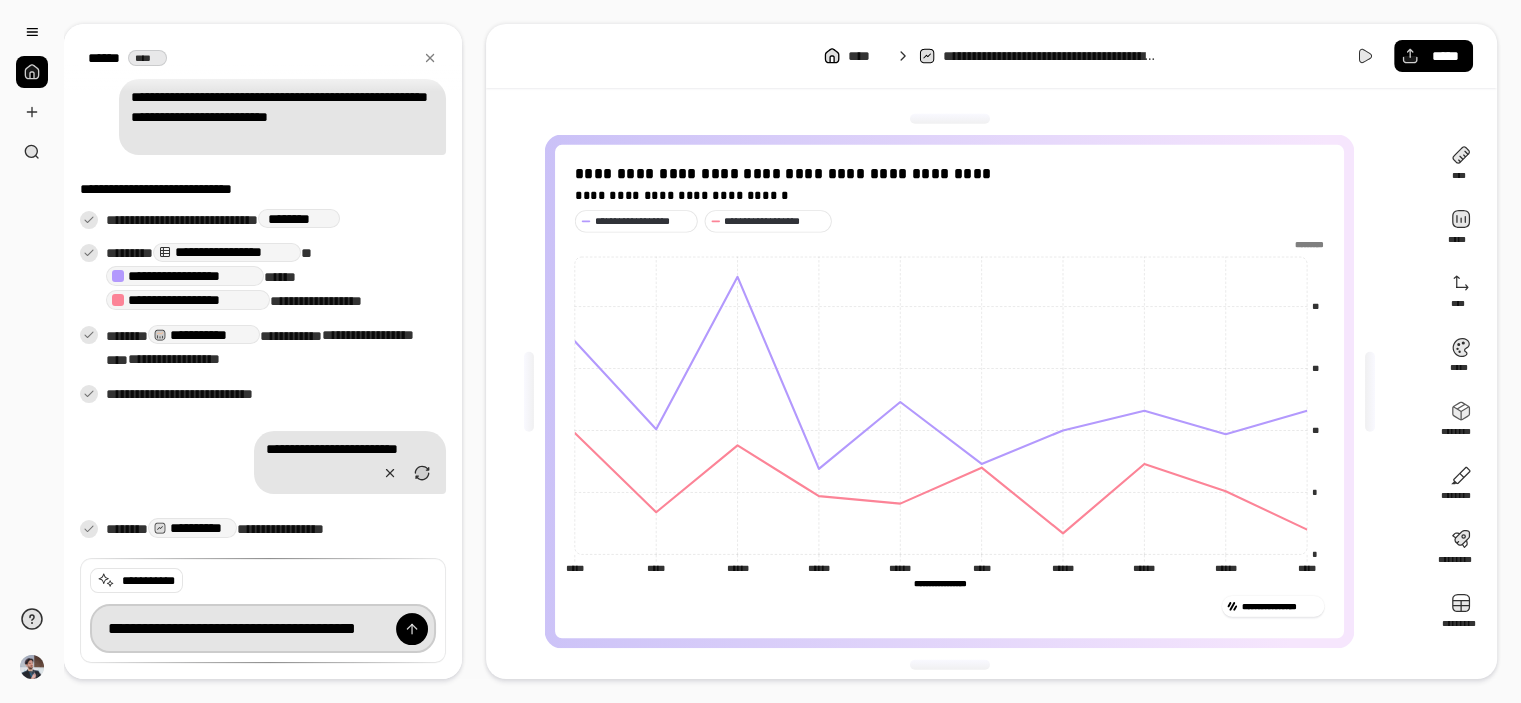 type on "**********" 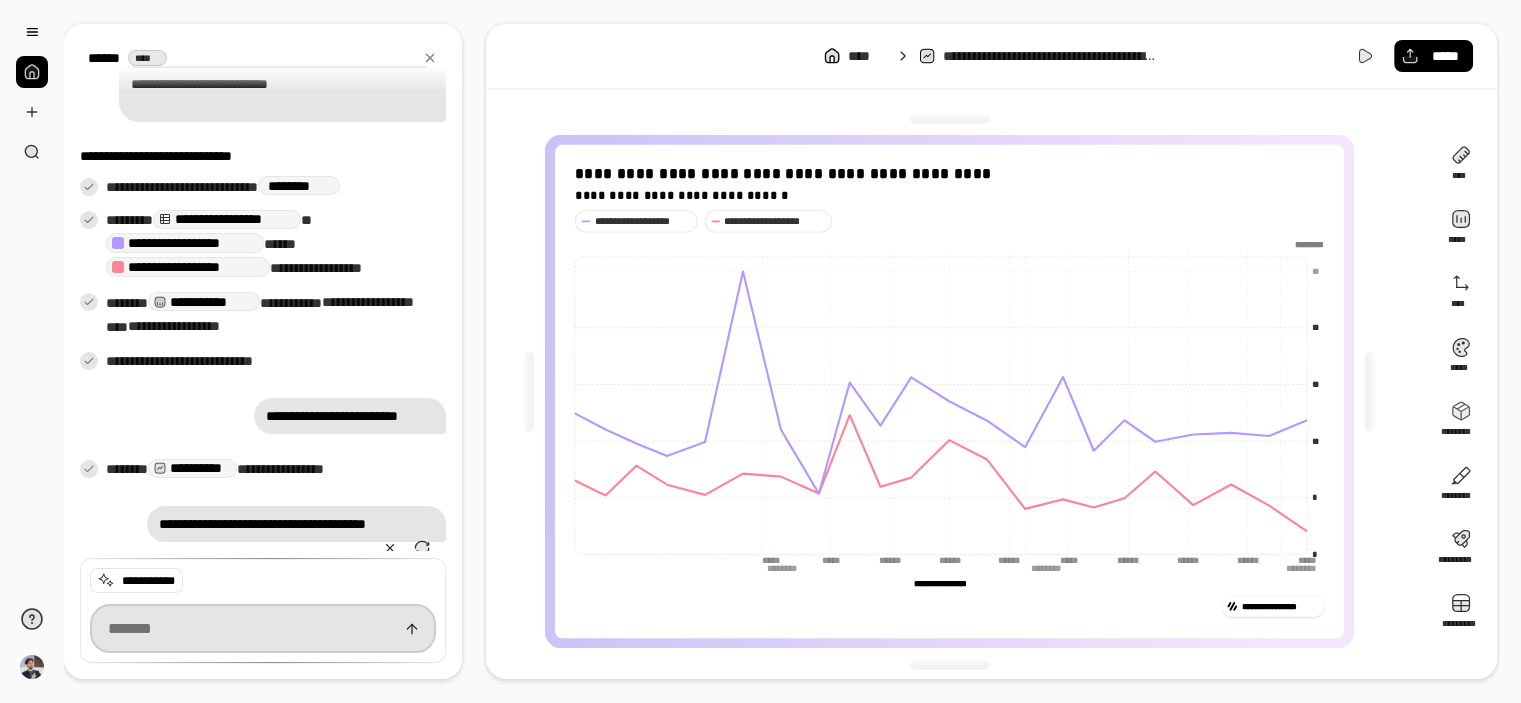 scroll, scrollTop: 364, scrollLeft: 0, axis: vertical 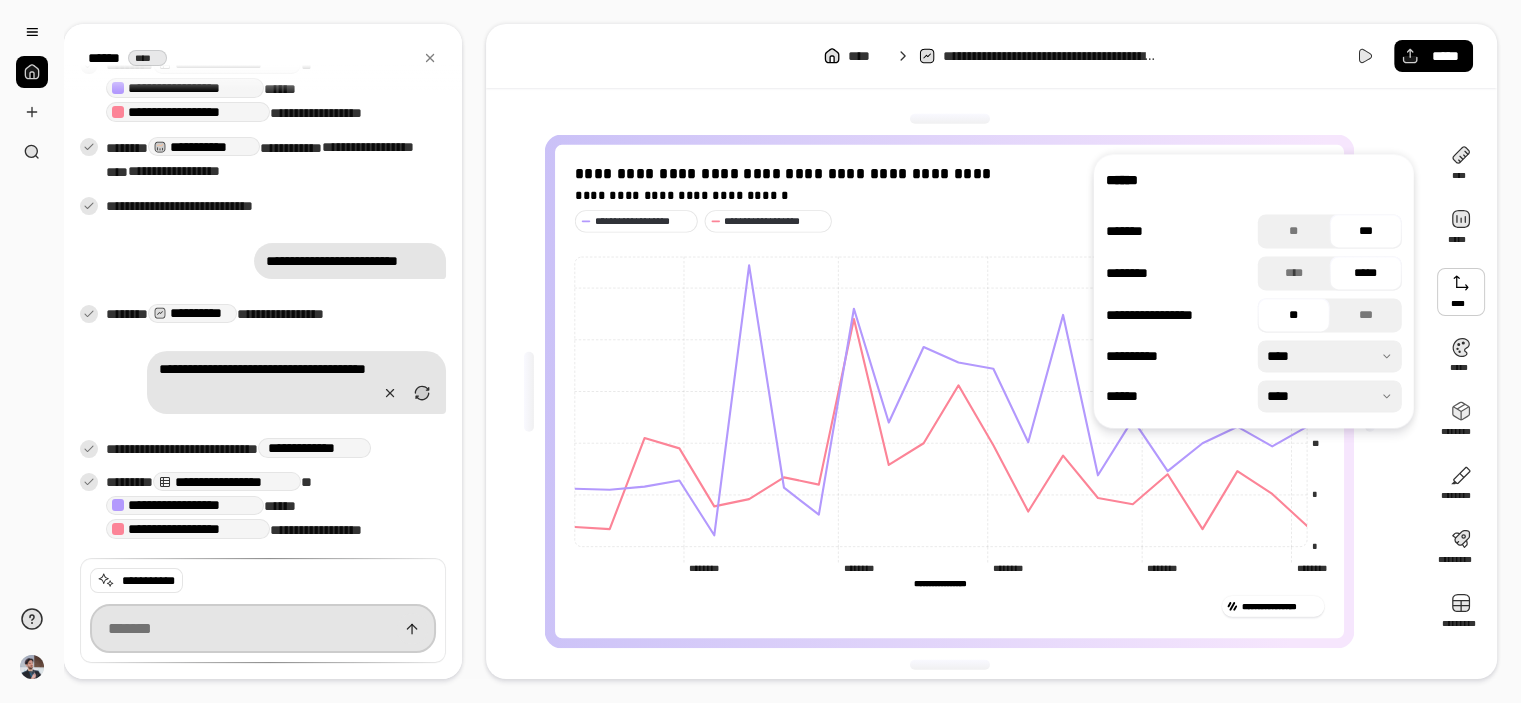 click at bounding box center (263, 628) 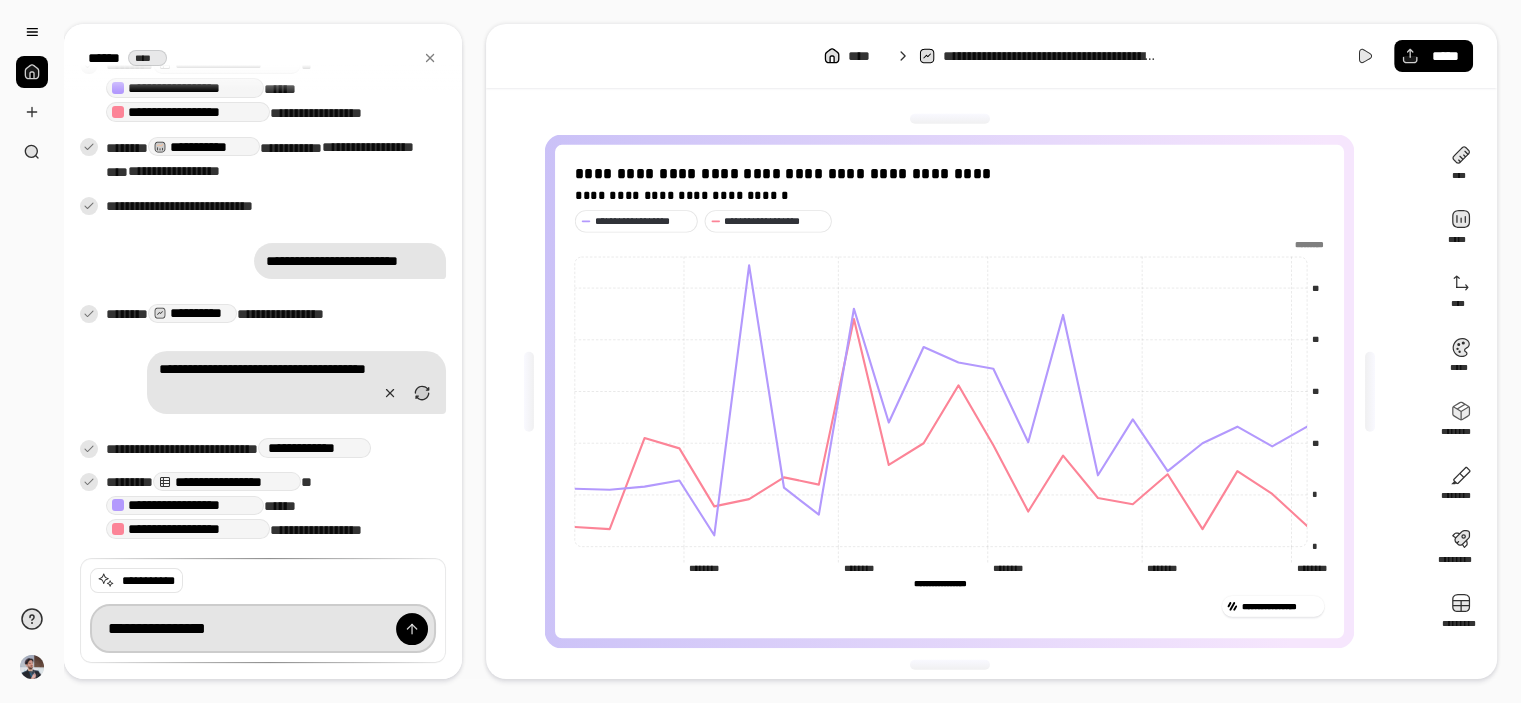 type on "**********" 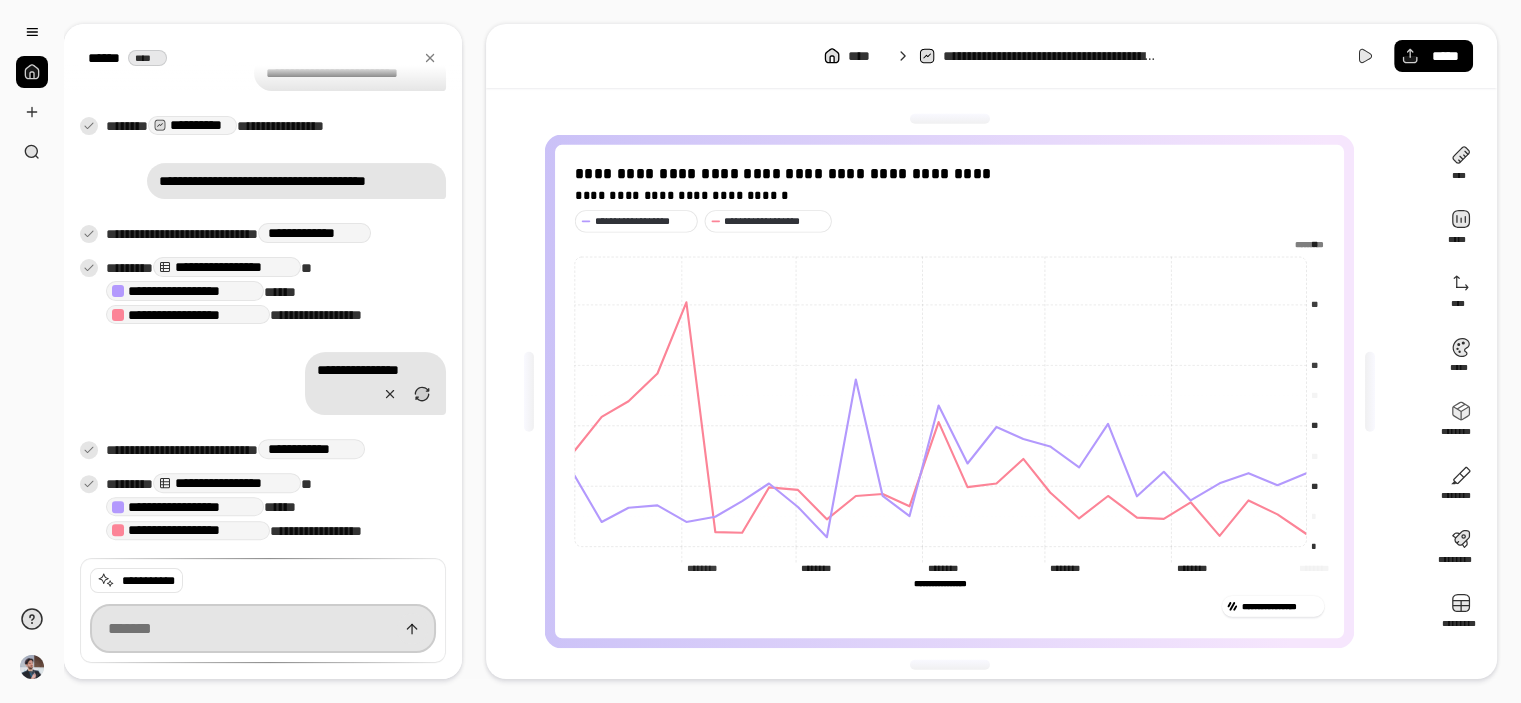 scroll, scrollTop: 554, scrollLeft: 0, axis: vertical 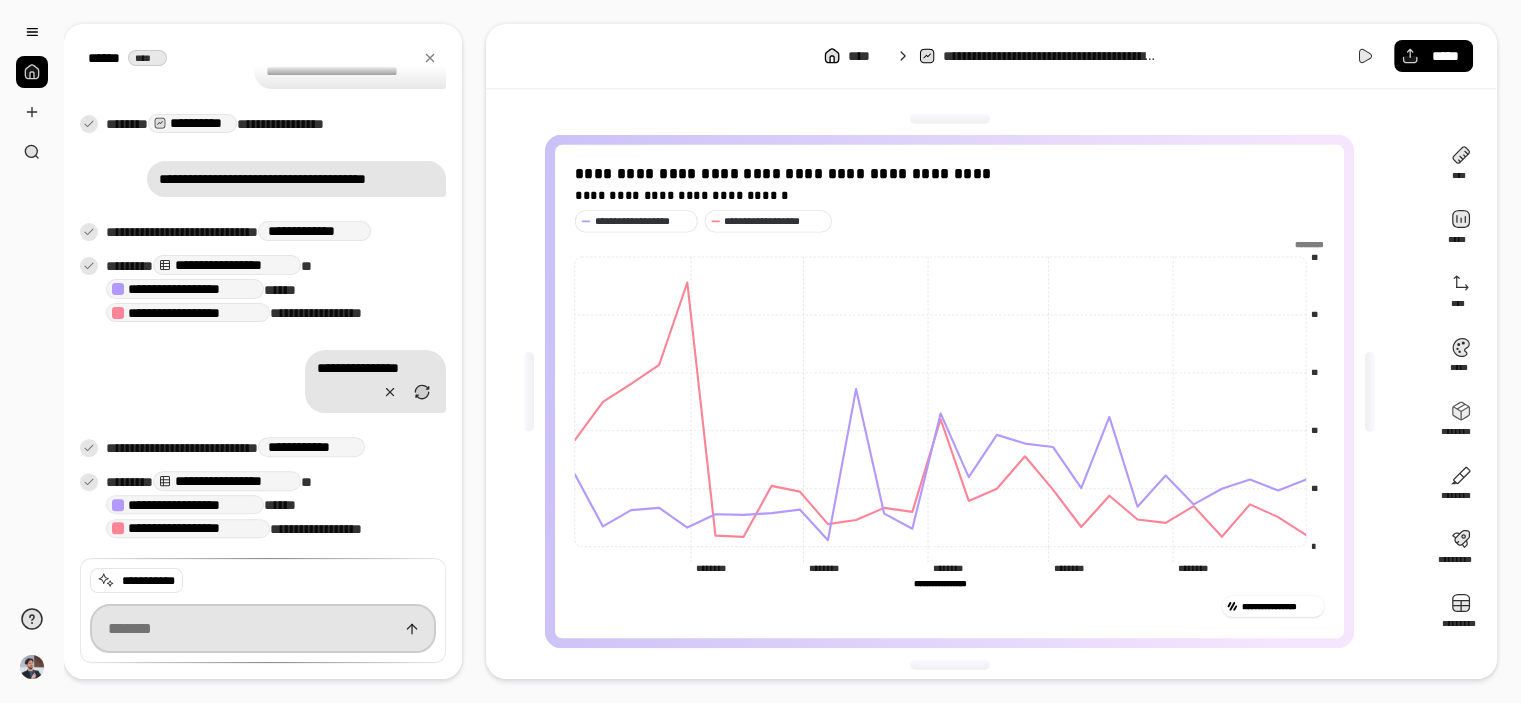 click at bounding box center [263, 628] 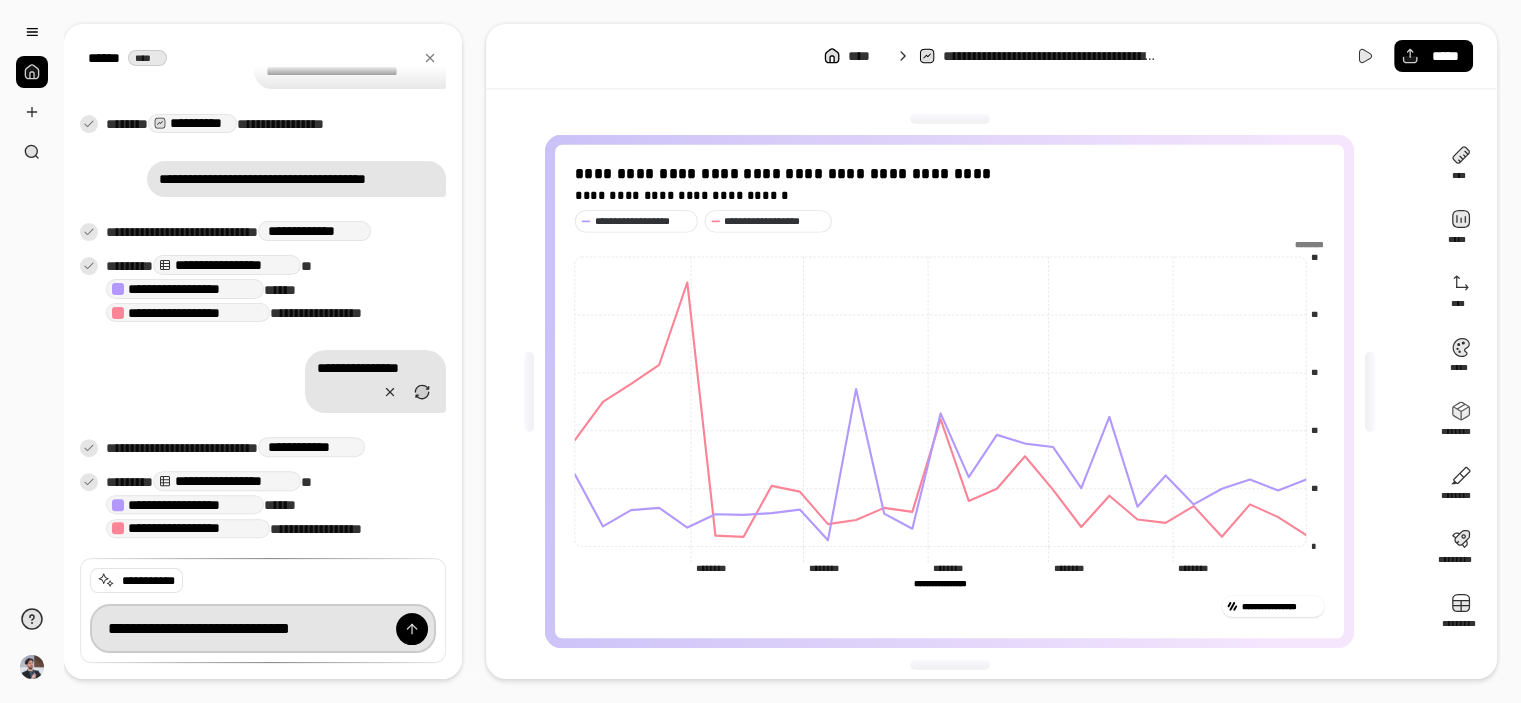 type on "**********" 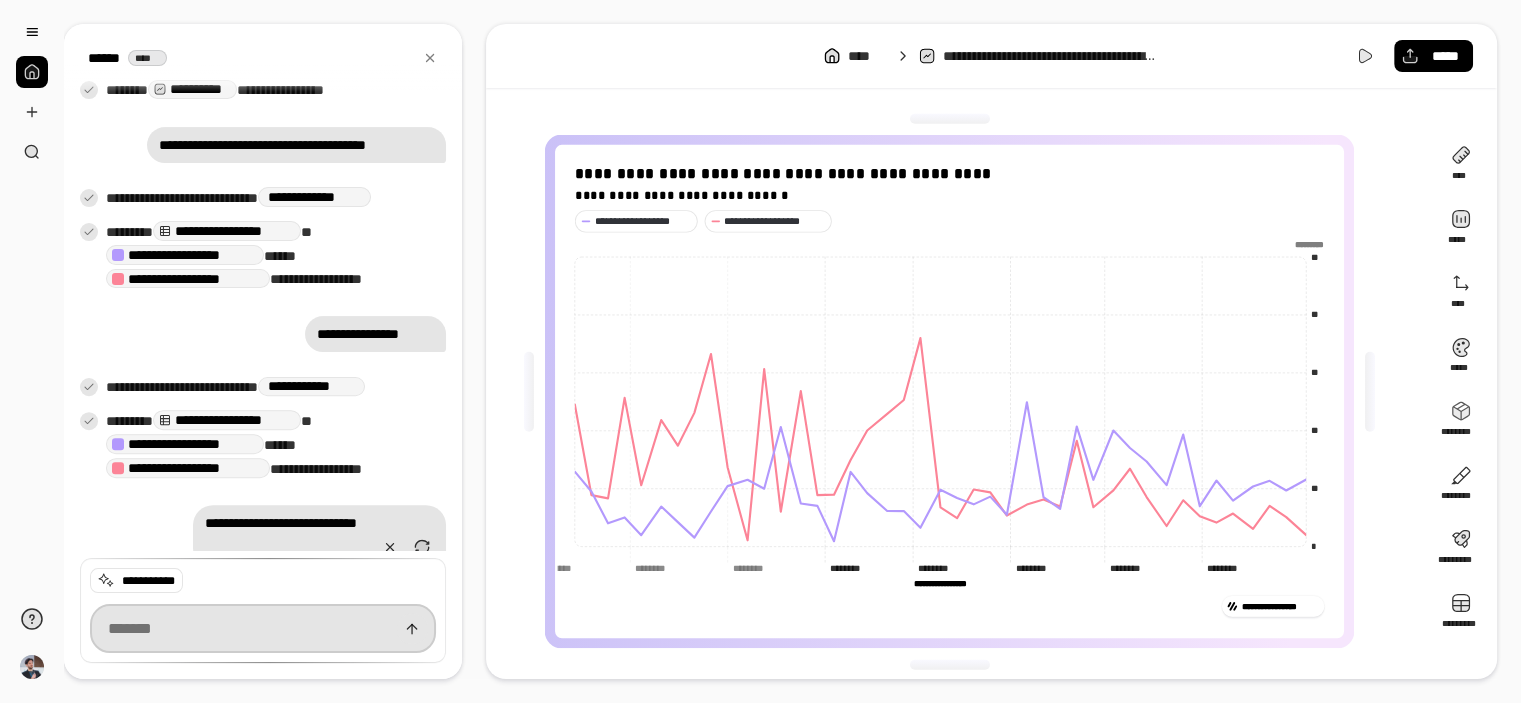 scroll, scrollTop: 743, scrollLeft: 0, axis: vertical 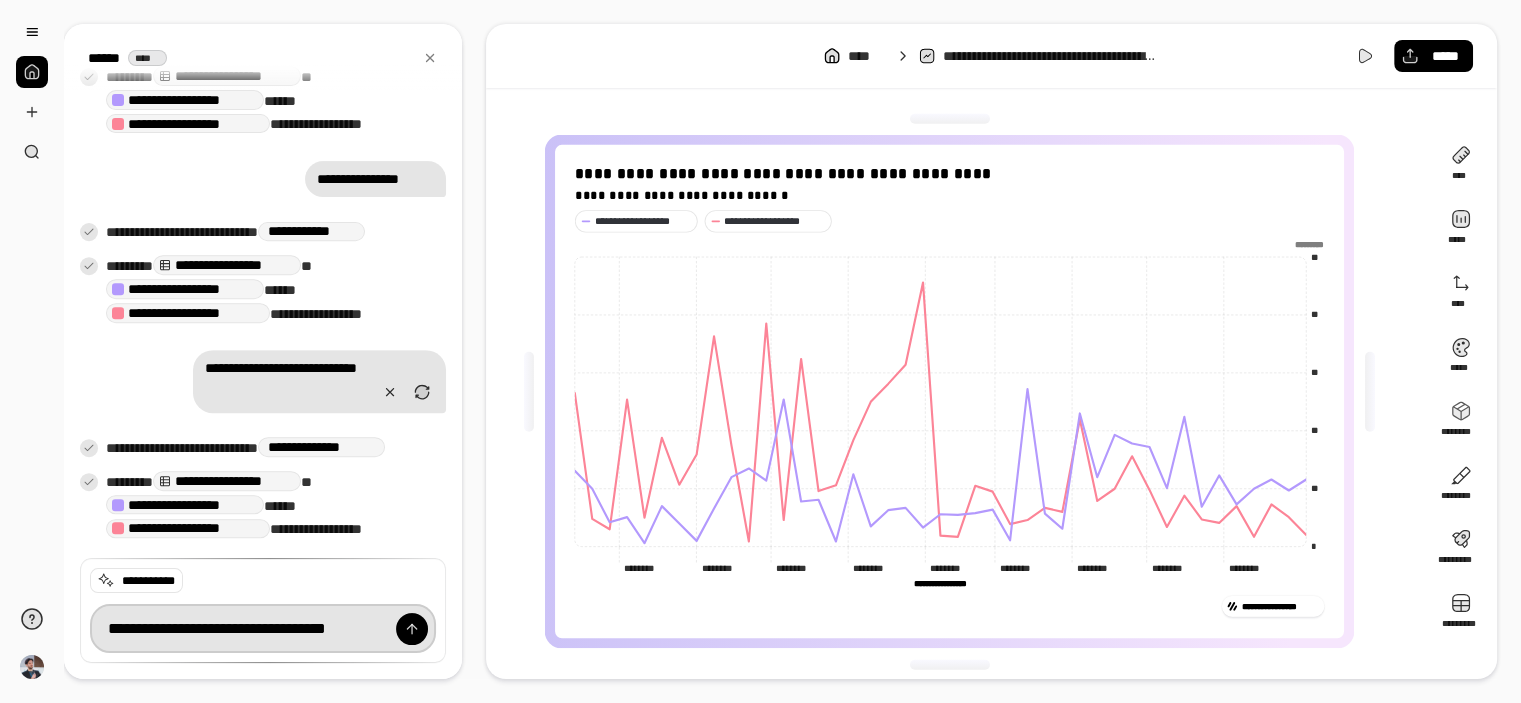 type on "**********" 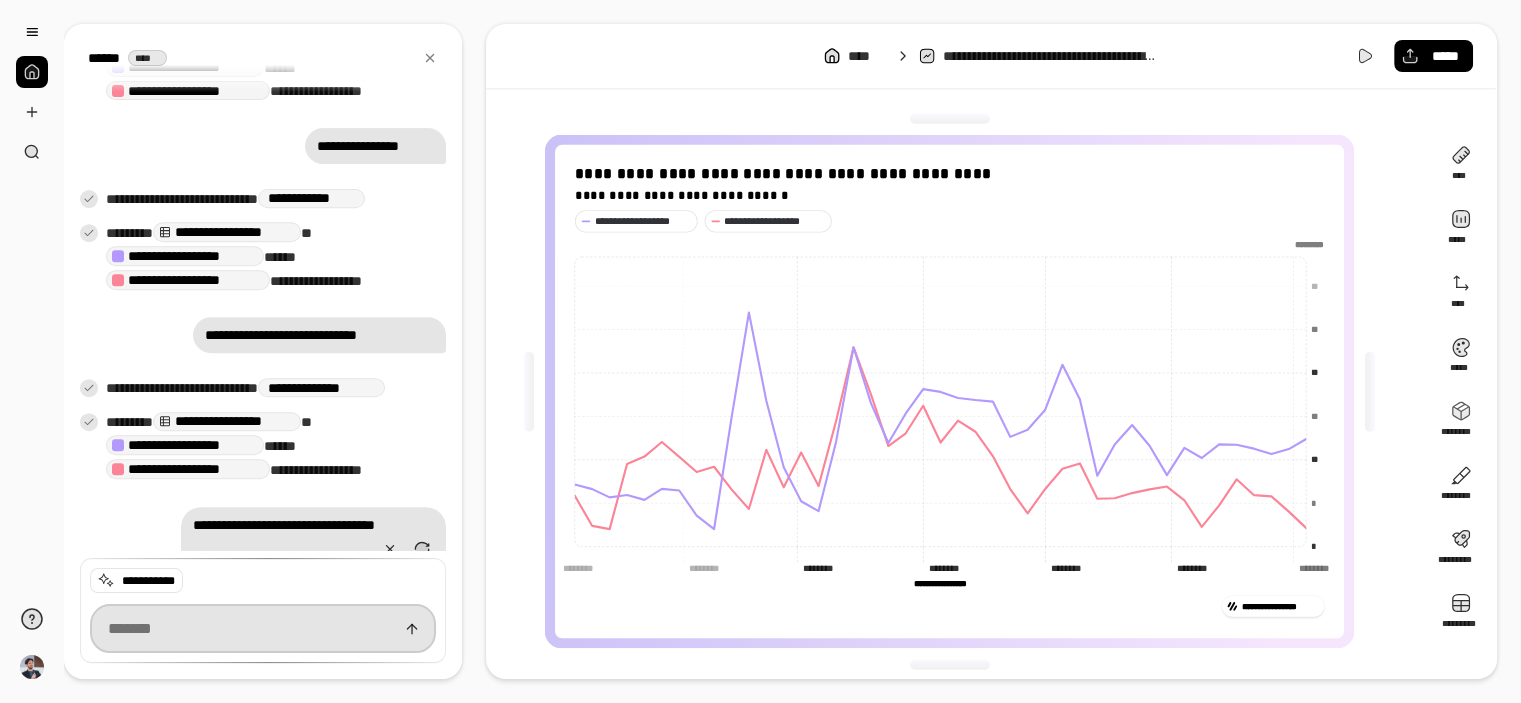 scroll, scrollTop: 932, scrollLeft: 0, axis: vertical 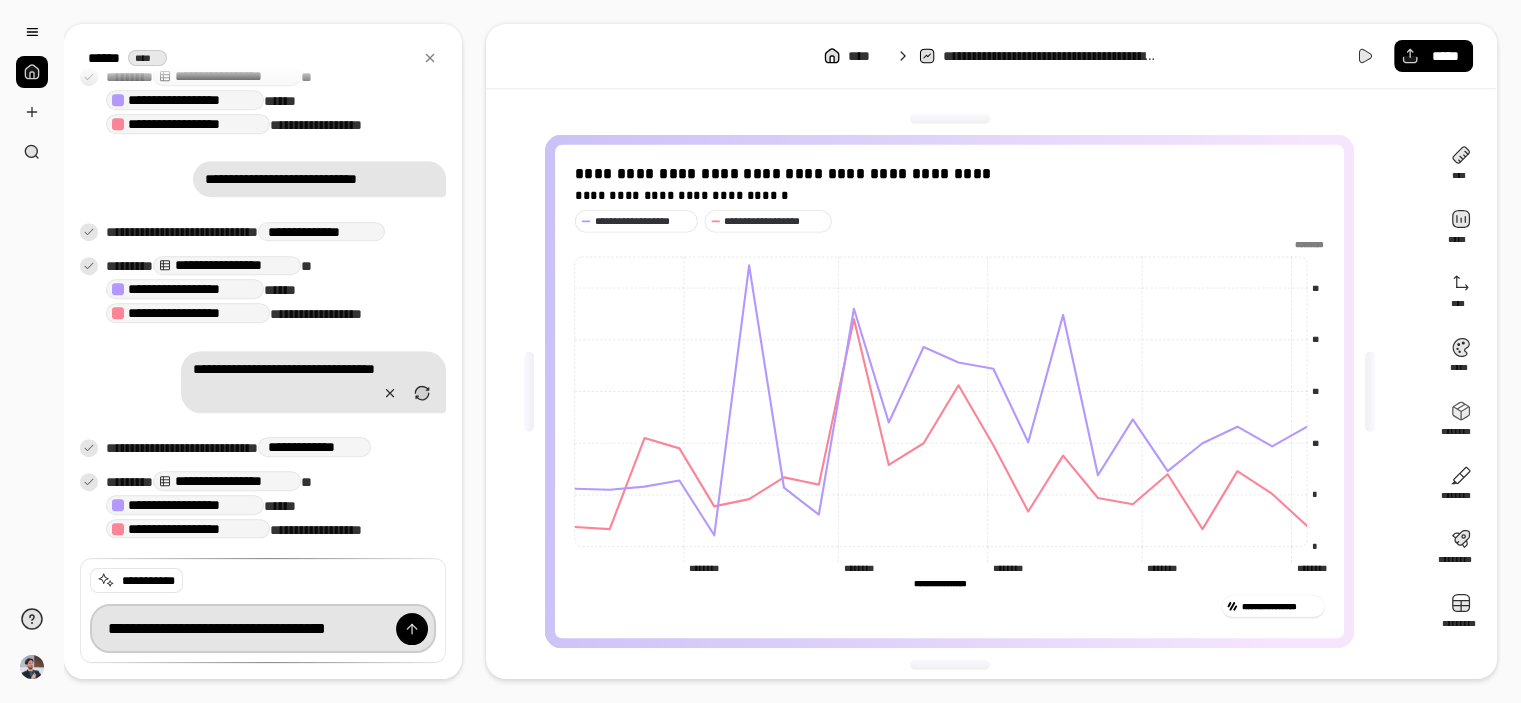 type on "**********" 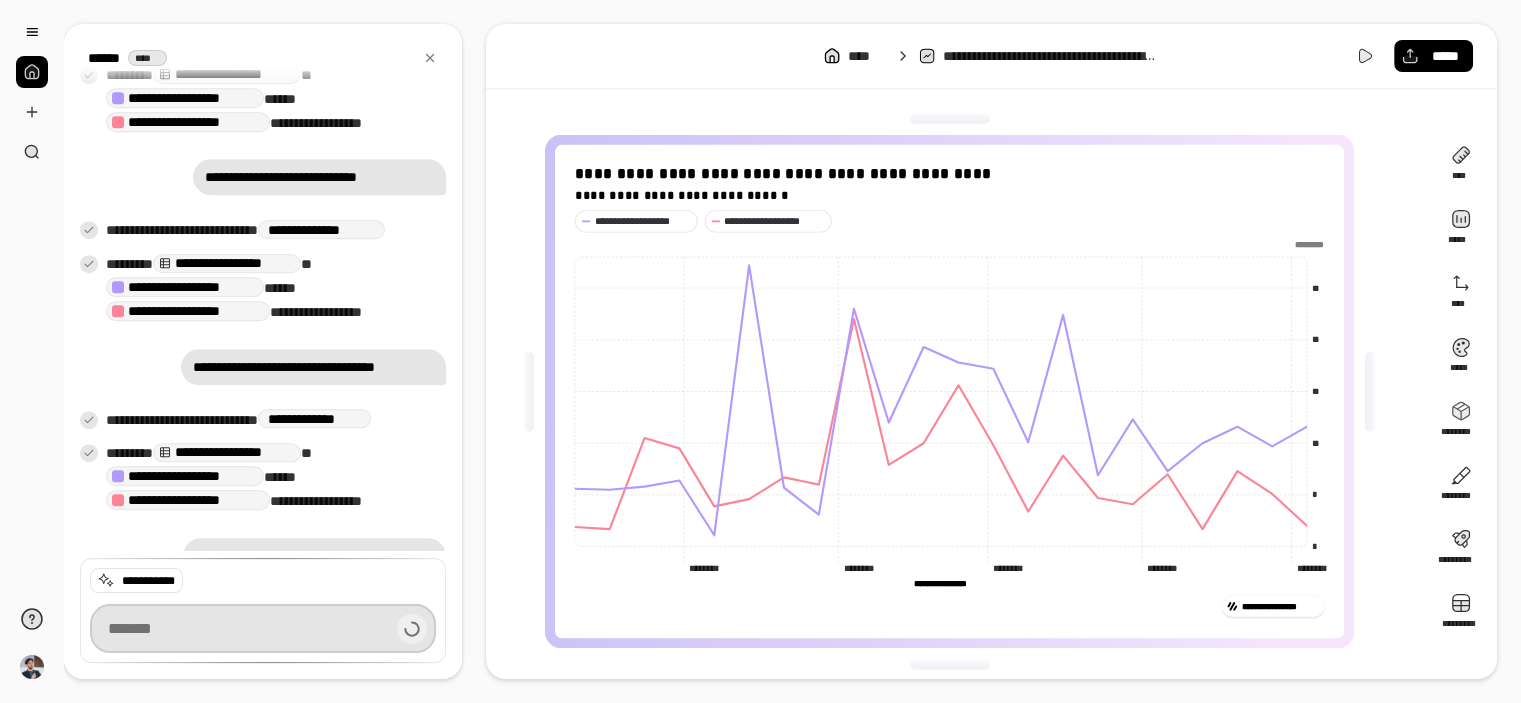 scroll, scrollTop: 966, scrollLeft: 0, axis: vertical 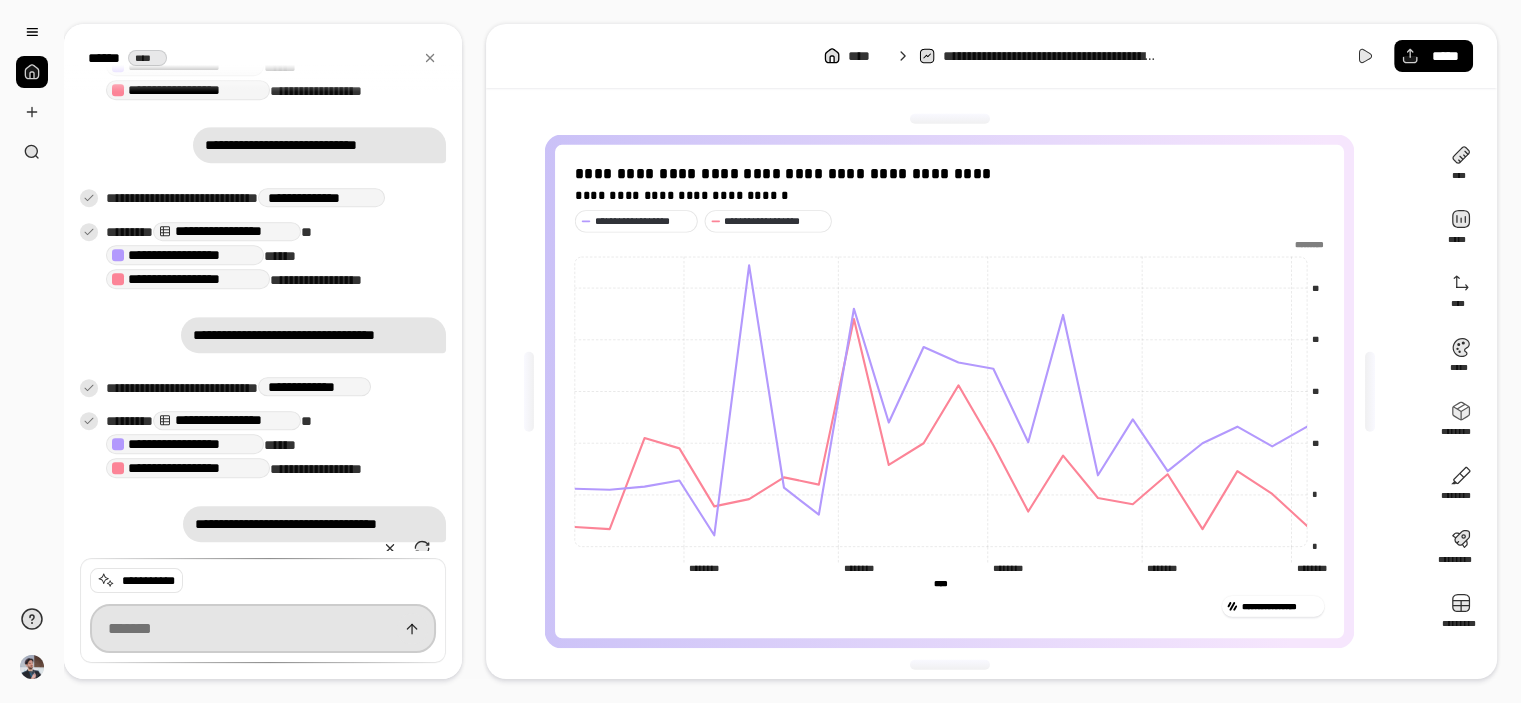 type on "****" 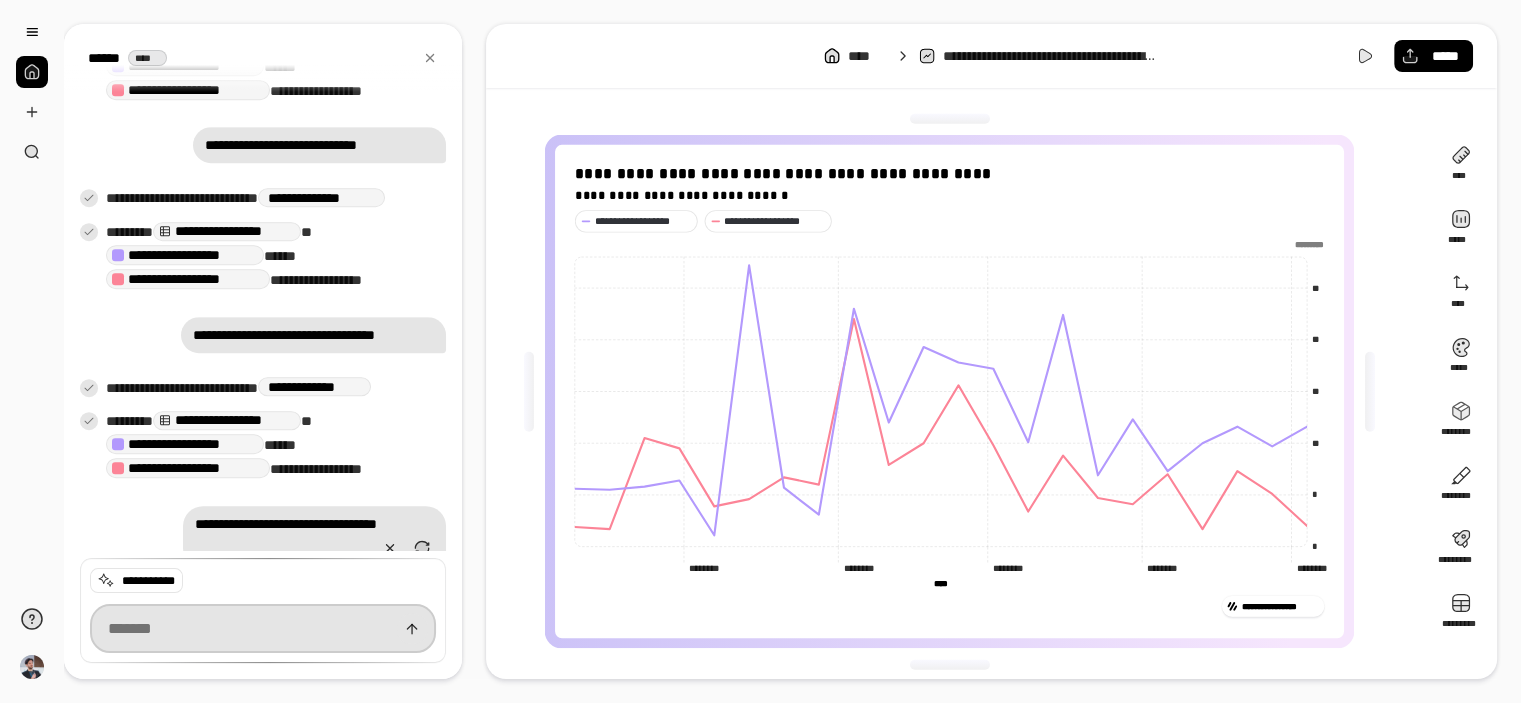 scroll, scrollTop: 1064, scrollLeft: 0, axis: vertical 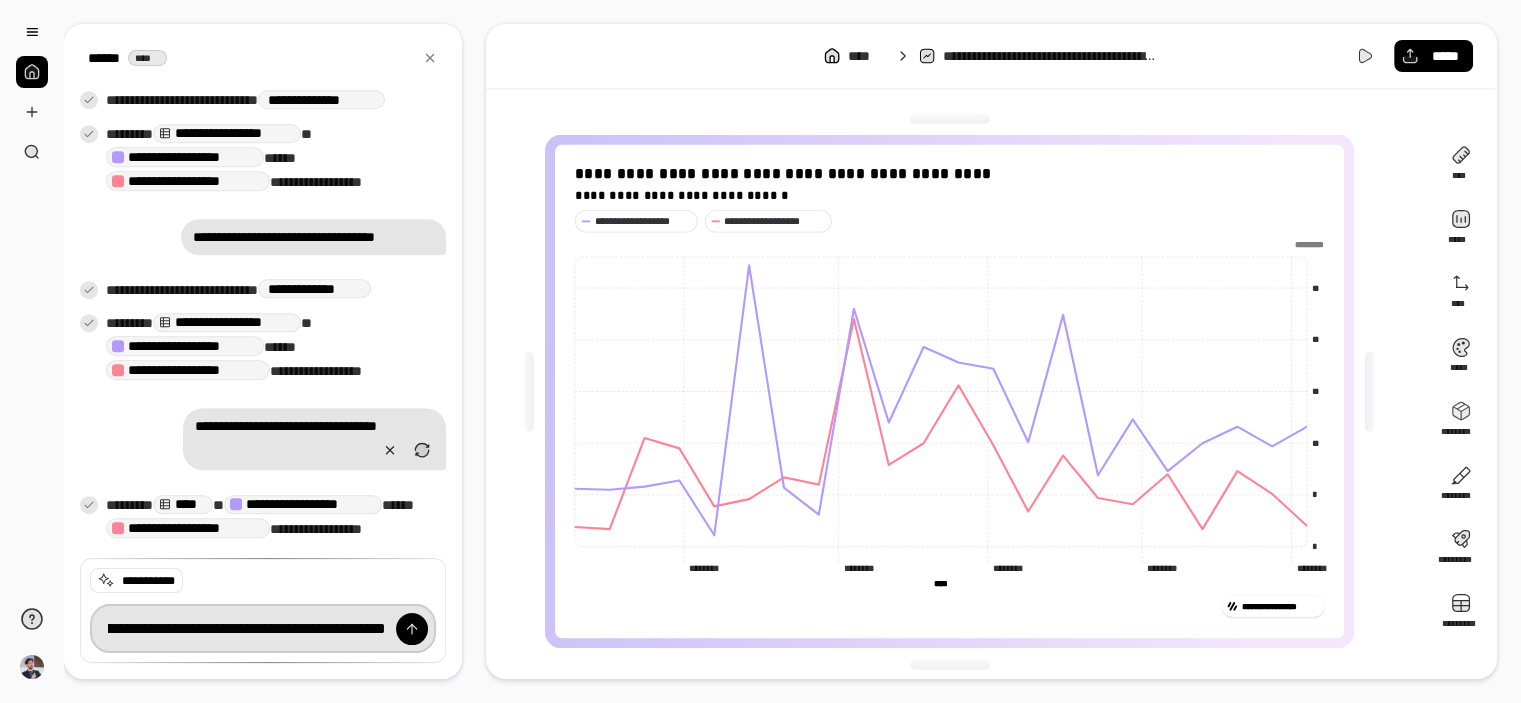 type on "**********" 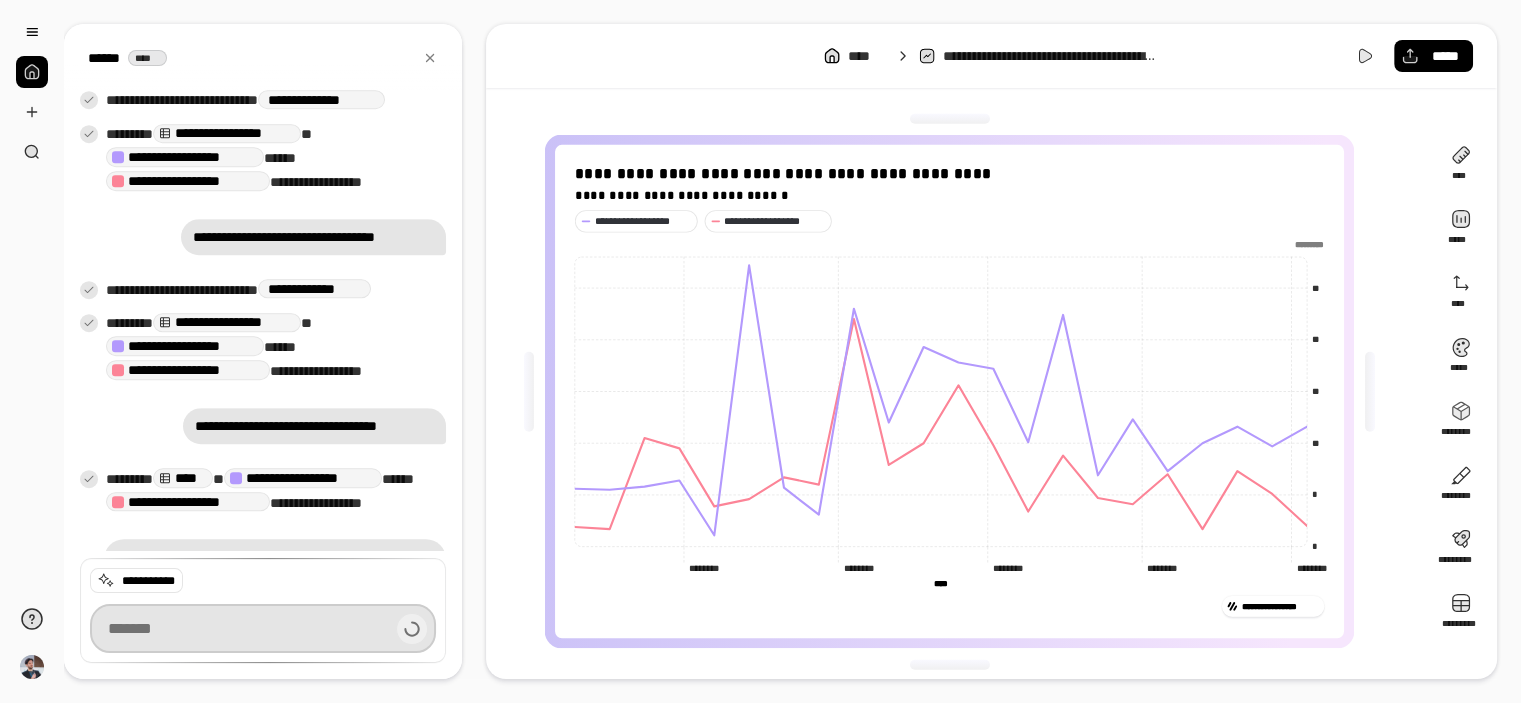 scroll, scrollTop: 1115, scrollLeft: 0, axis: vertical 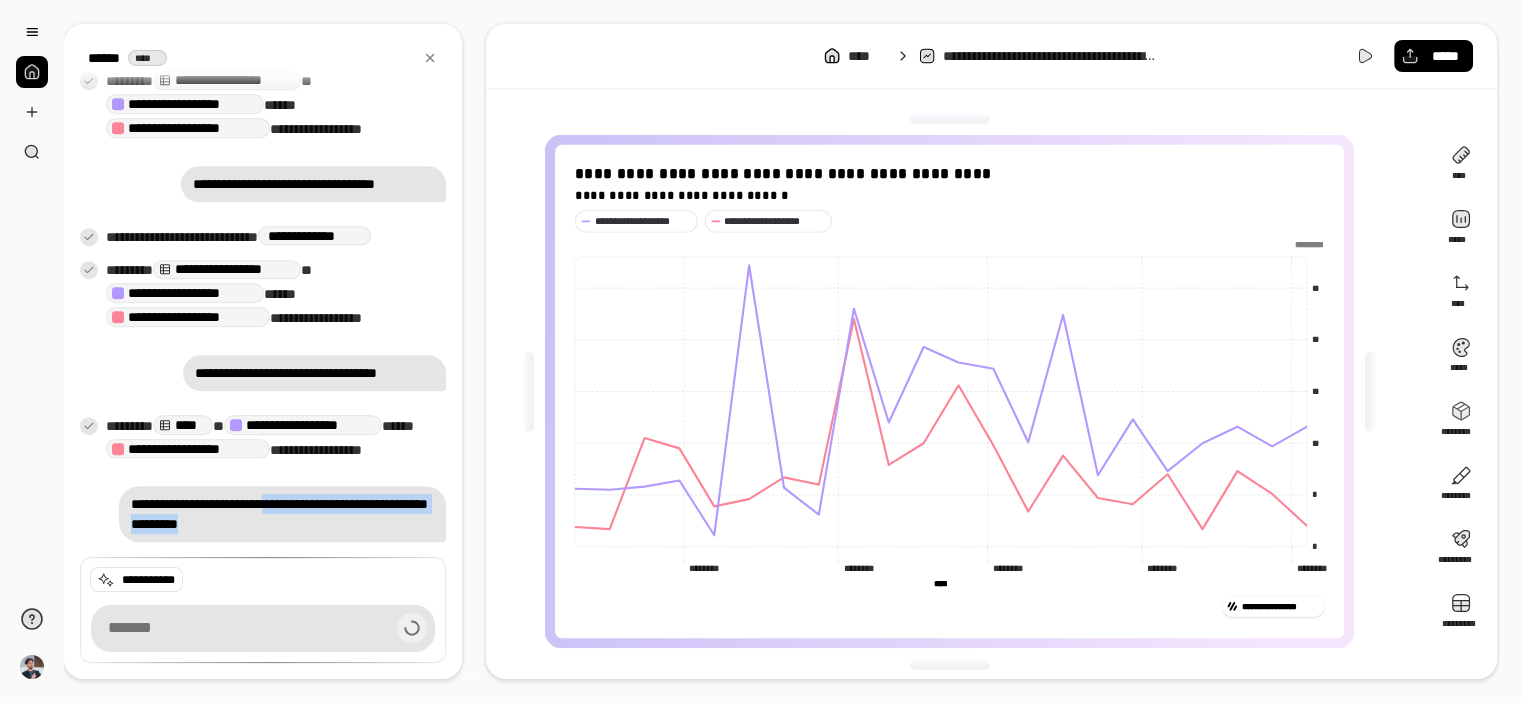 drag, startPoint x: 356, startPoint y: 521, endPoint x: 284, endPoint y: 502, distance: 74.46476 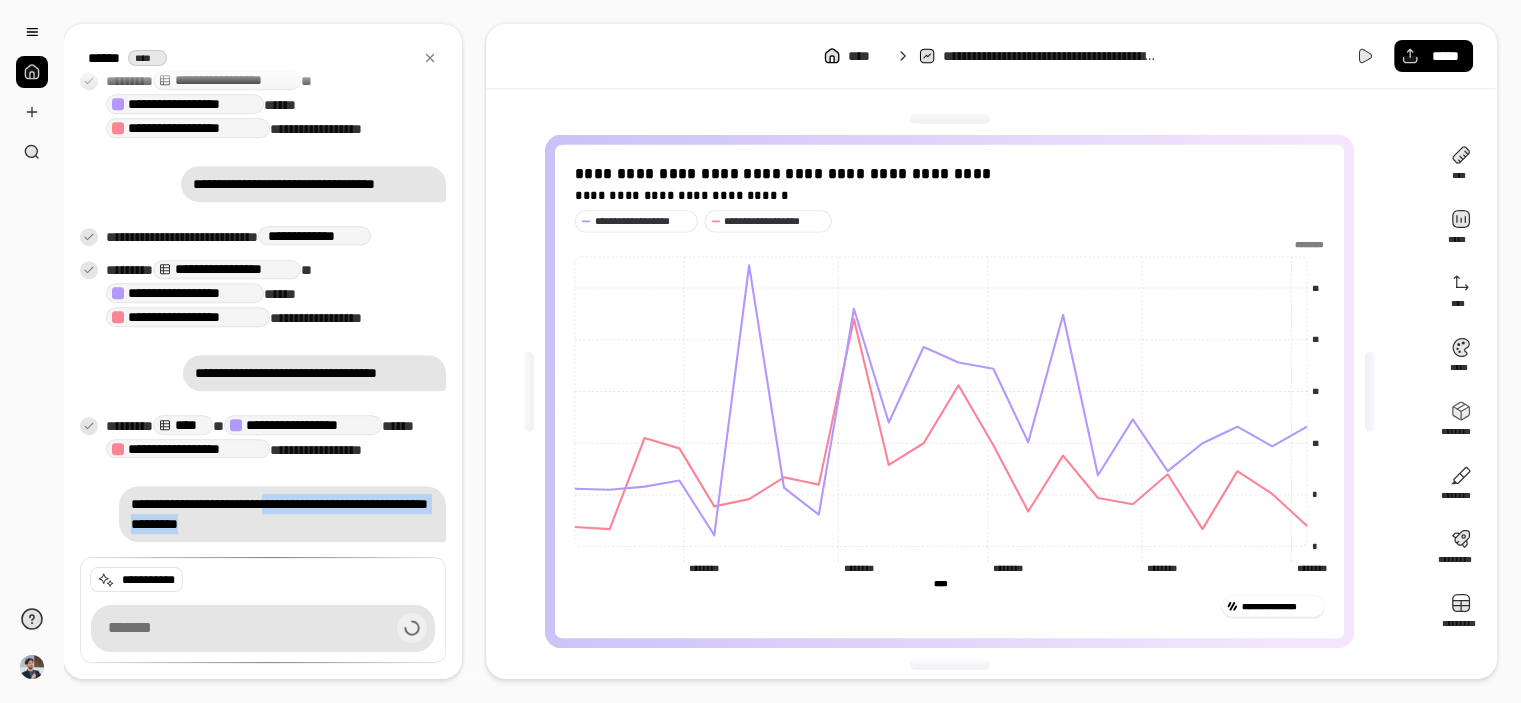 click on "**********" at bounding box center [282, 514] 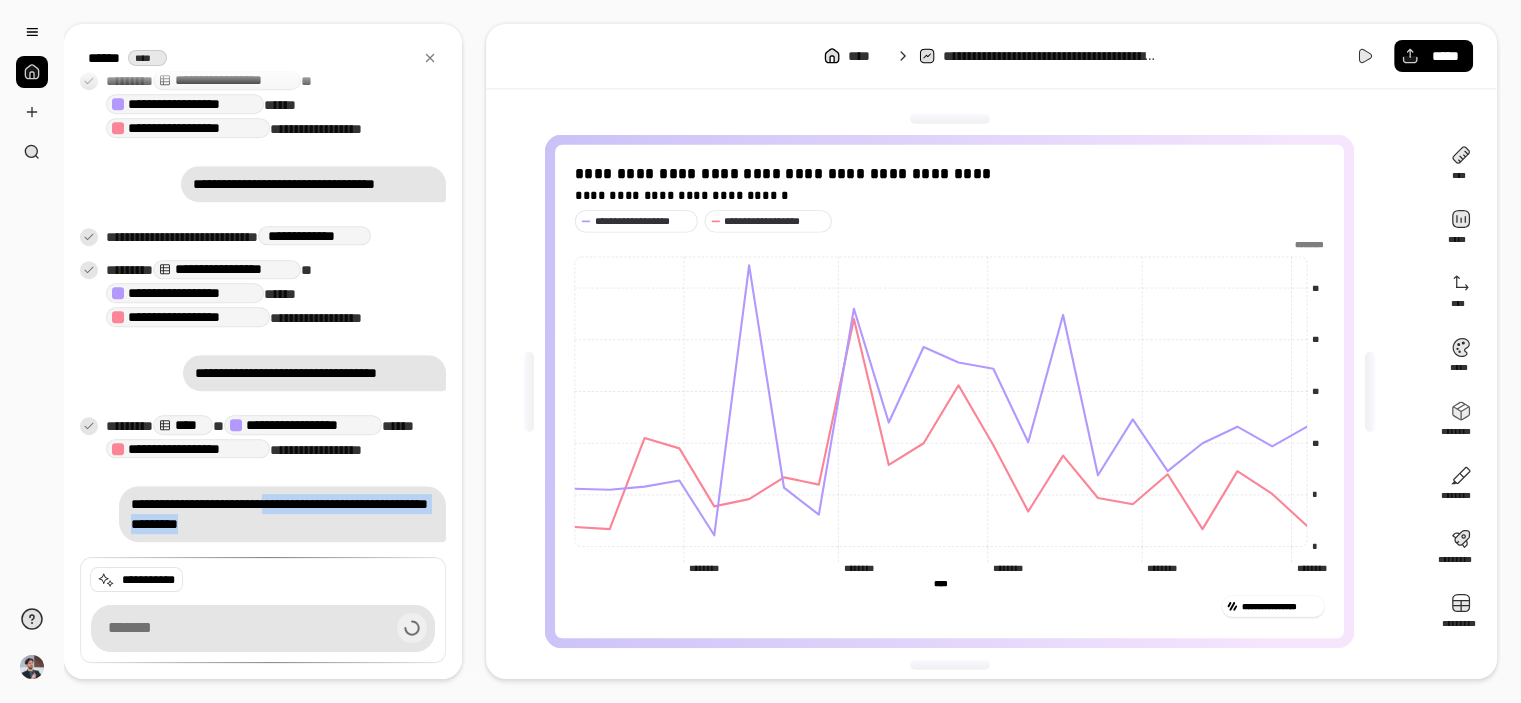 click on "**********" at bounding box center (263, 290) 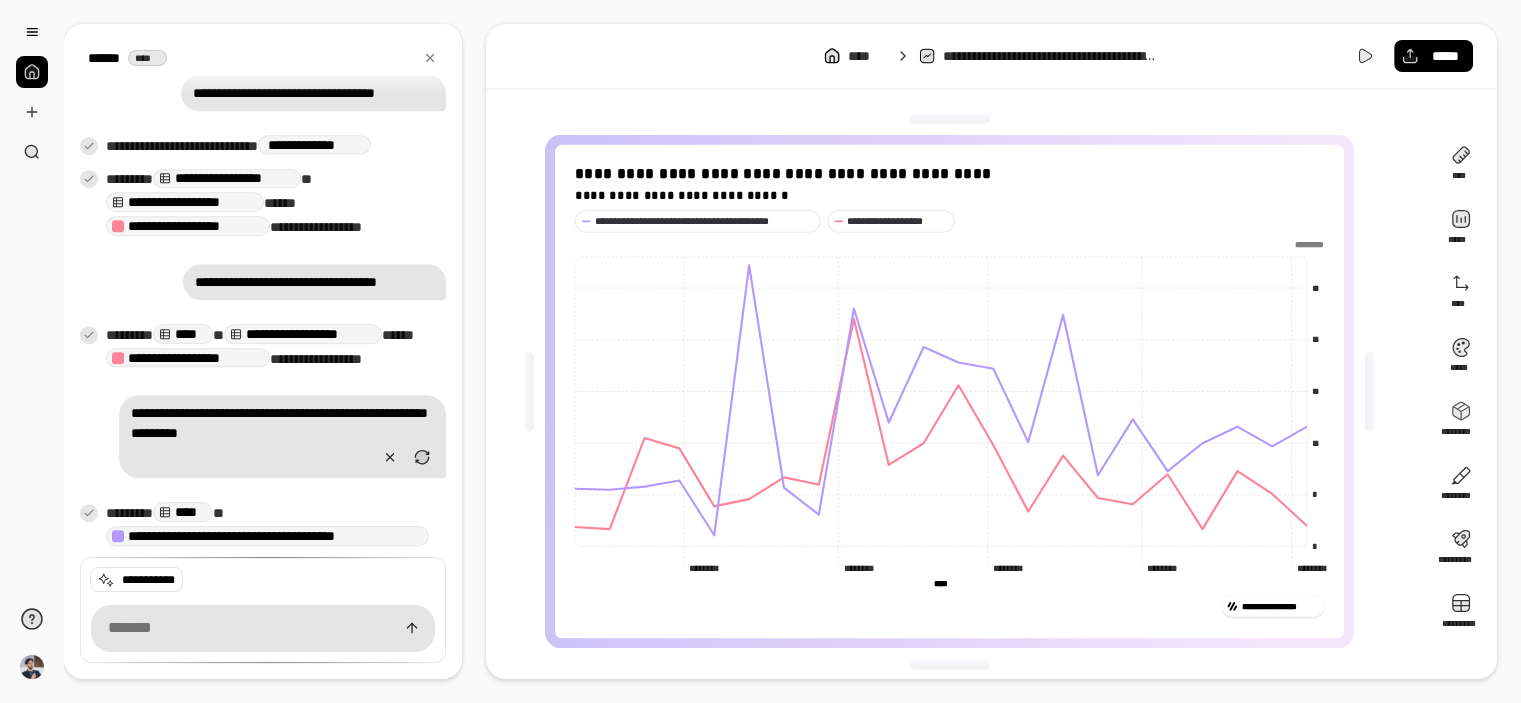 scroll, scrollTop: 1240, scrollLeft: 0, axis: vertical 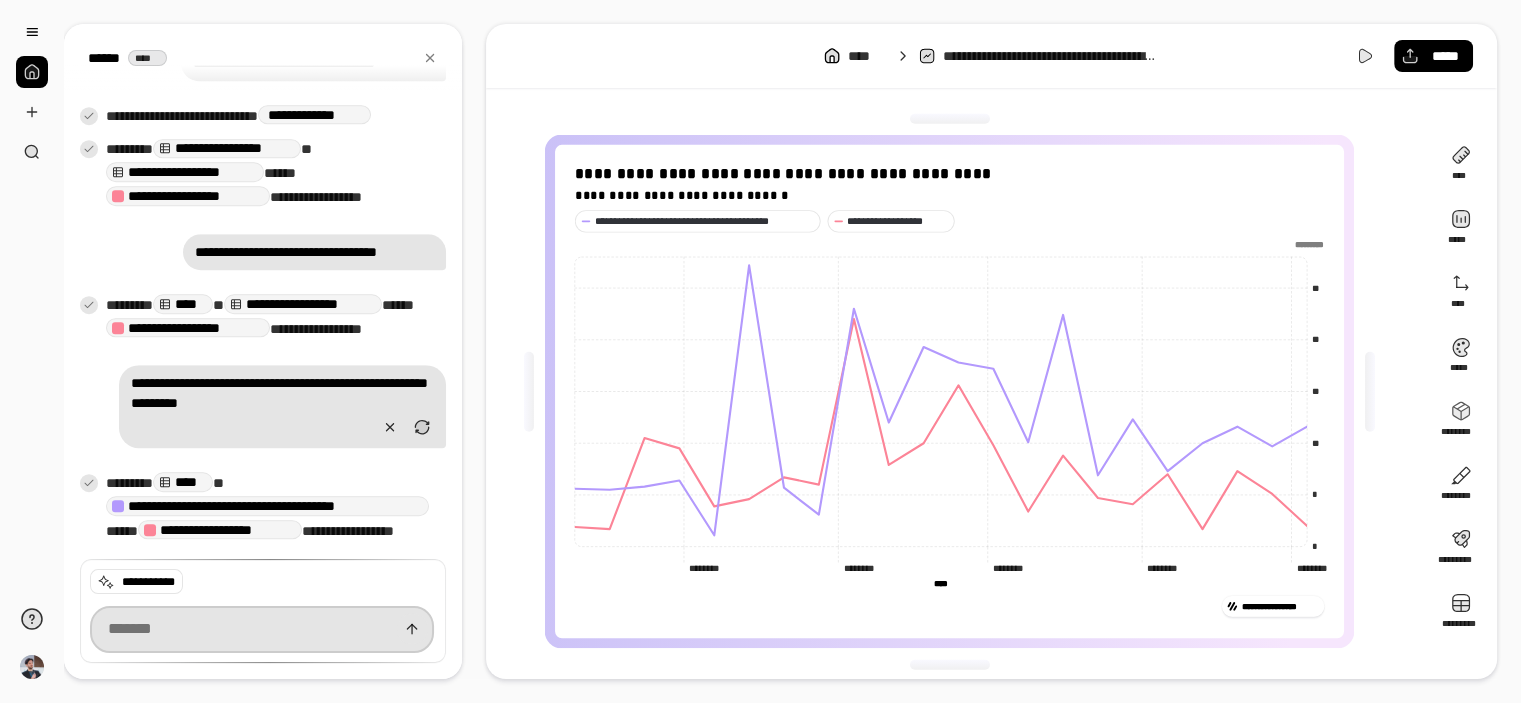 click at bounding box center [262, 630] 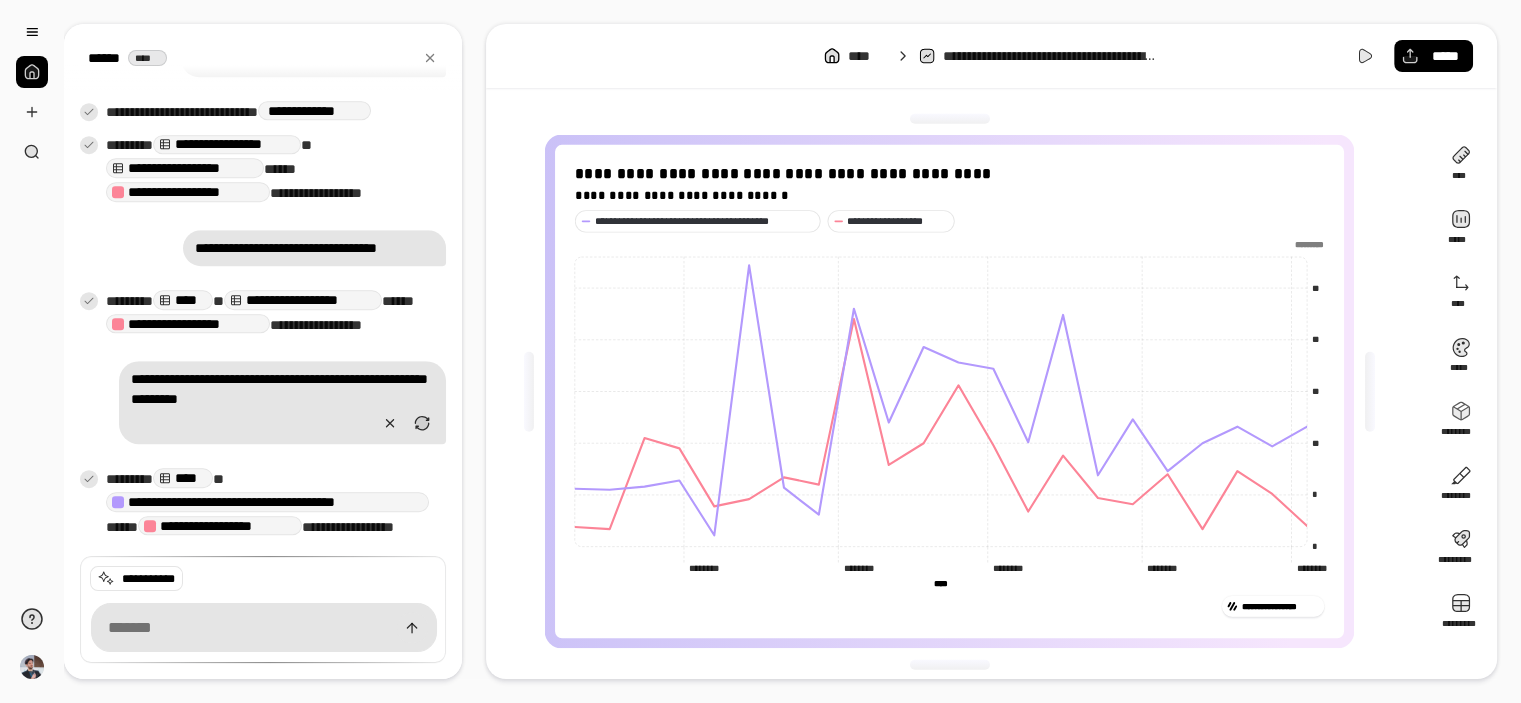 scroll, scrollTop: 1240, scrollLeft: 0, axis: vertical 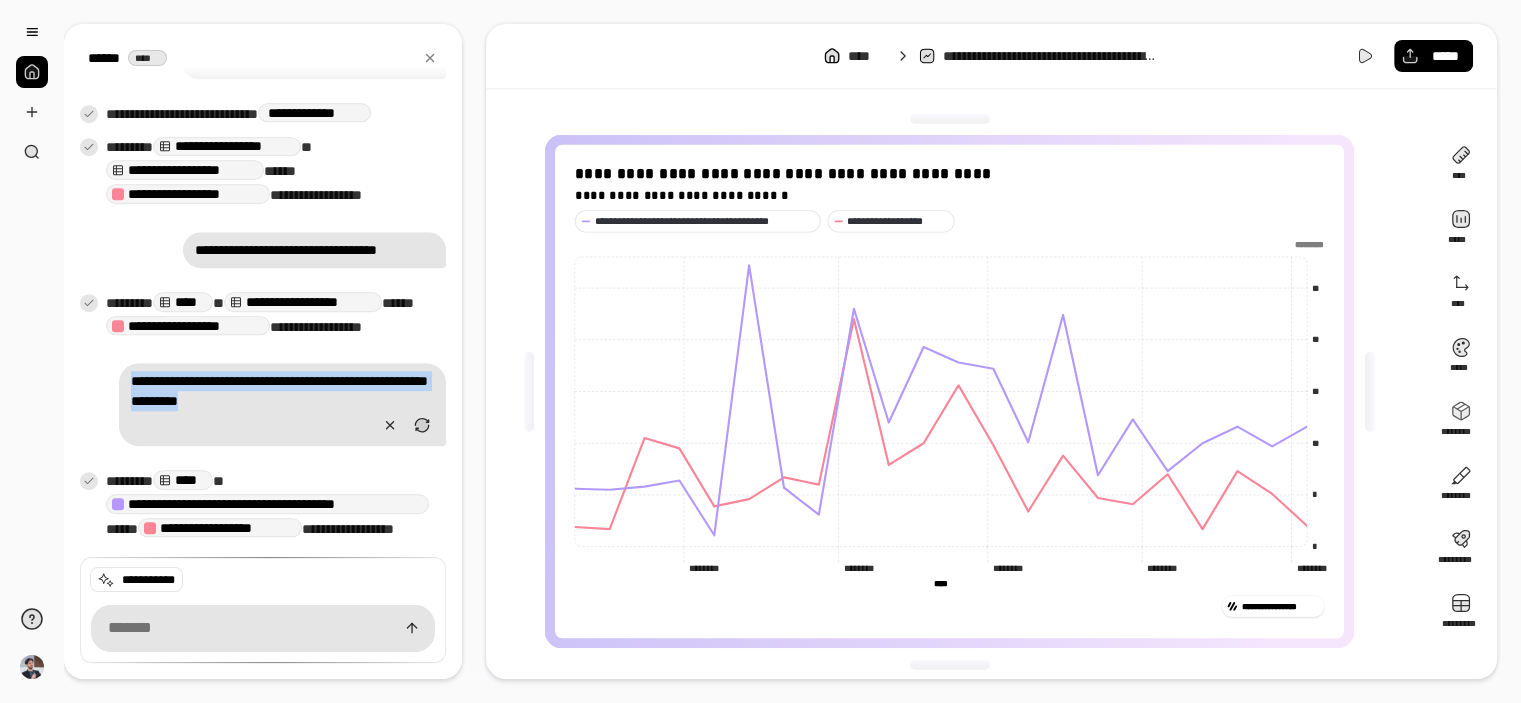drag, startPoint x: 114, startPoint y: 383, endPoint x: 355, endPoint y: 405, distance: 242.00206 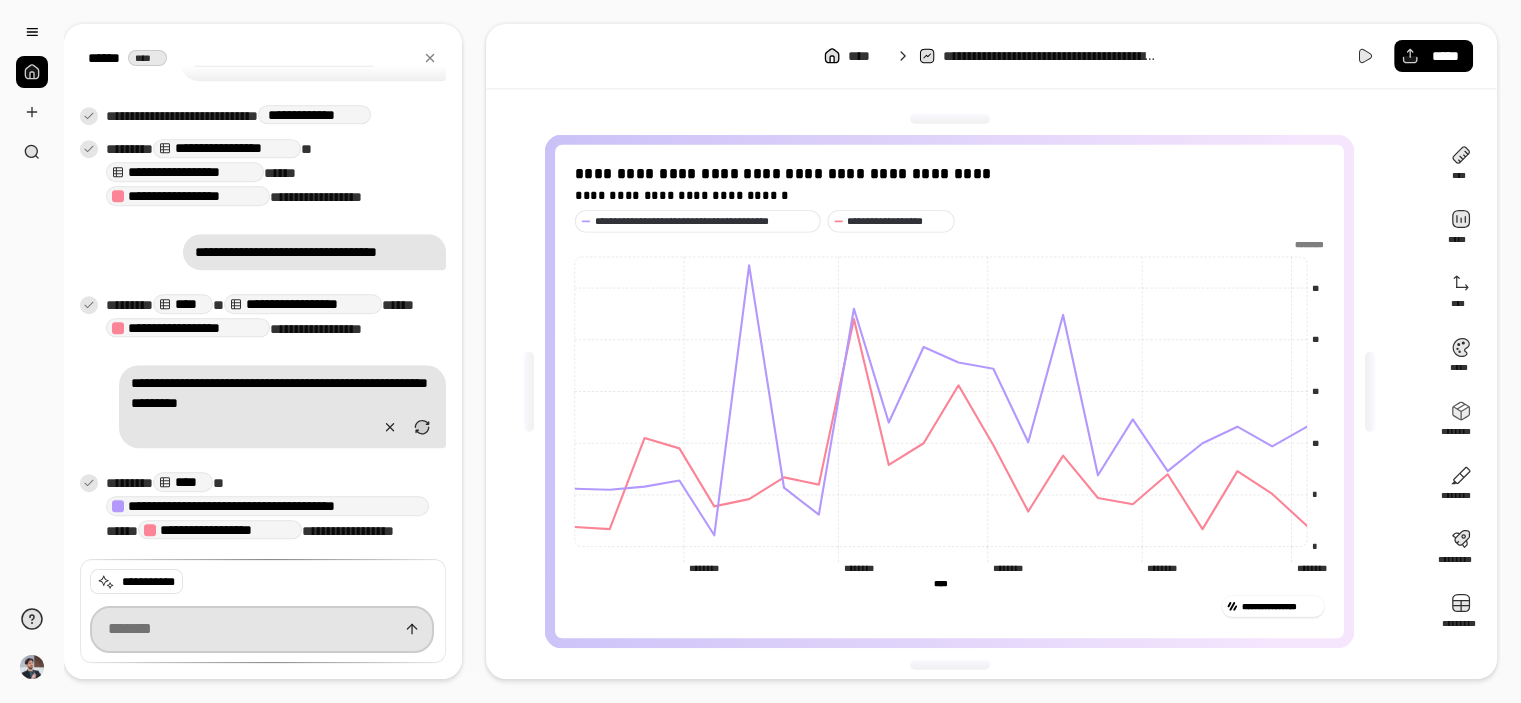 click at bounding box center (262, 630) 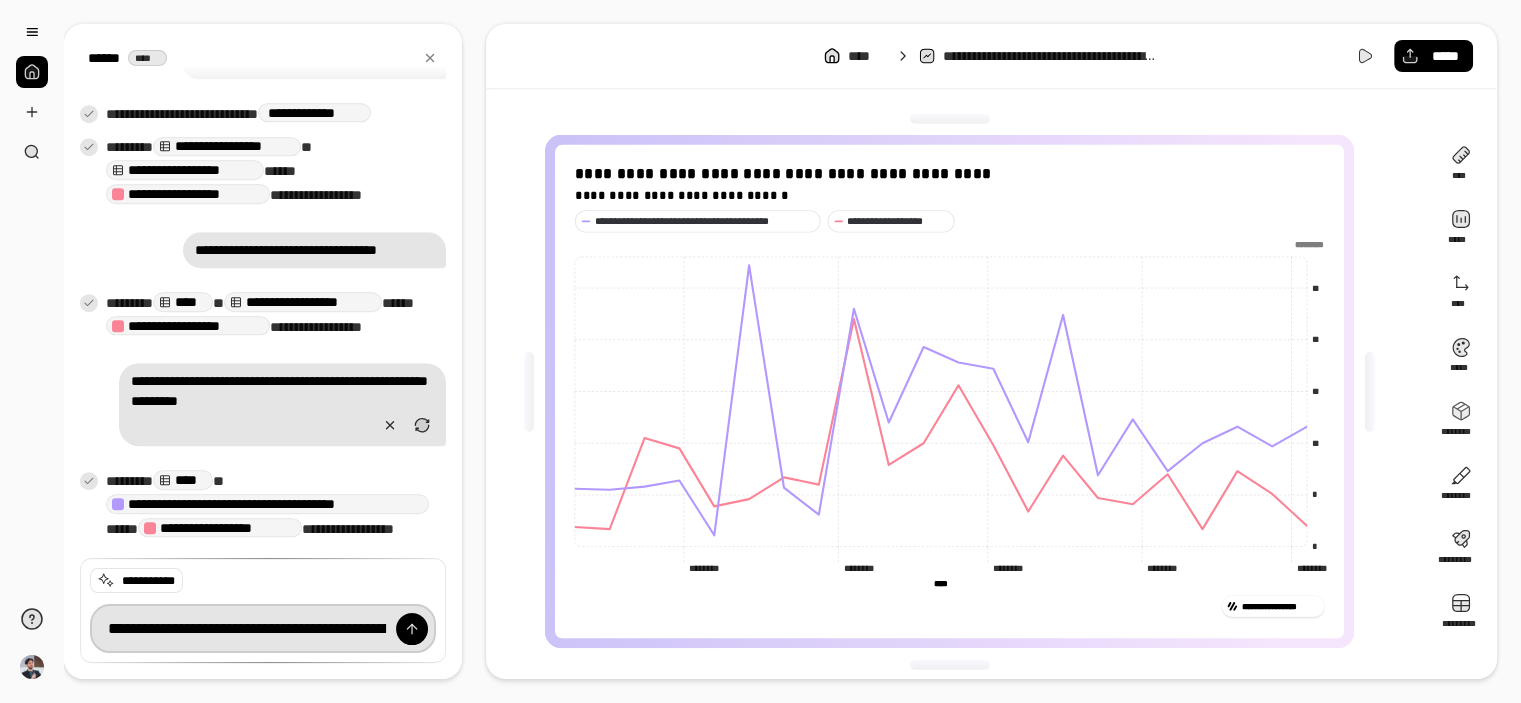 scroll, scrollTop: 0, scrollLeft: 267, axis: horizontal 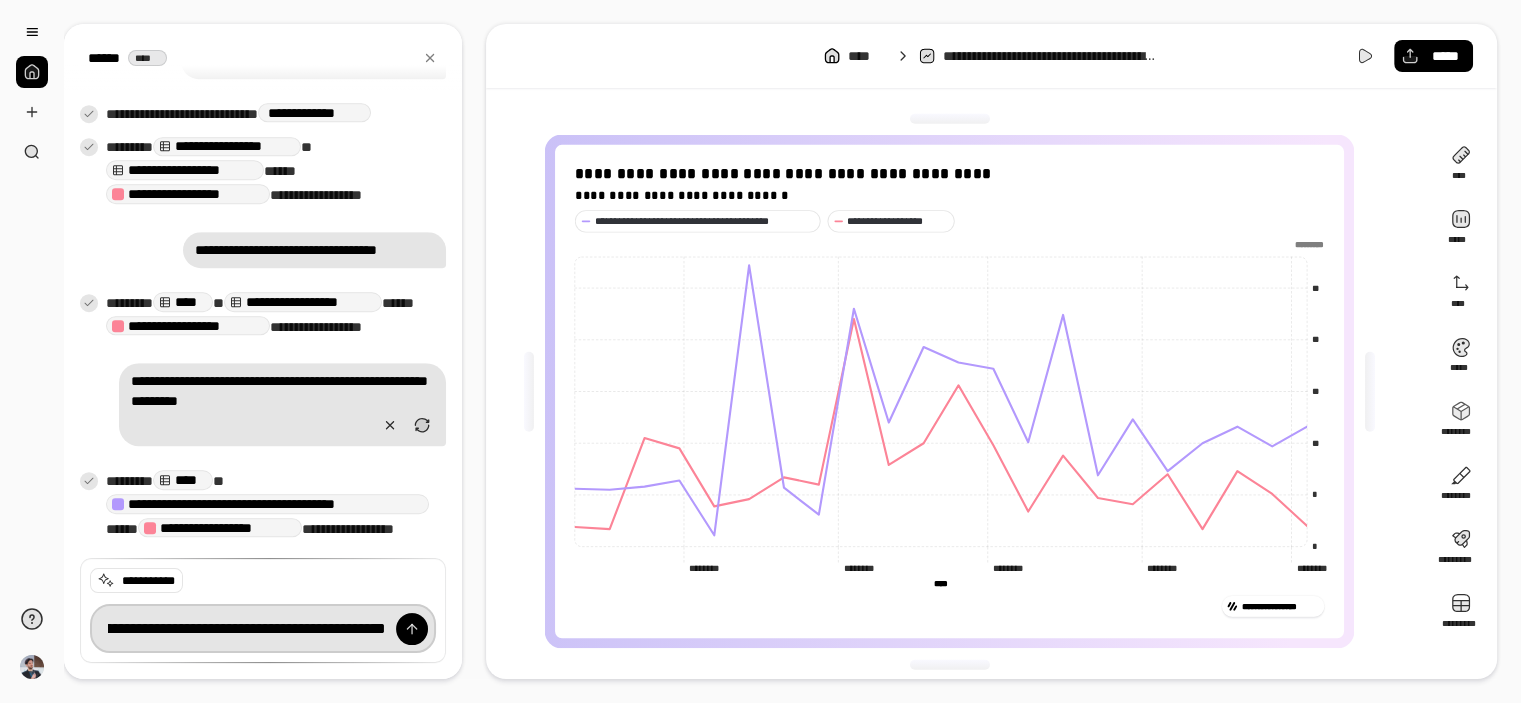 click on "**********" at bounding box center (263, 628) 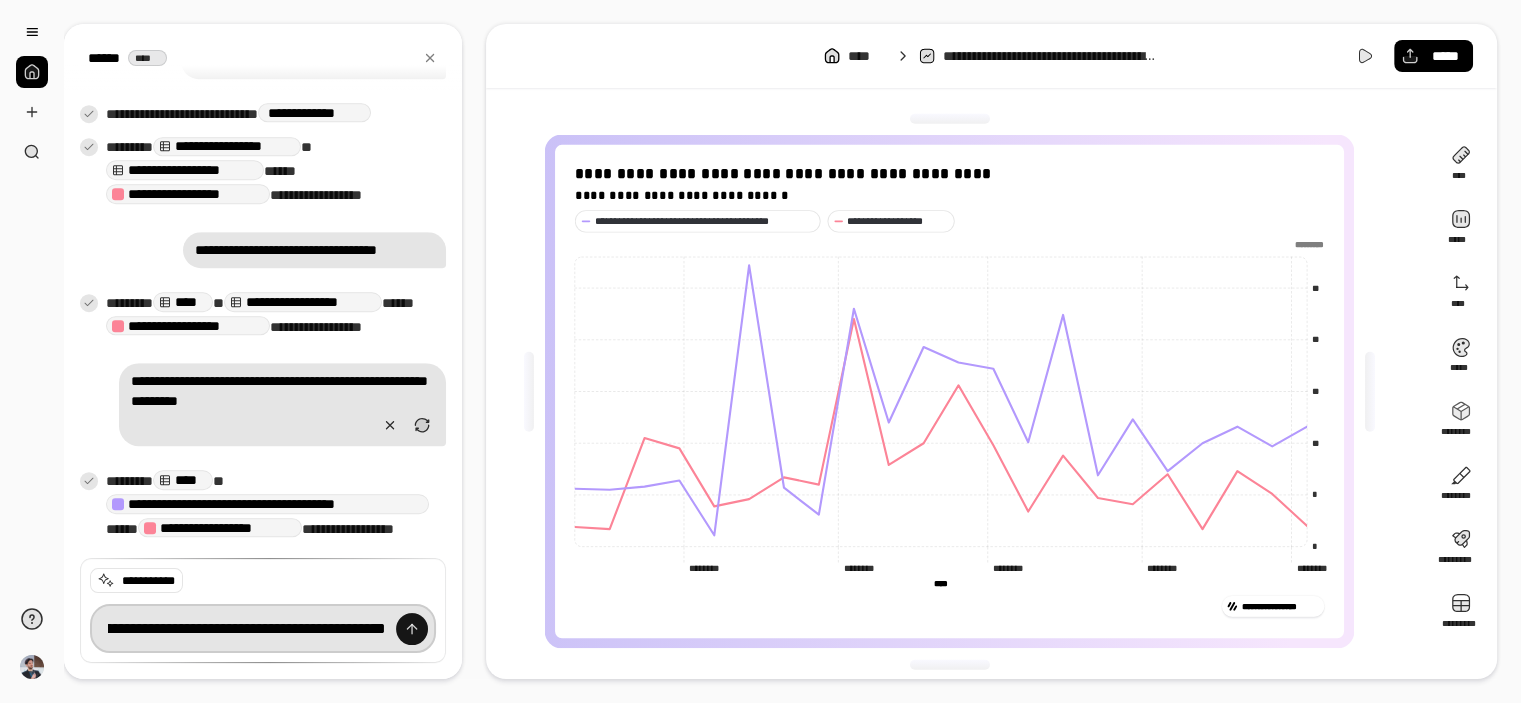scroll, scrollTop: 0, scrollLeft: 273, axis: horizontal 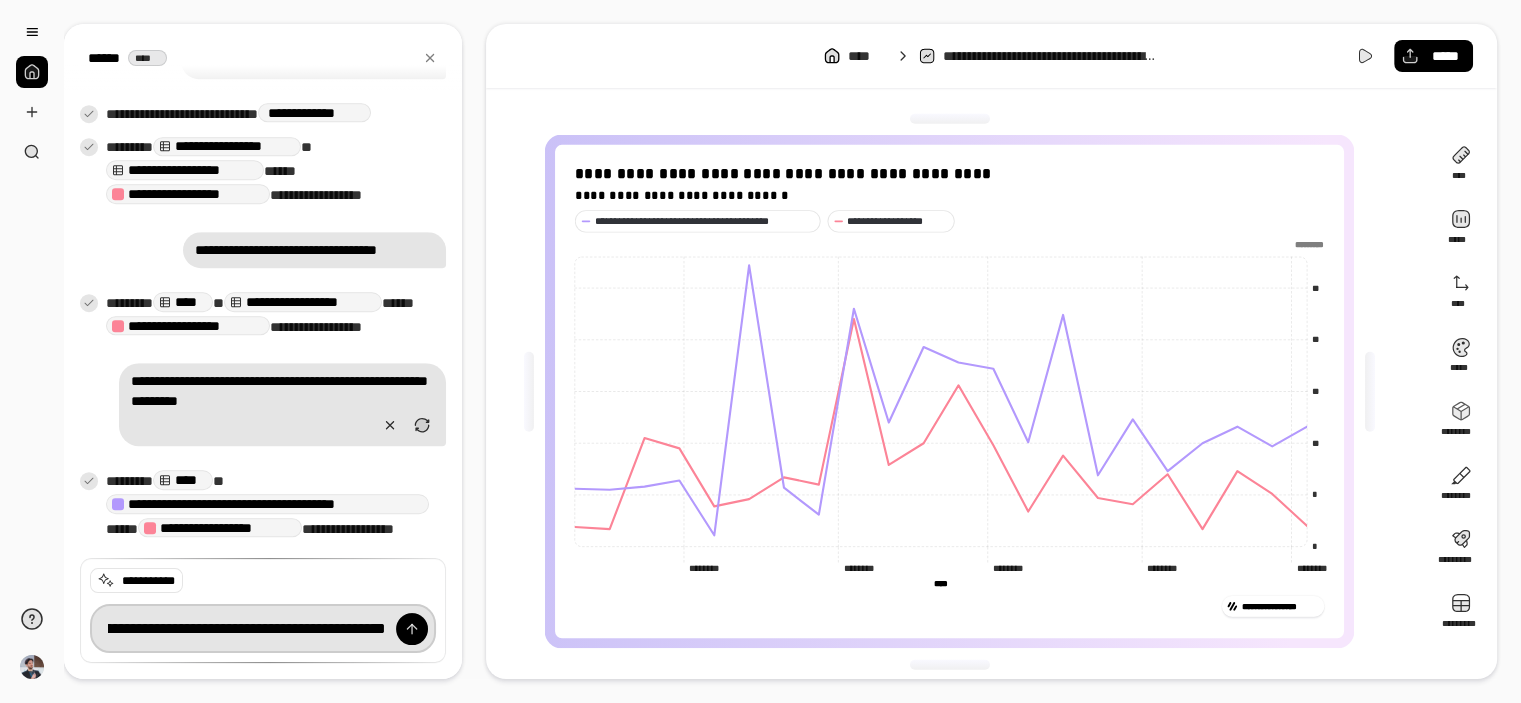 drag, startPoint x: 380, startPoint y: 633, endPoint x: 342, endPoint y: 636, distance: 38.118237 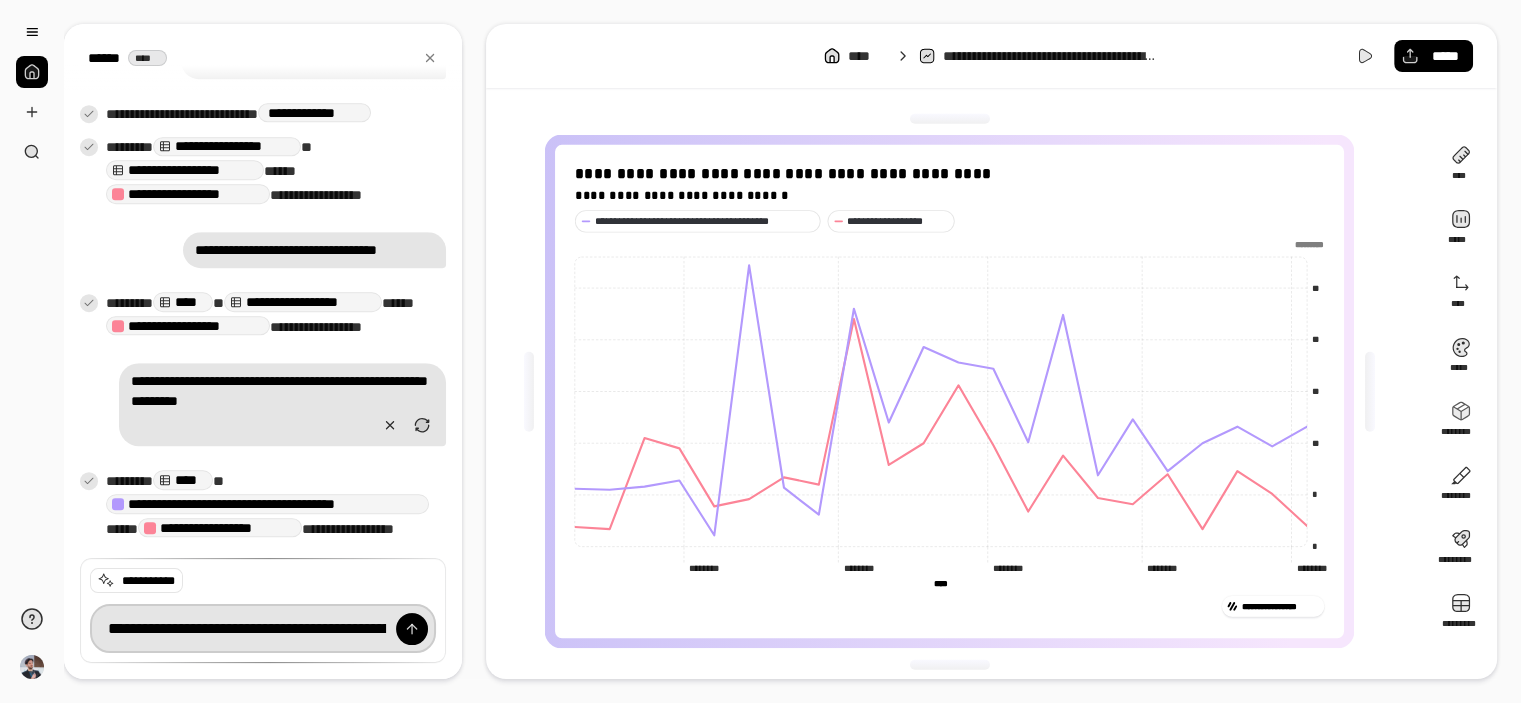 drag, startPoint x: 260, startPoint y: 631, endPoint x: 211, endPoint y: 635, distance: 49.162994 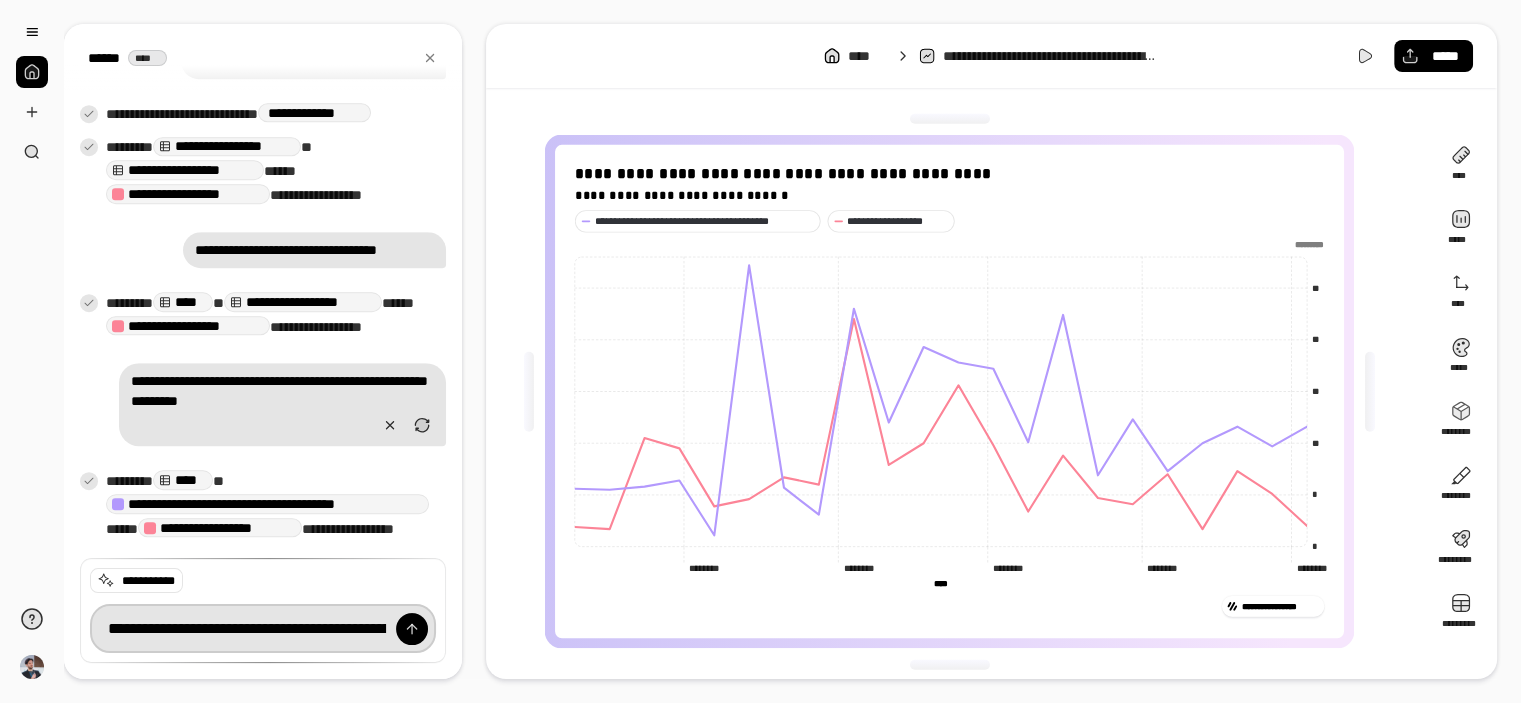 type on "**********" 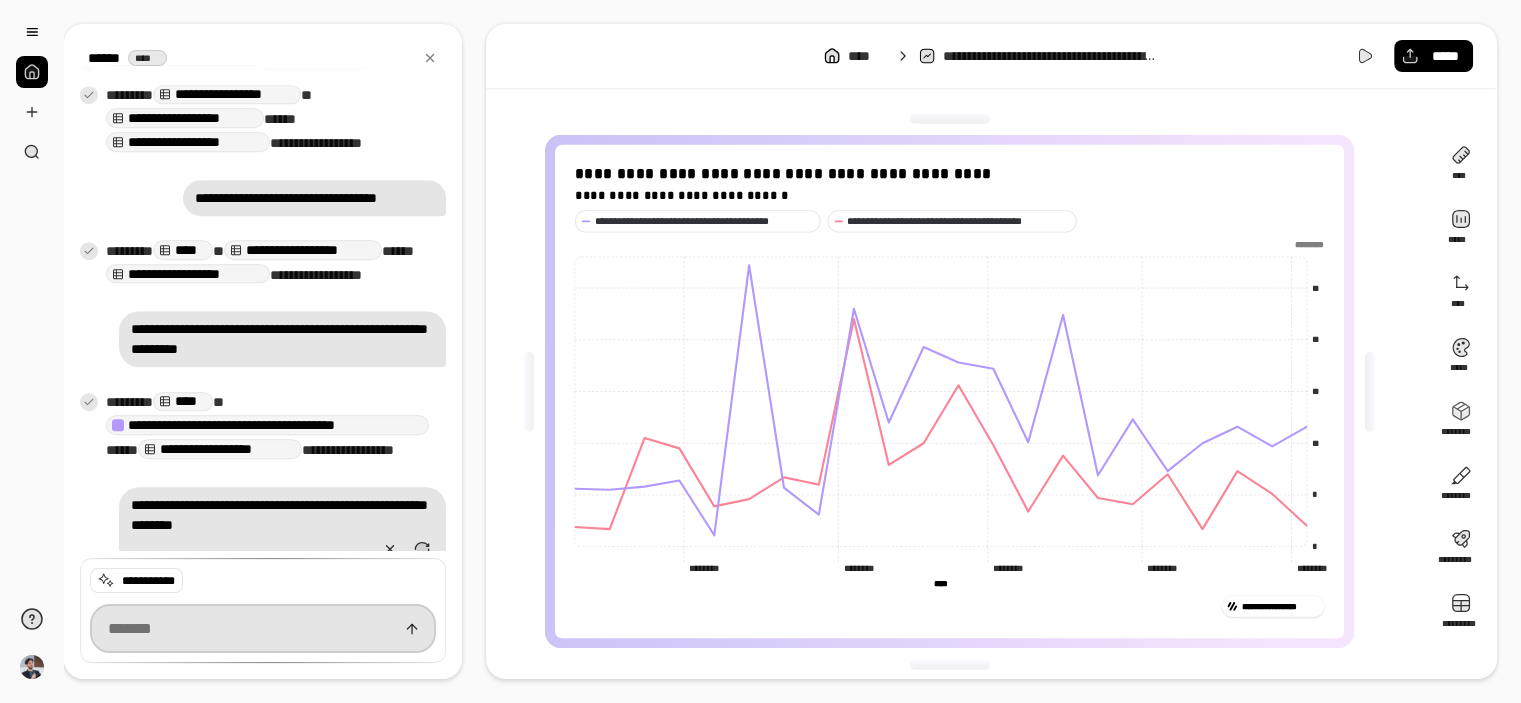 scroll, scrollTop: 1466, scrollLeft: 0, axis: vertical 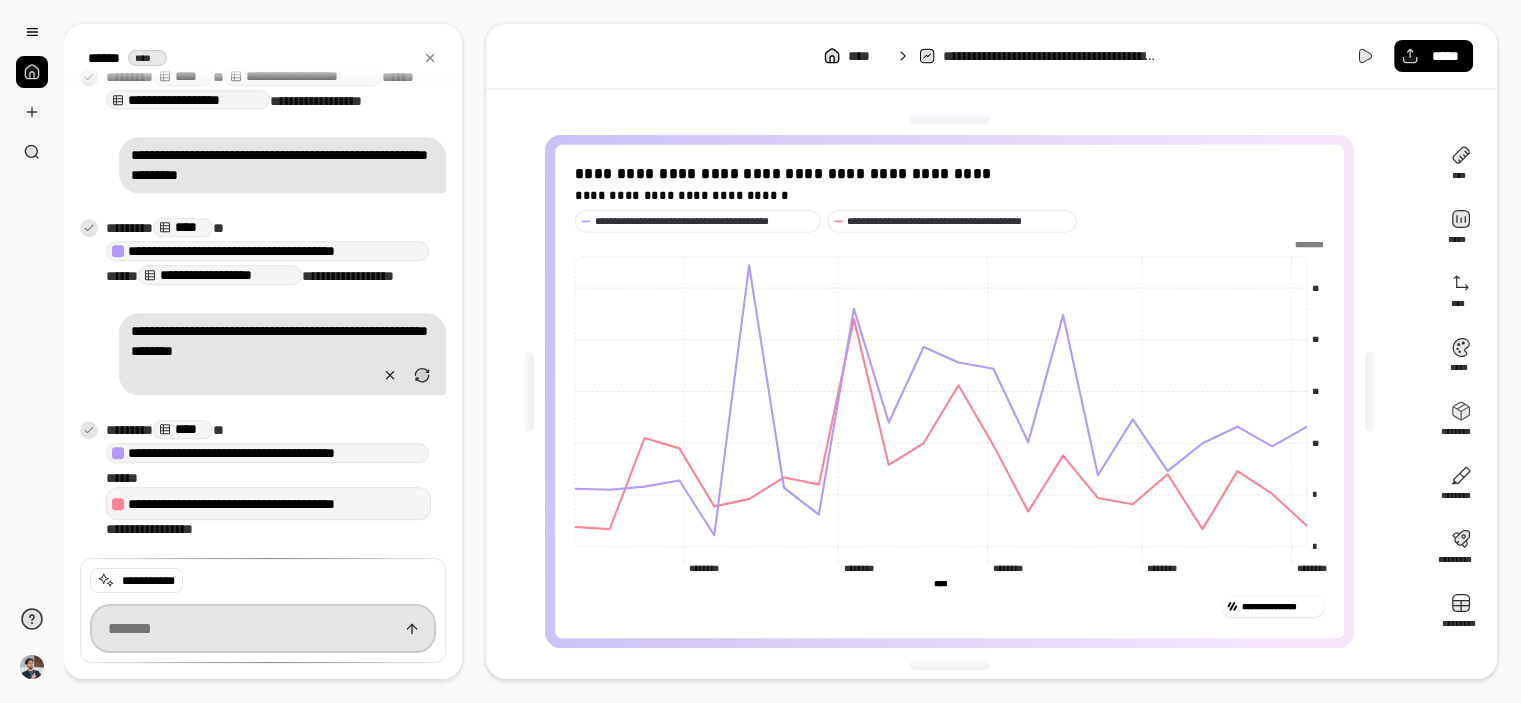 click at bounding box center (263, 628) 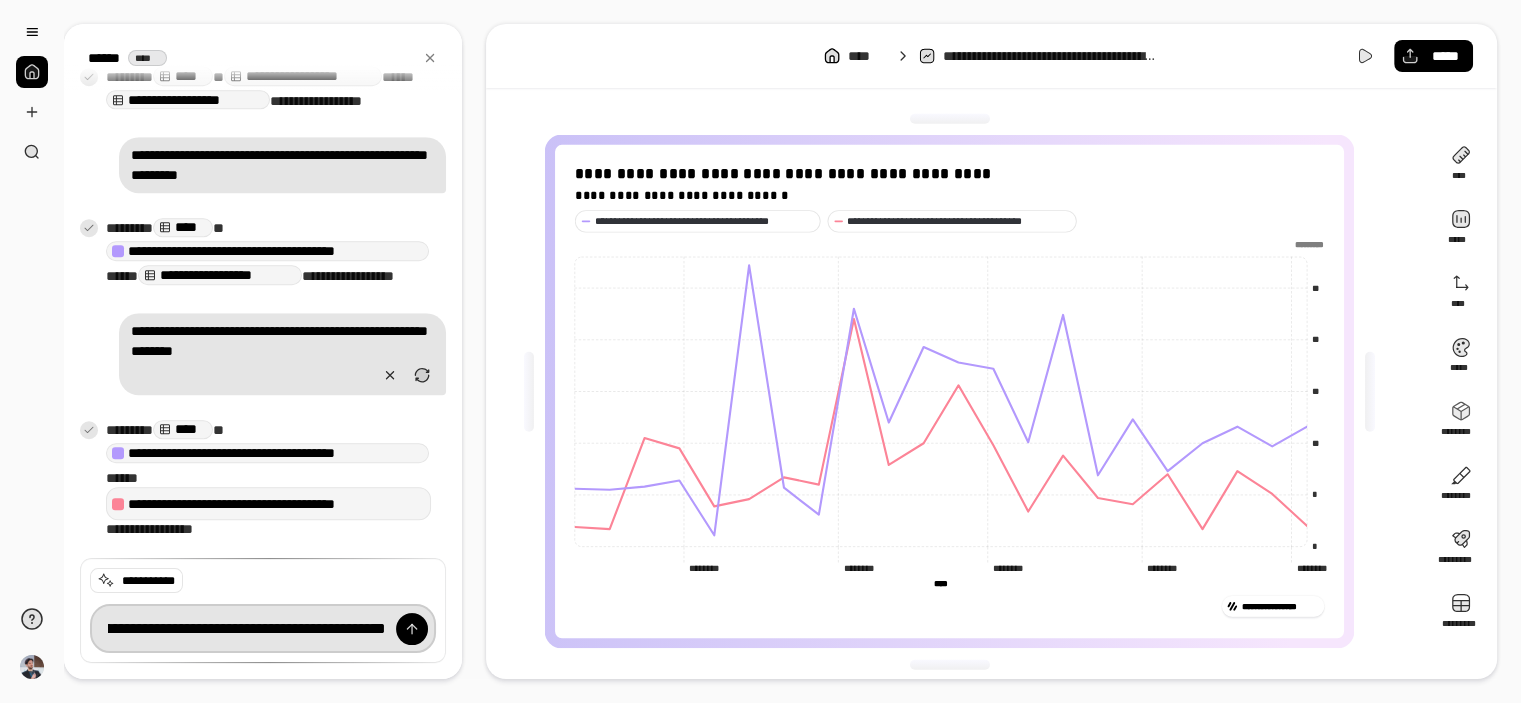 scroll, scrollTop: 0, scrollLeft: 112, axis: horizontal 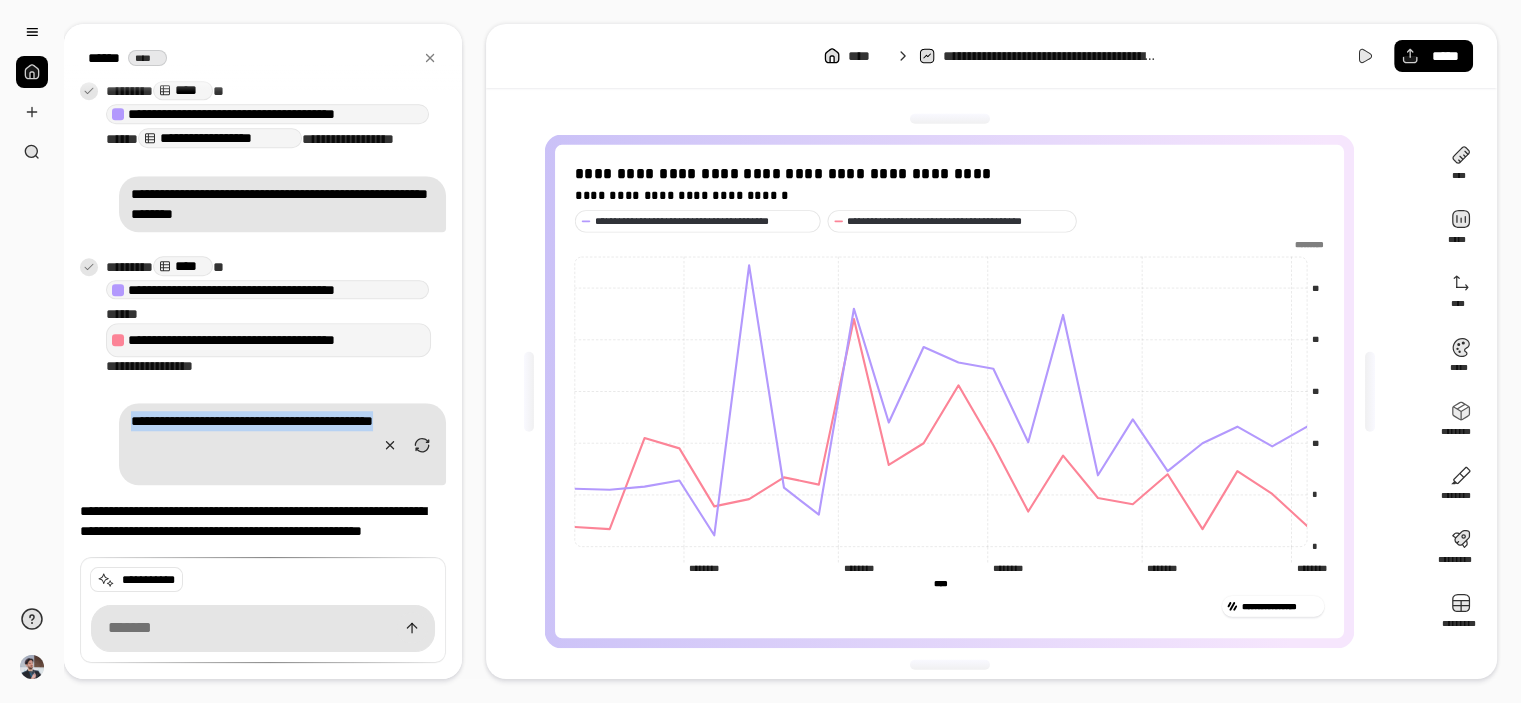 drag, startPoint x: 199, startPoint y: 426, endPoint x: 120, endPoint y: 402, distance: 82.565125 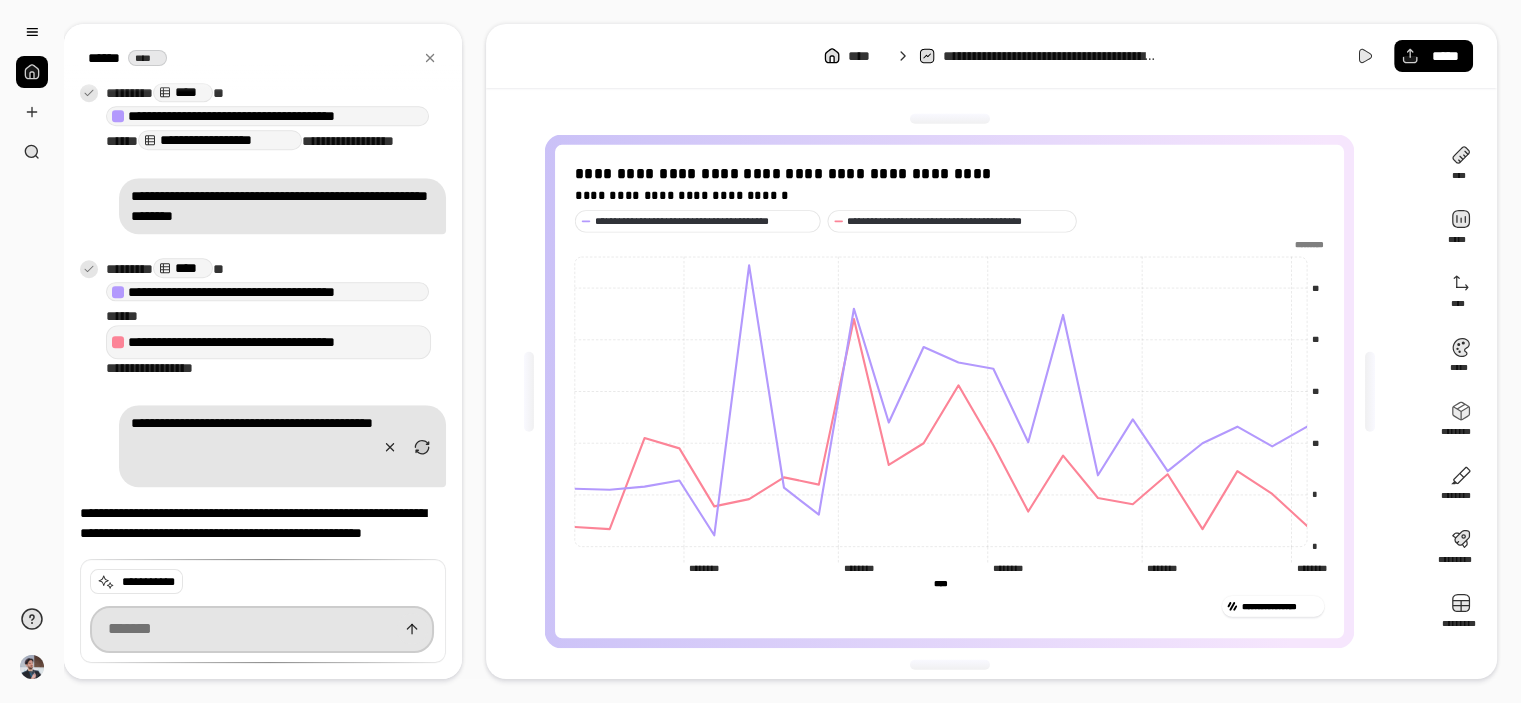 click at bounding box center (262, 630) 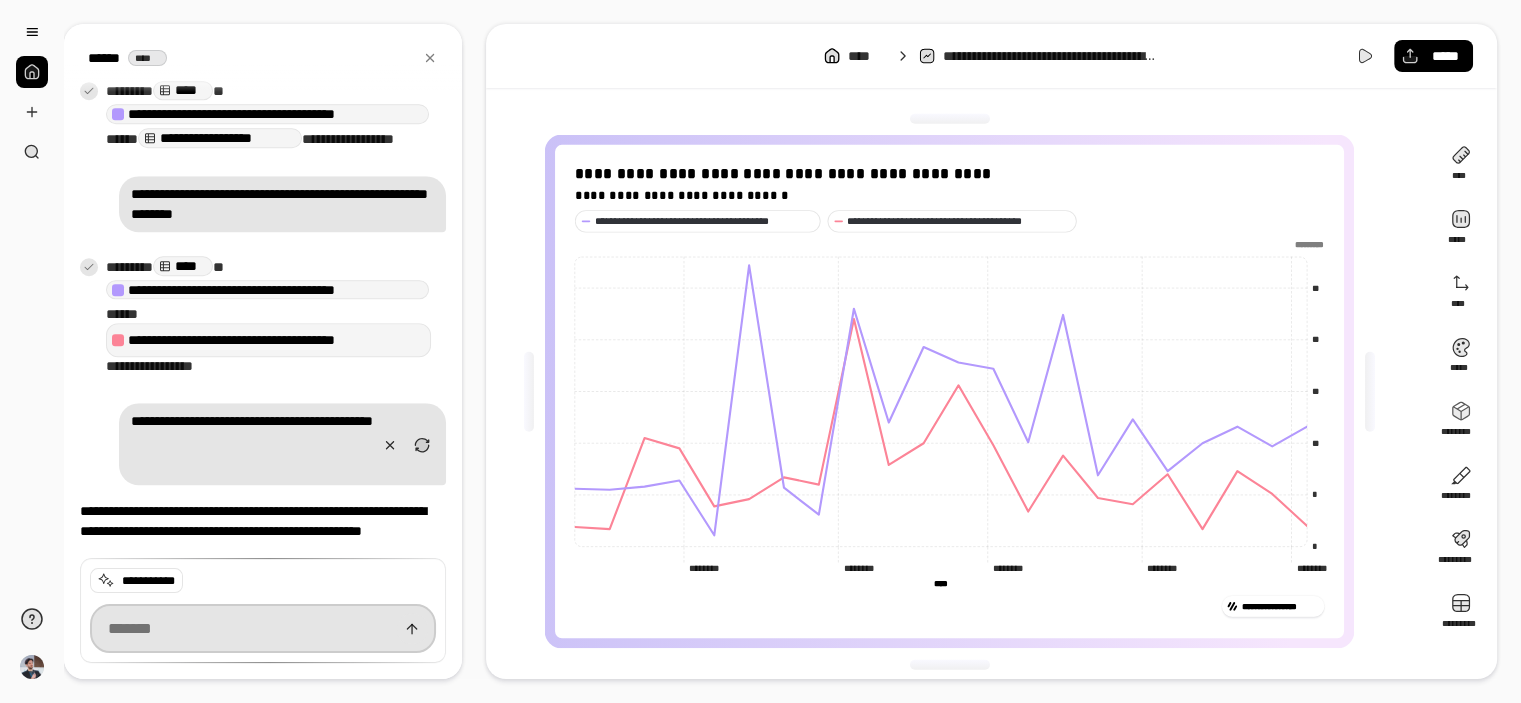 paste on "**********" 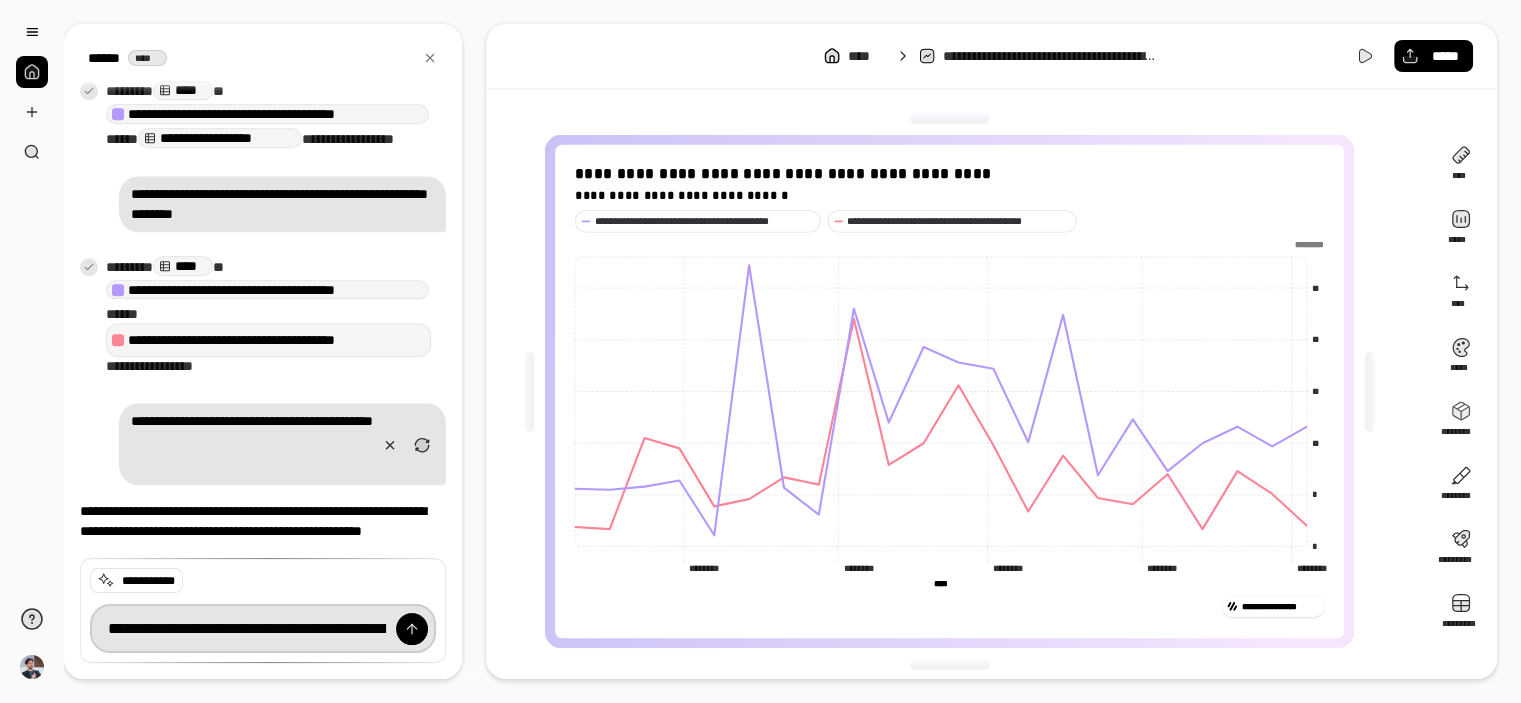 scroll, scrollTop: 0, scrollLeft: 112, axis: horizontal 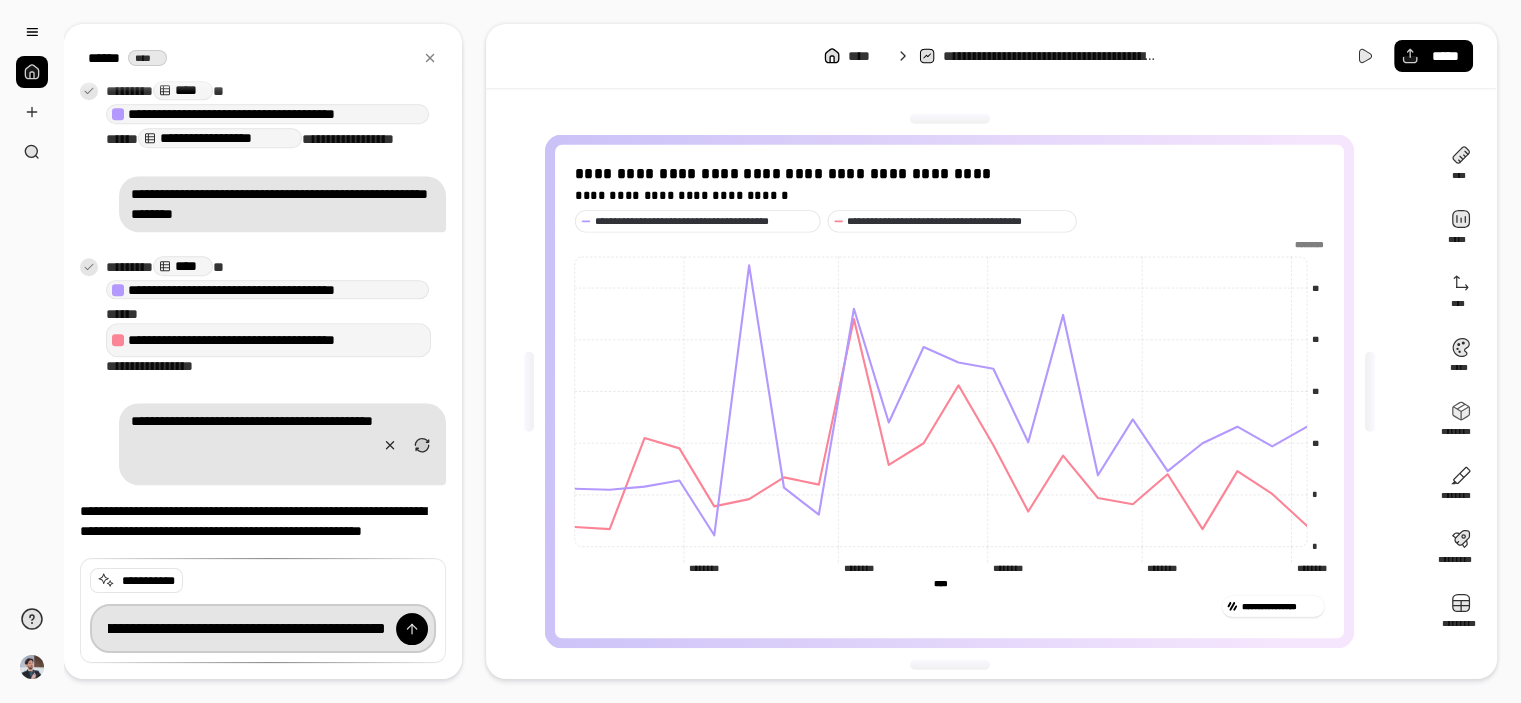 click on "**********" at bounding box center (263, 628) 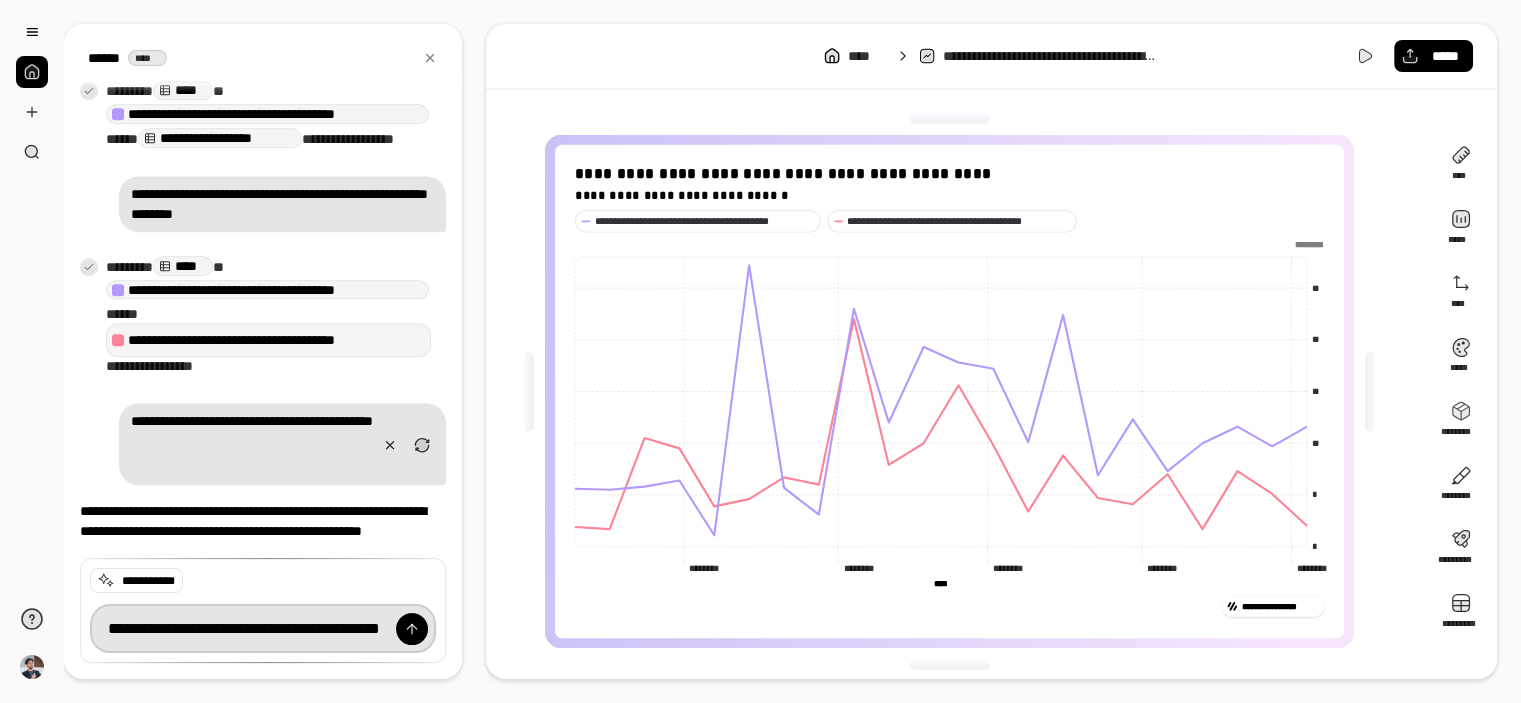 scroll, scrollTop: 0, scrollLeft: 80, axis: horizontal 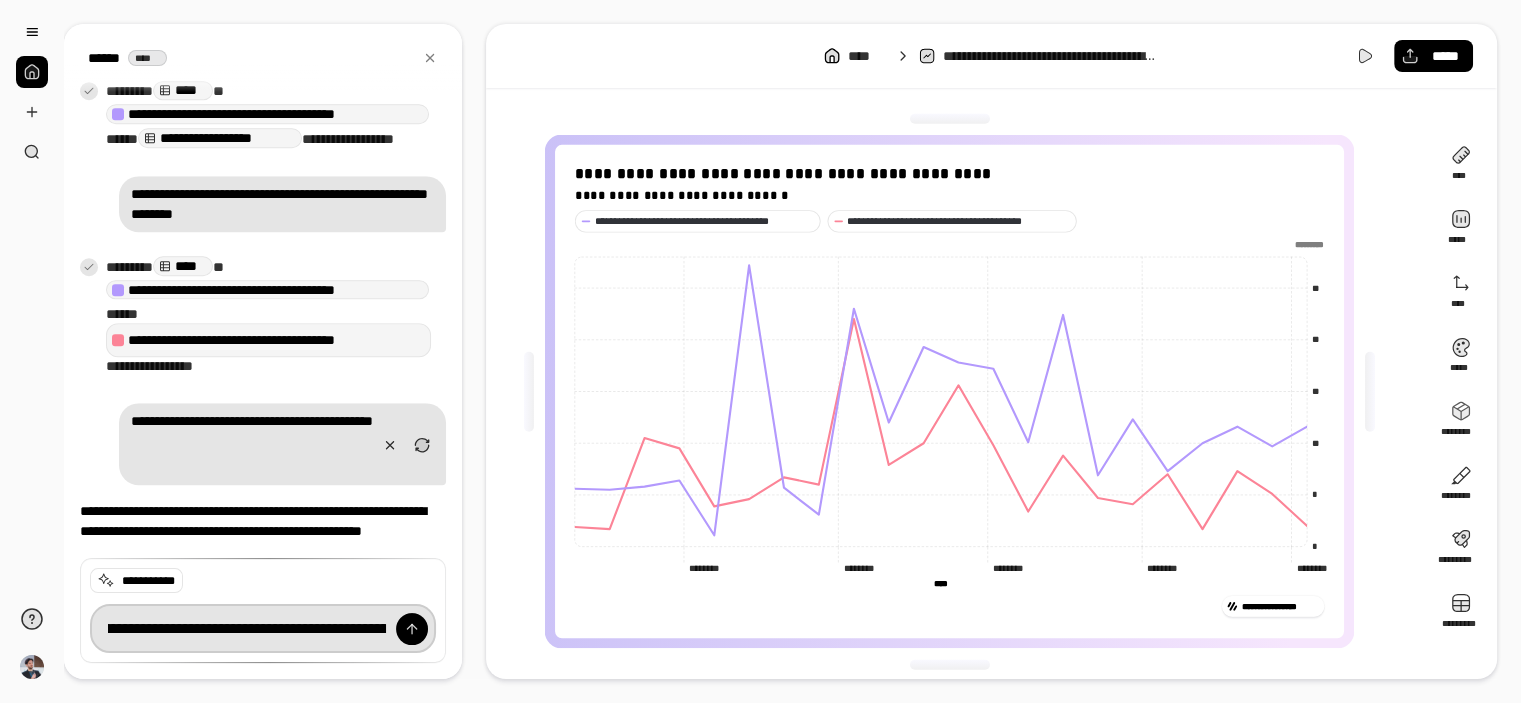 type on "**********" 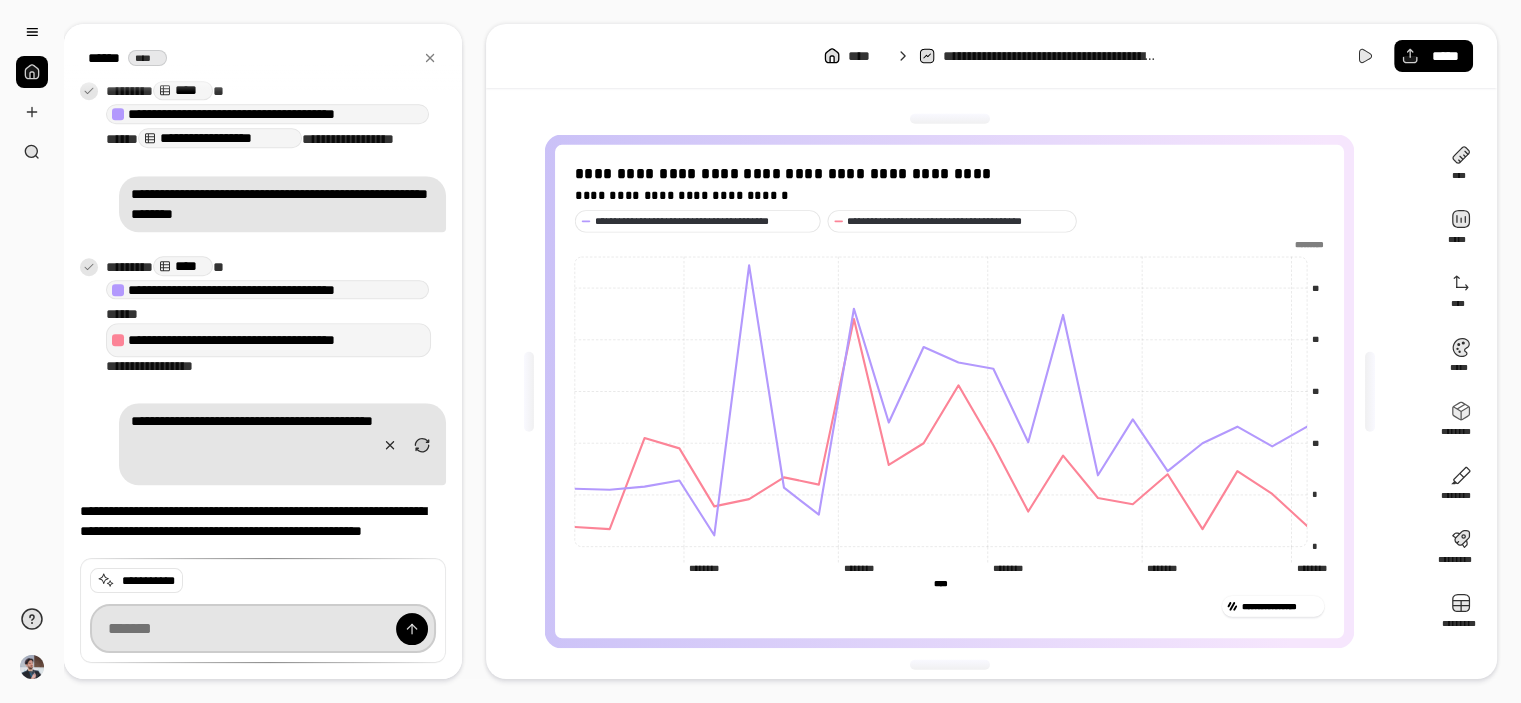 scroll, scrollTop: 1624, scrollLeft: 0, axis: vertical 